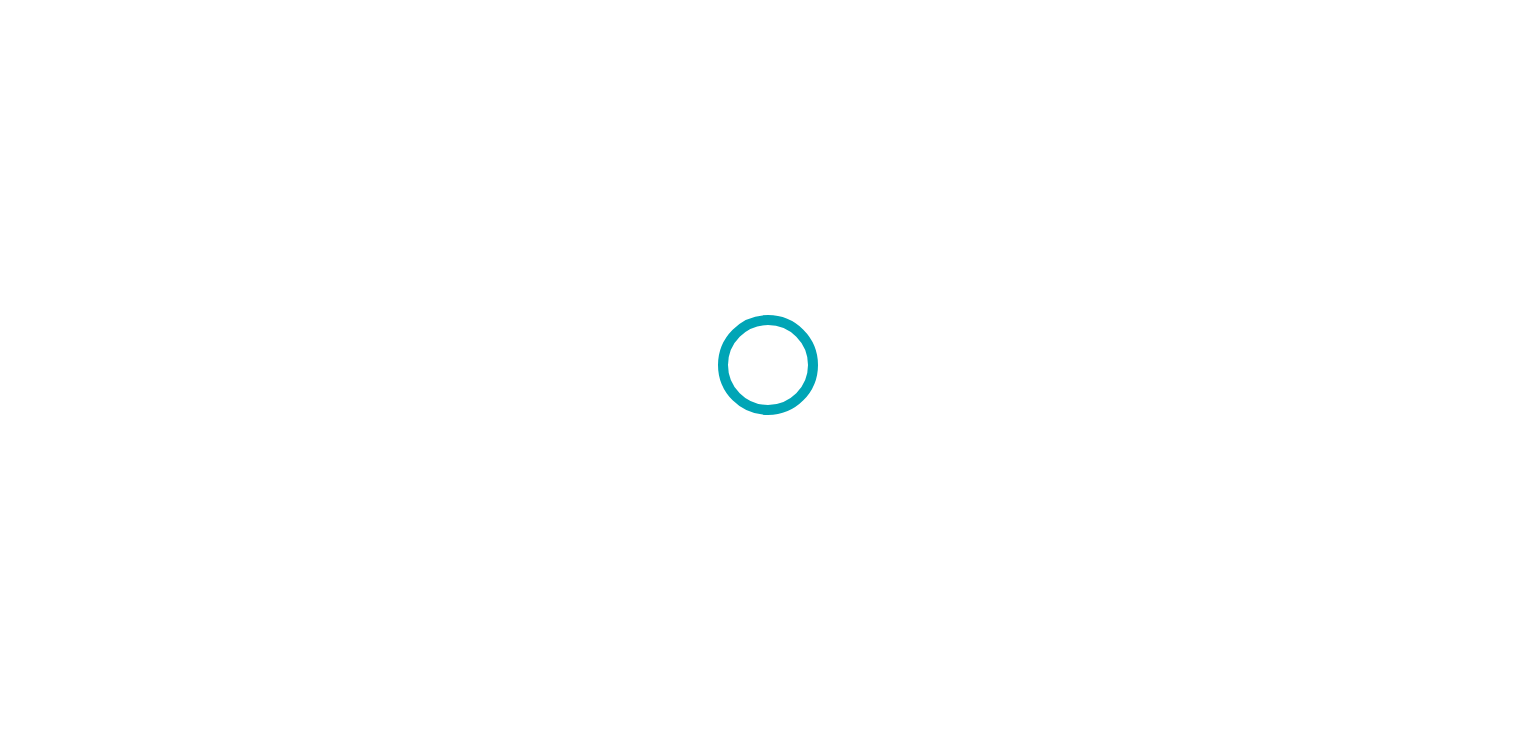 scroll, scrollTop: 0, scrollLeft: 0, axis: both 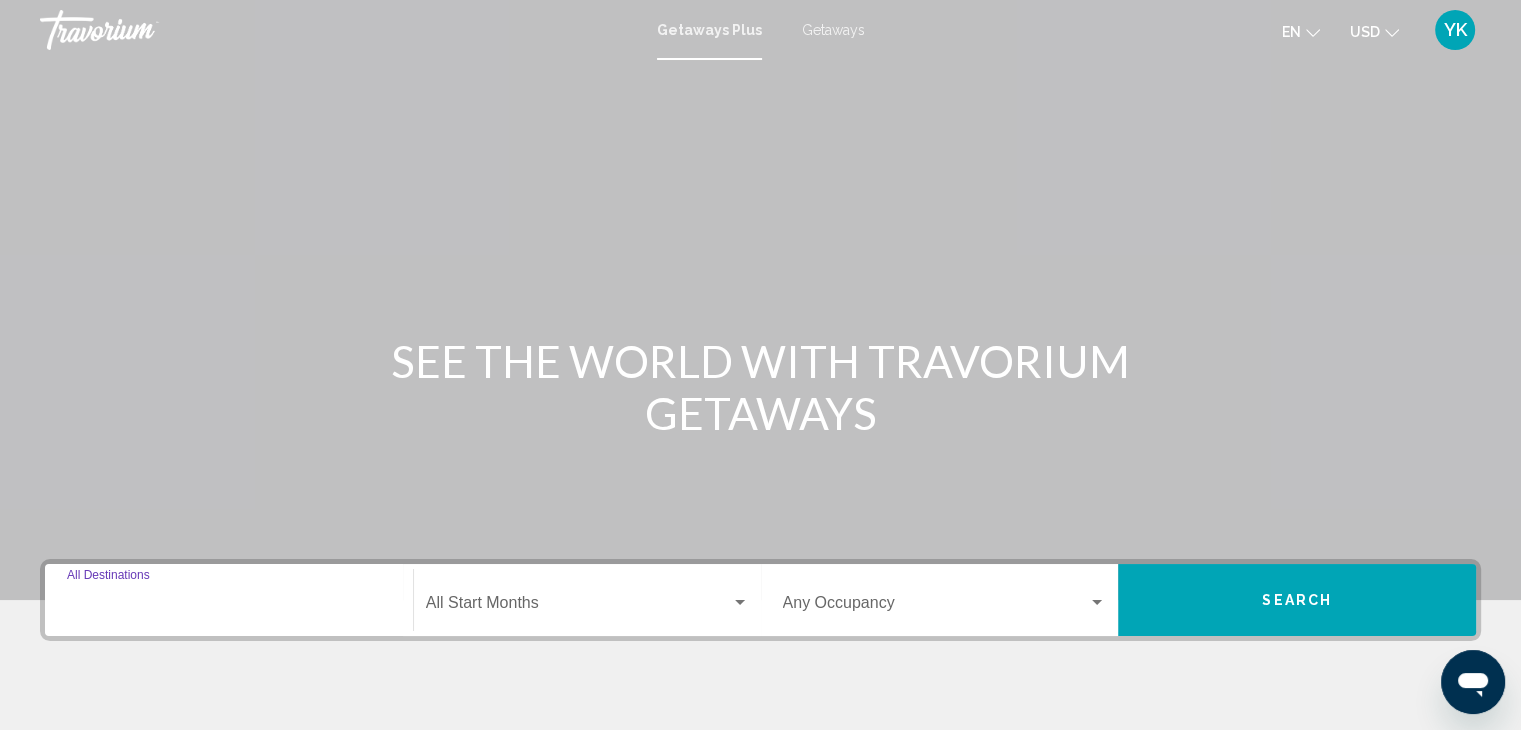 click on "Destination All Destinations" at bounding box center (229, 607) 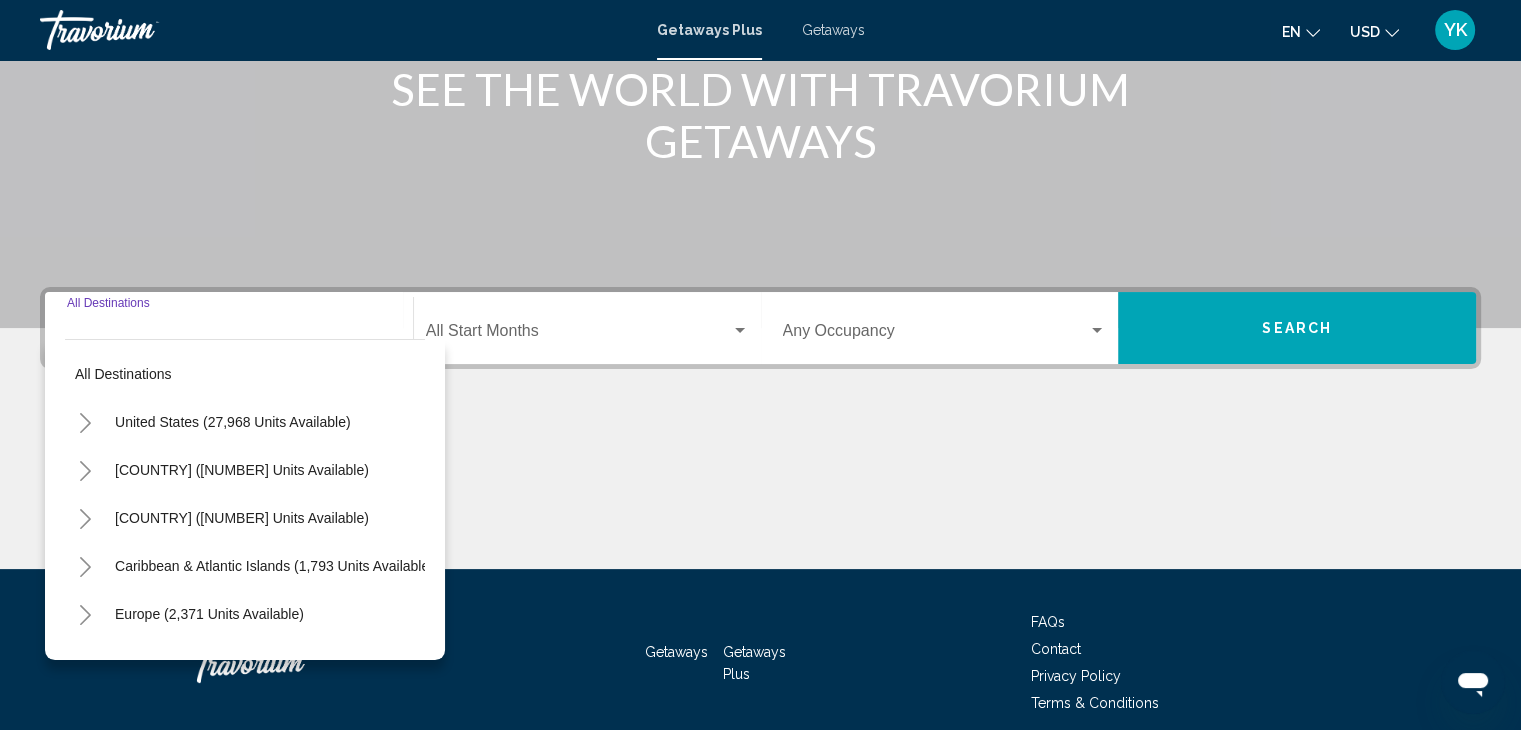scroll, scrollTop: 356, scrollLeft: 0, axis: vertical 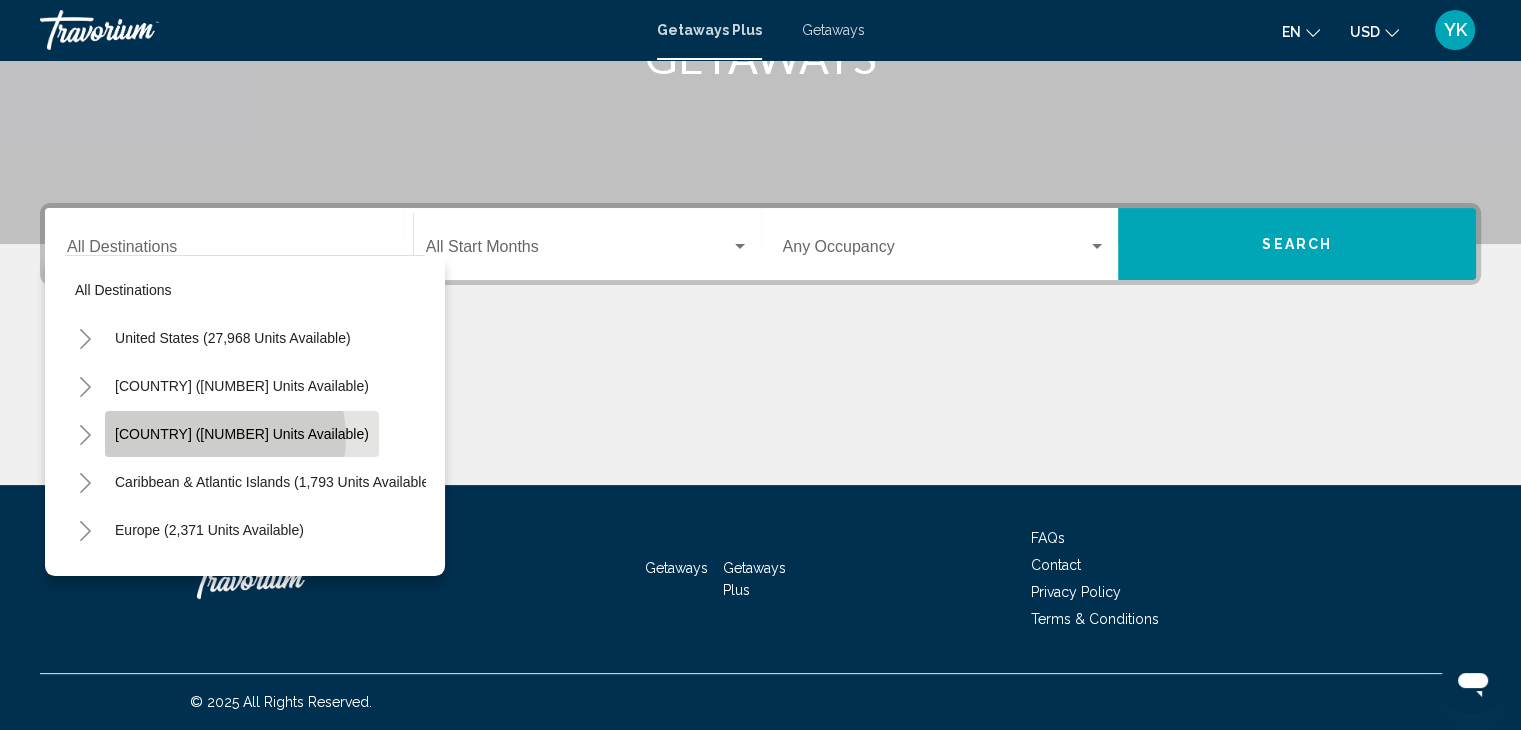click on "[COUNTRY] (1,948 units available)" 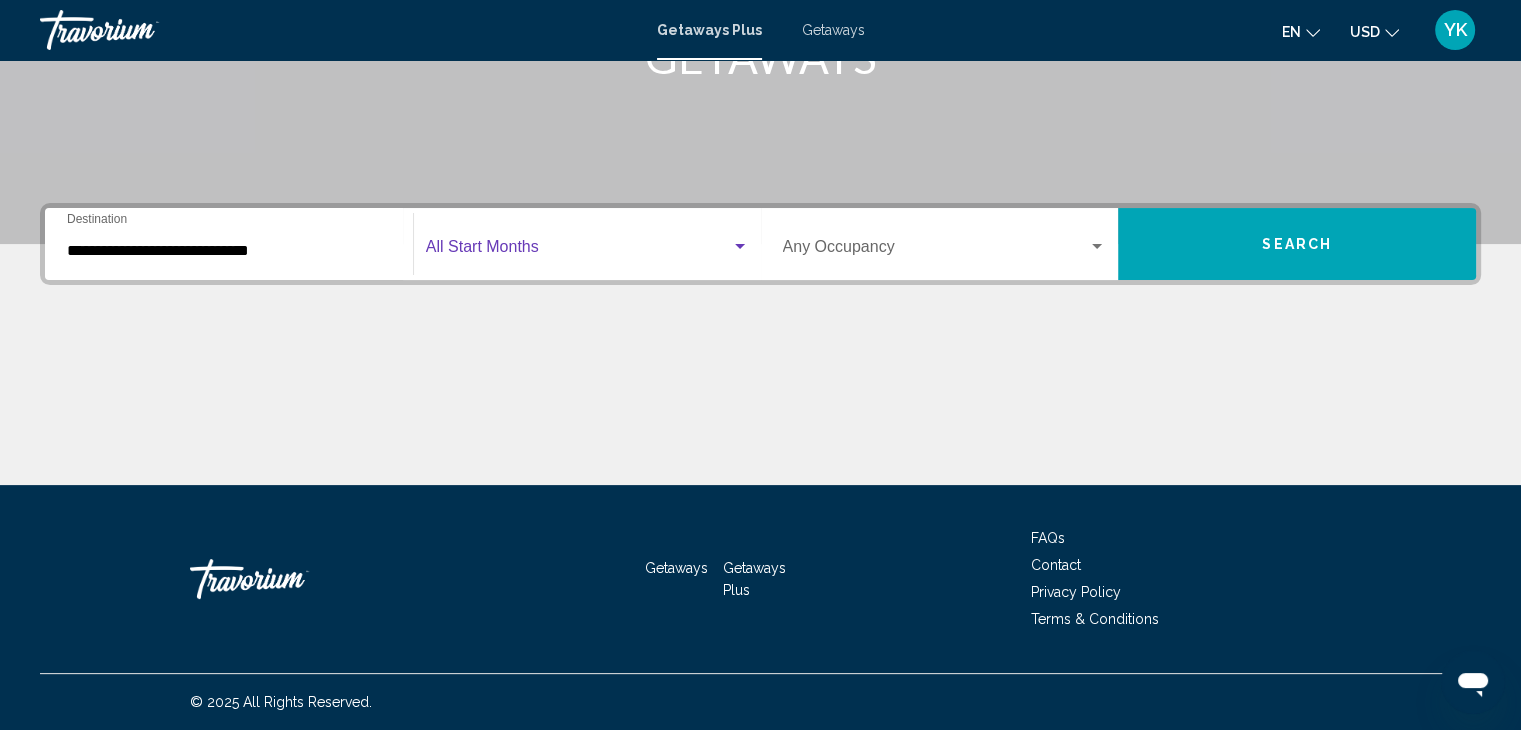 click at bounding box center (578, 251) 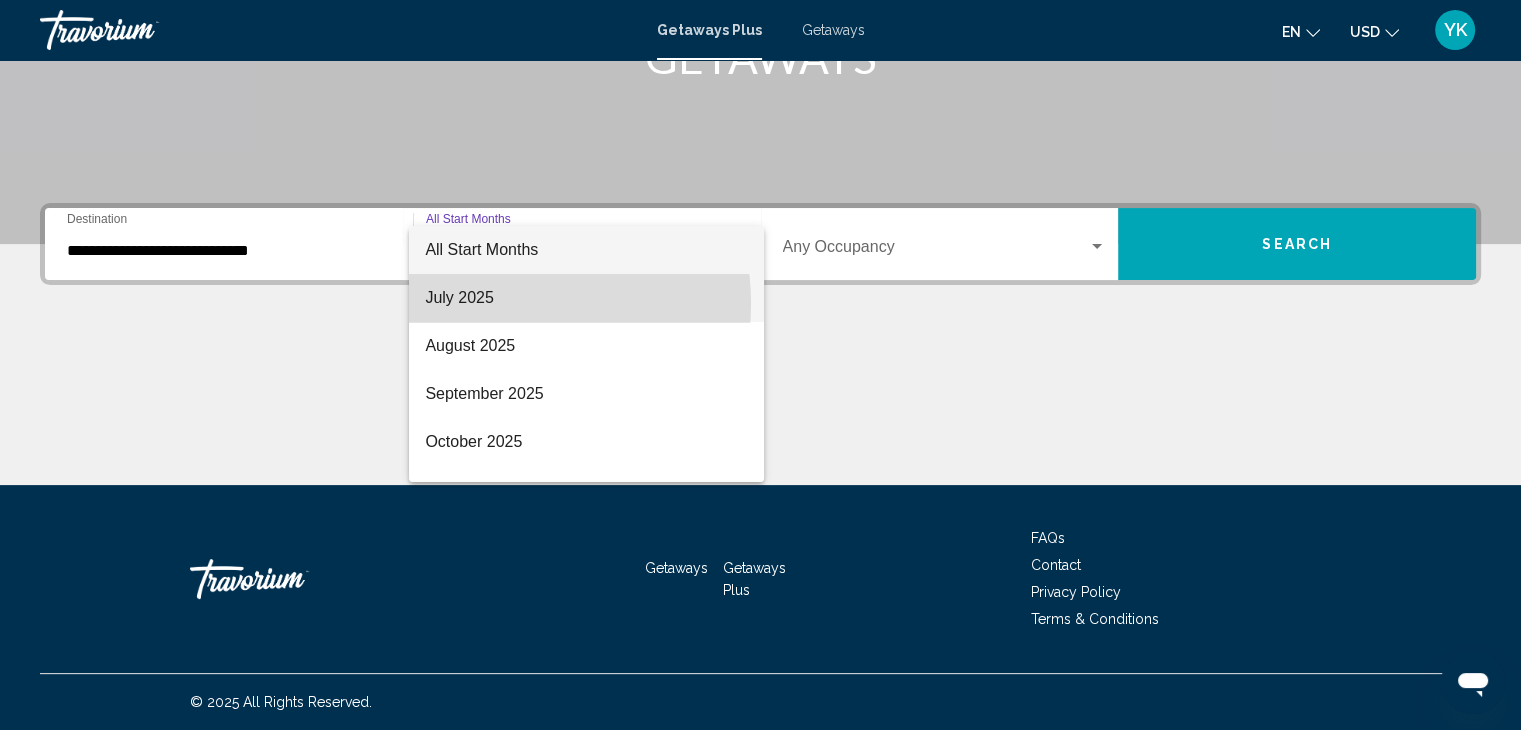 click on "July 2025" at bounding box center (586, 298) 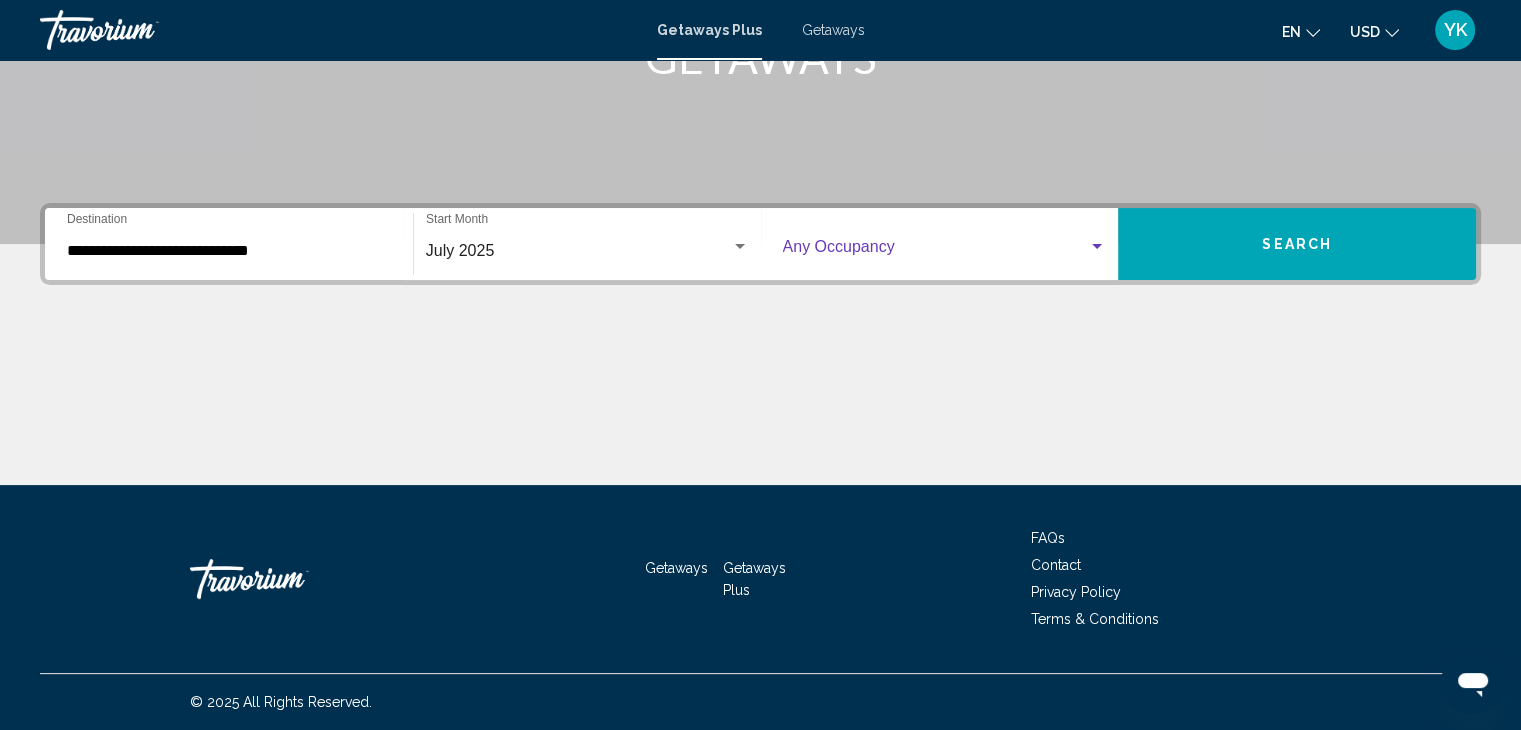 click at bounding box center [936, 251] 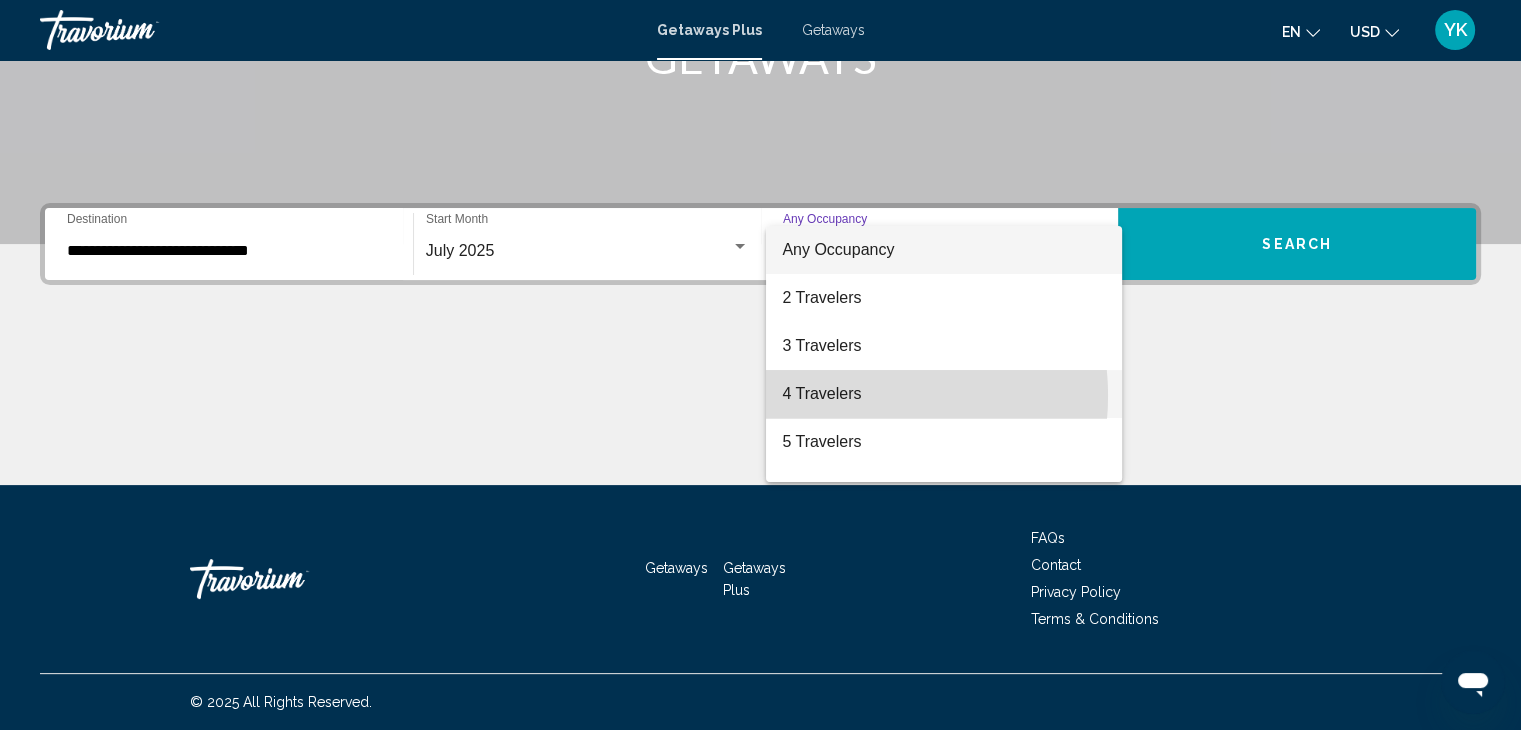 click on "4 Travelers" at bounding box center (944, 394) 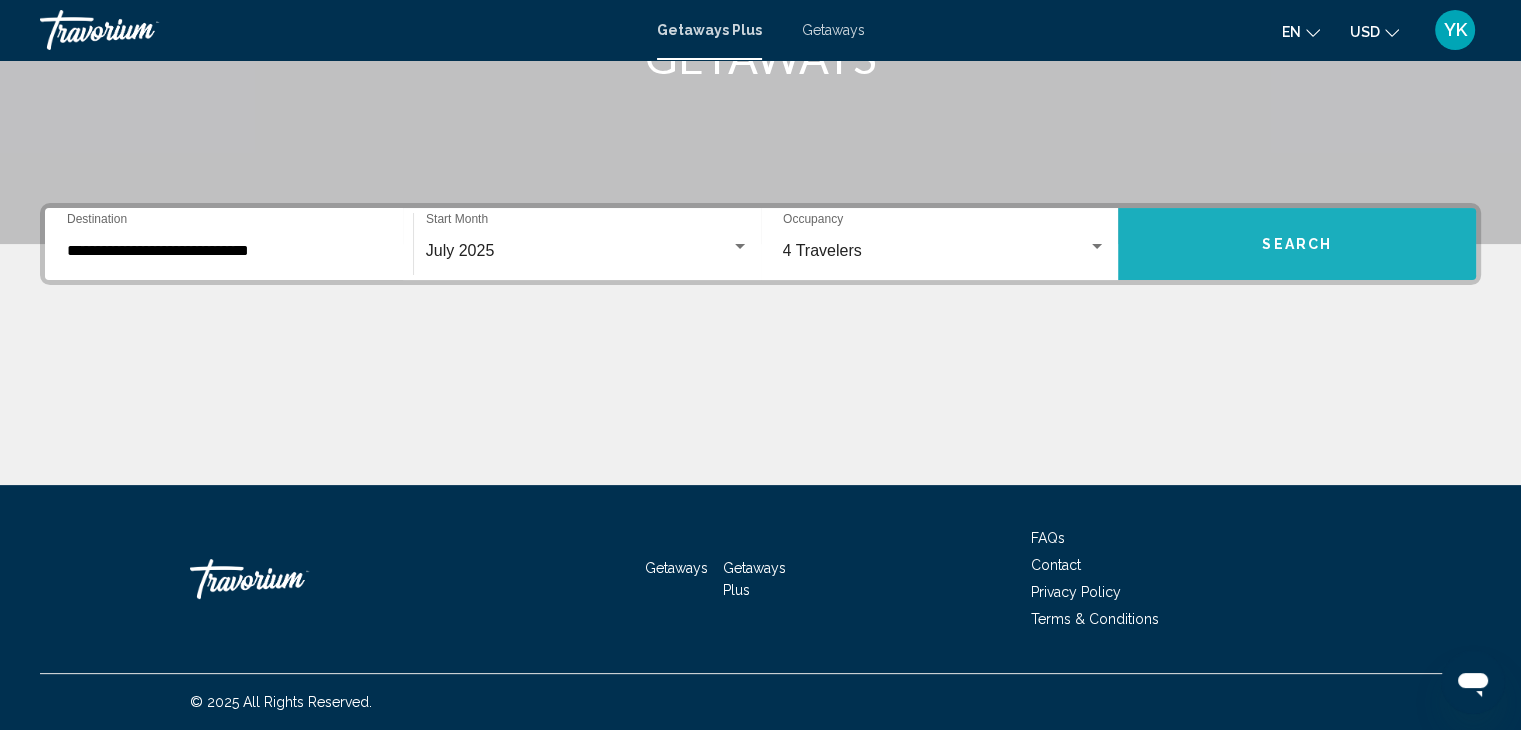 click on "Search" at bounding box center [1297, 244] 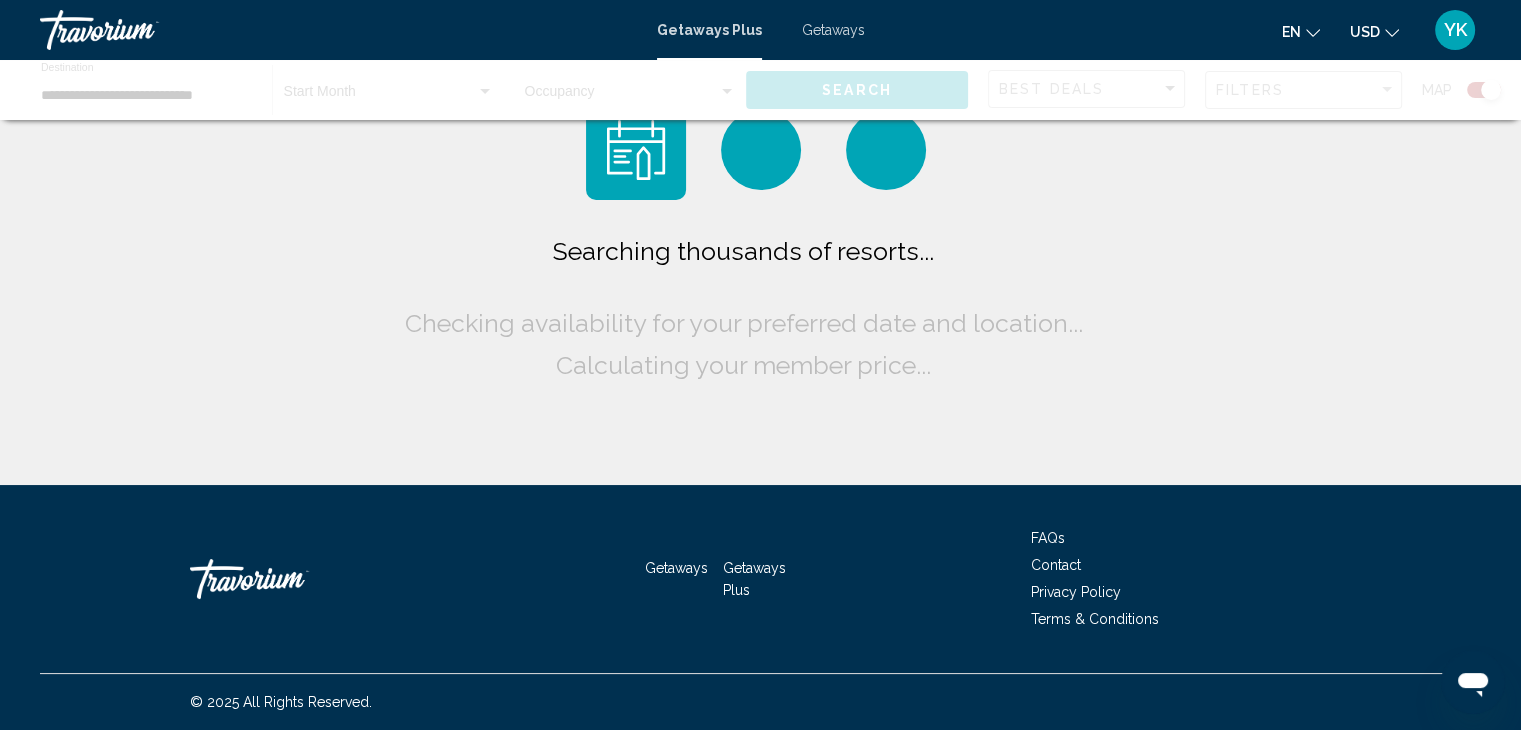 scroll, scrollTop: 0, scrollLeft: 0, axis: both 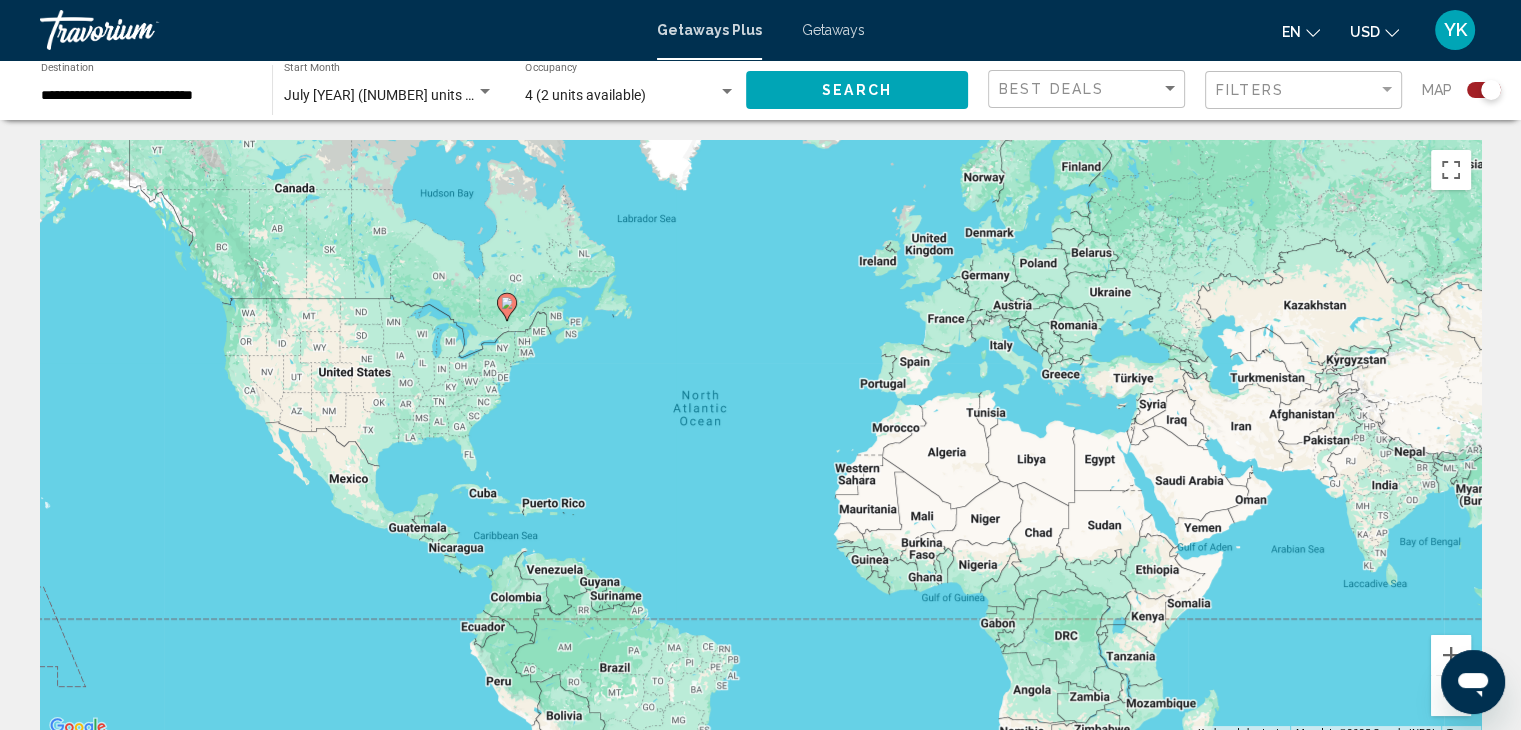 click 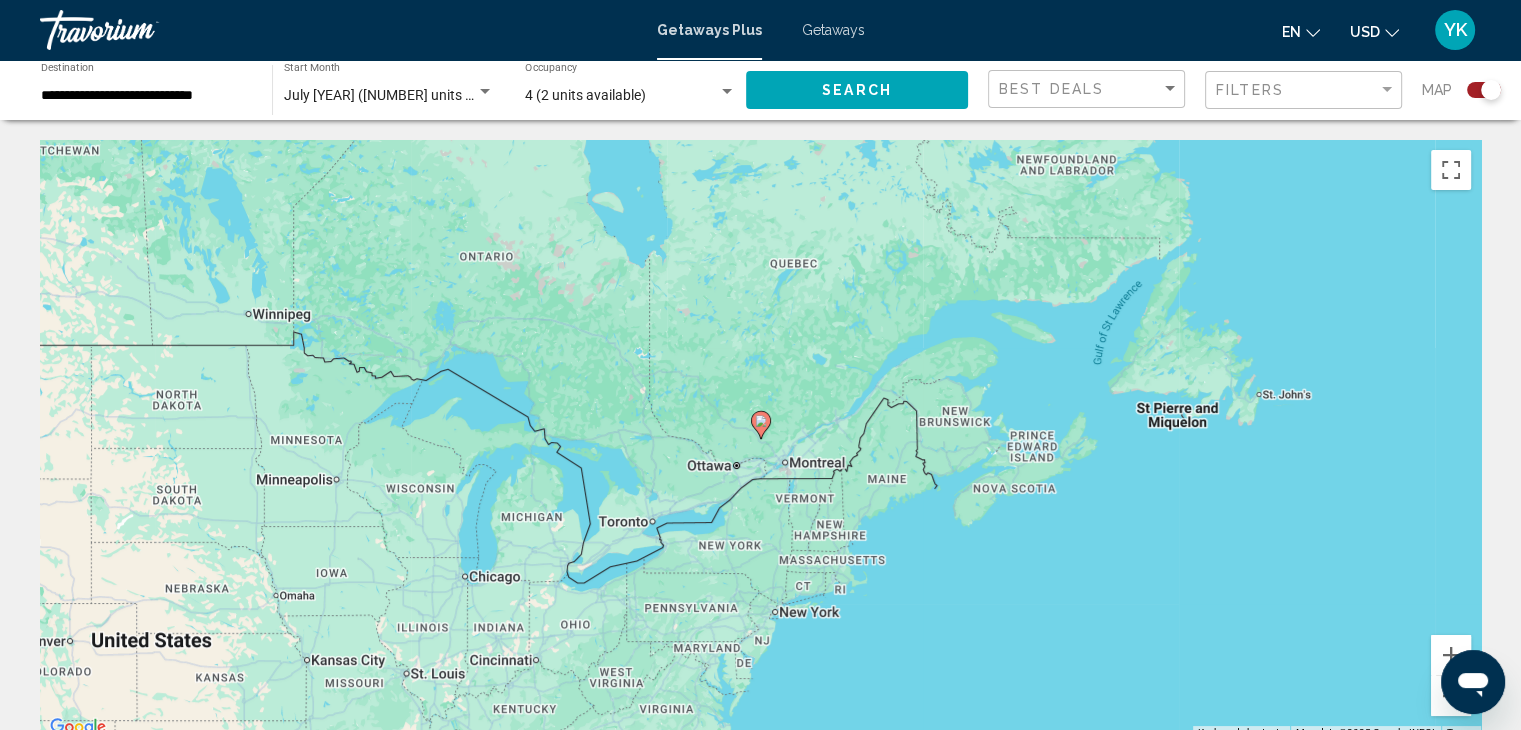 click 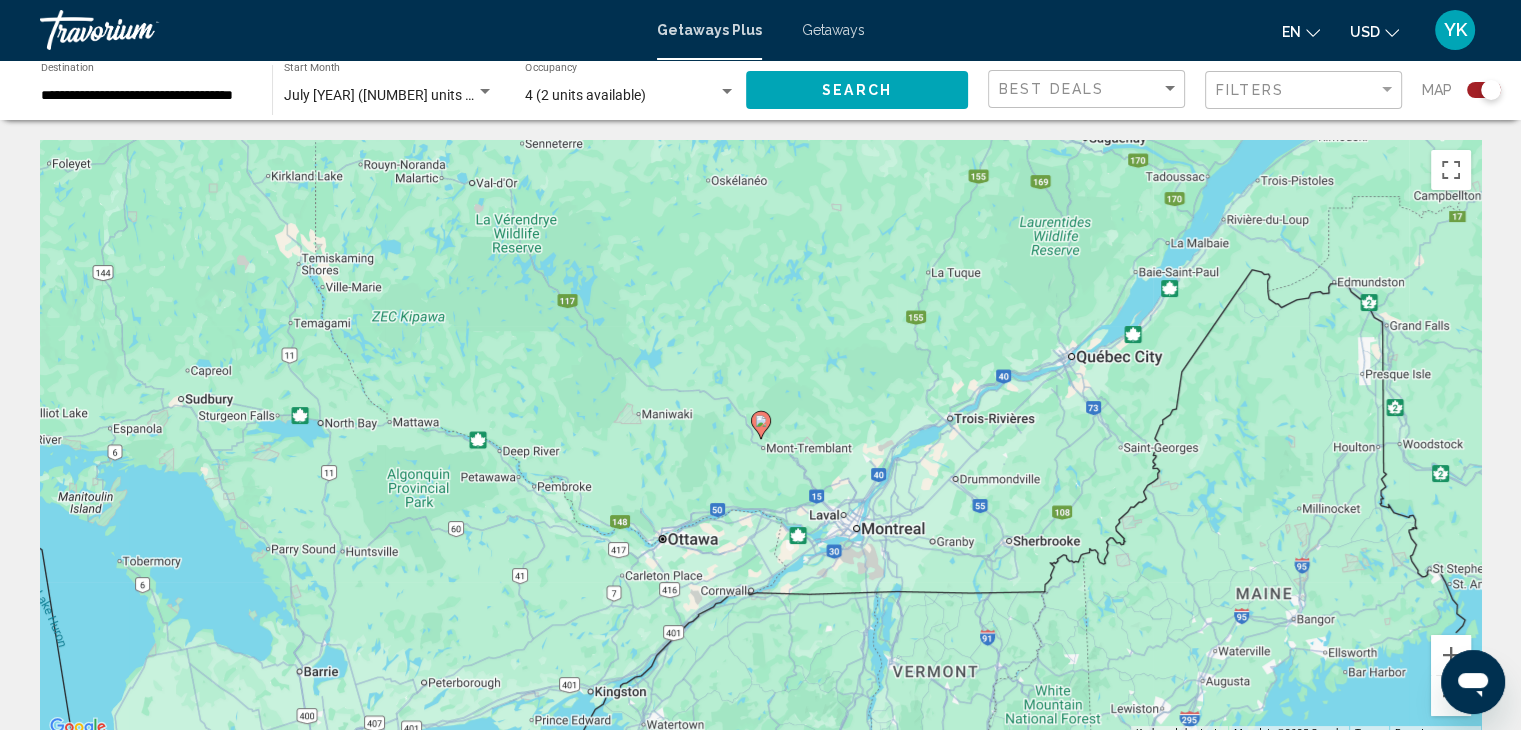 click 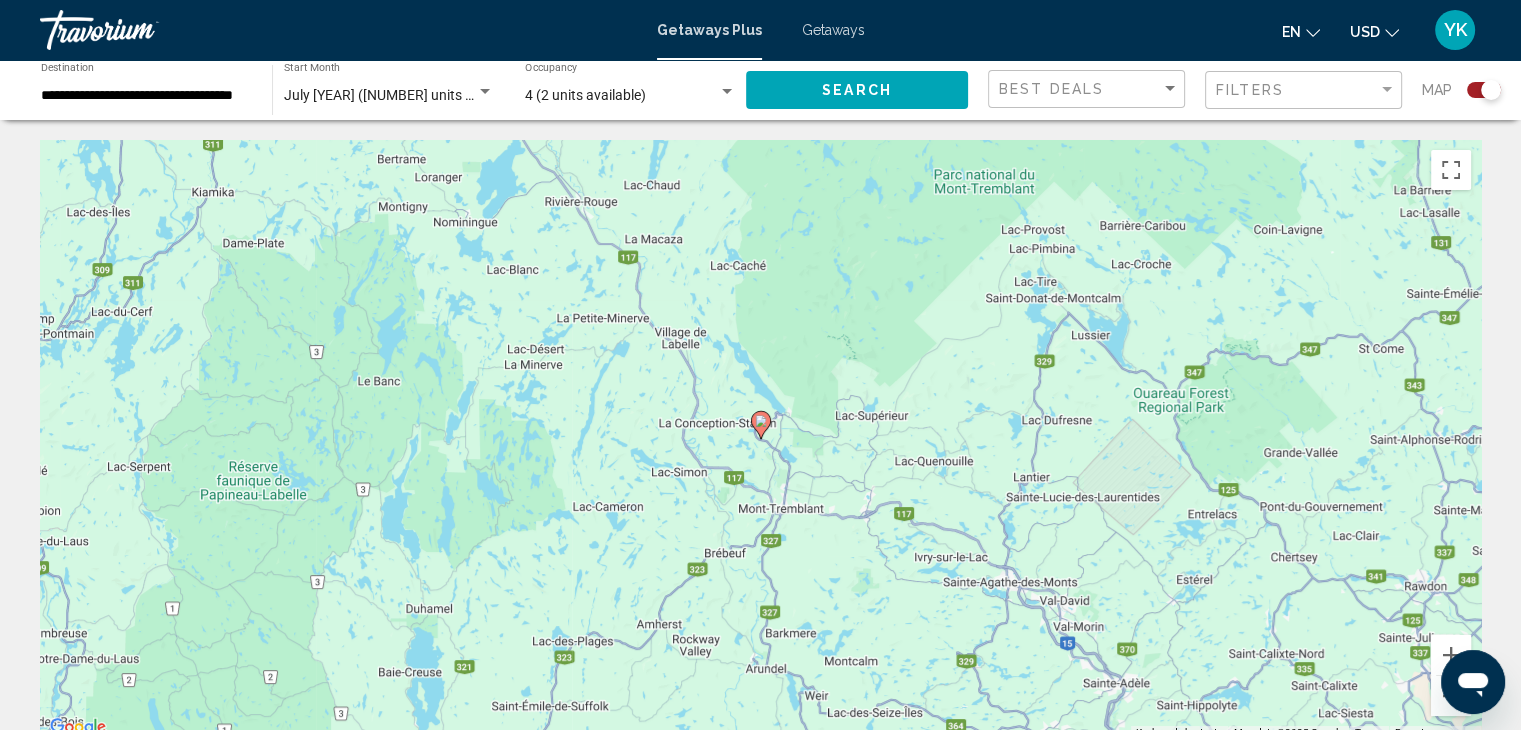 click at bounding box center (761, 425) 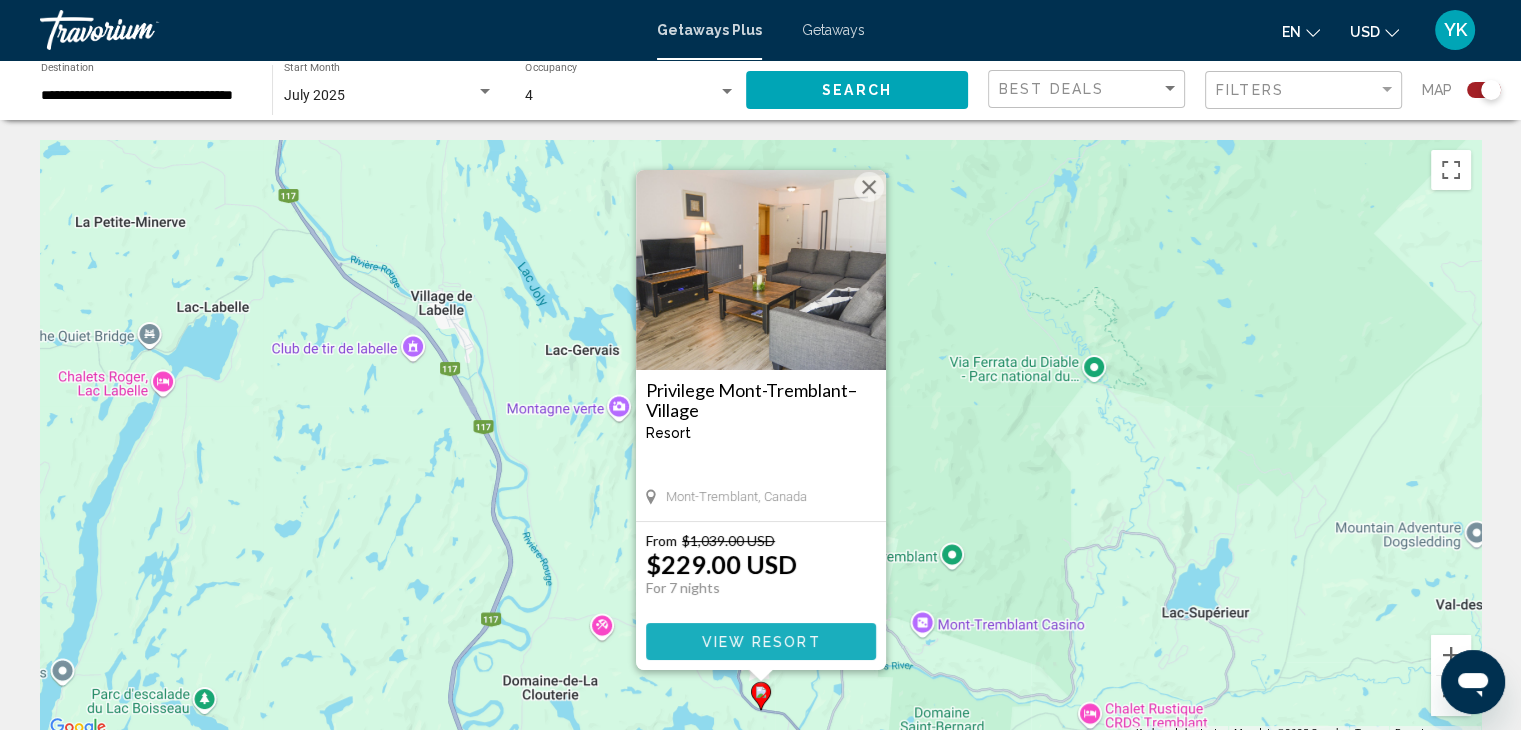 click on "View Resort" at bounding box center (760, 642) 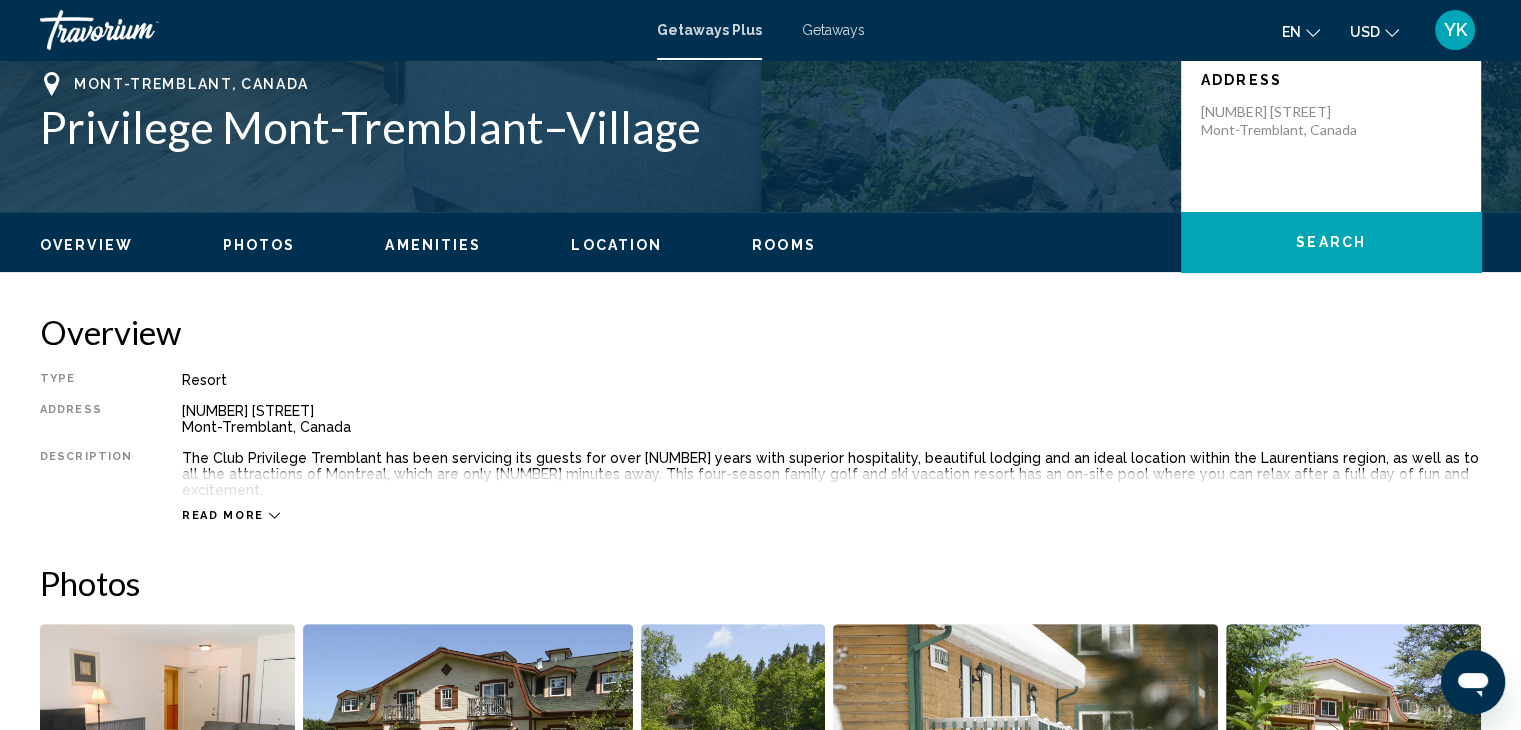 scroll, scrollTop: 448, scrollLeft: 0, axis: vertical 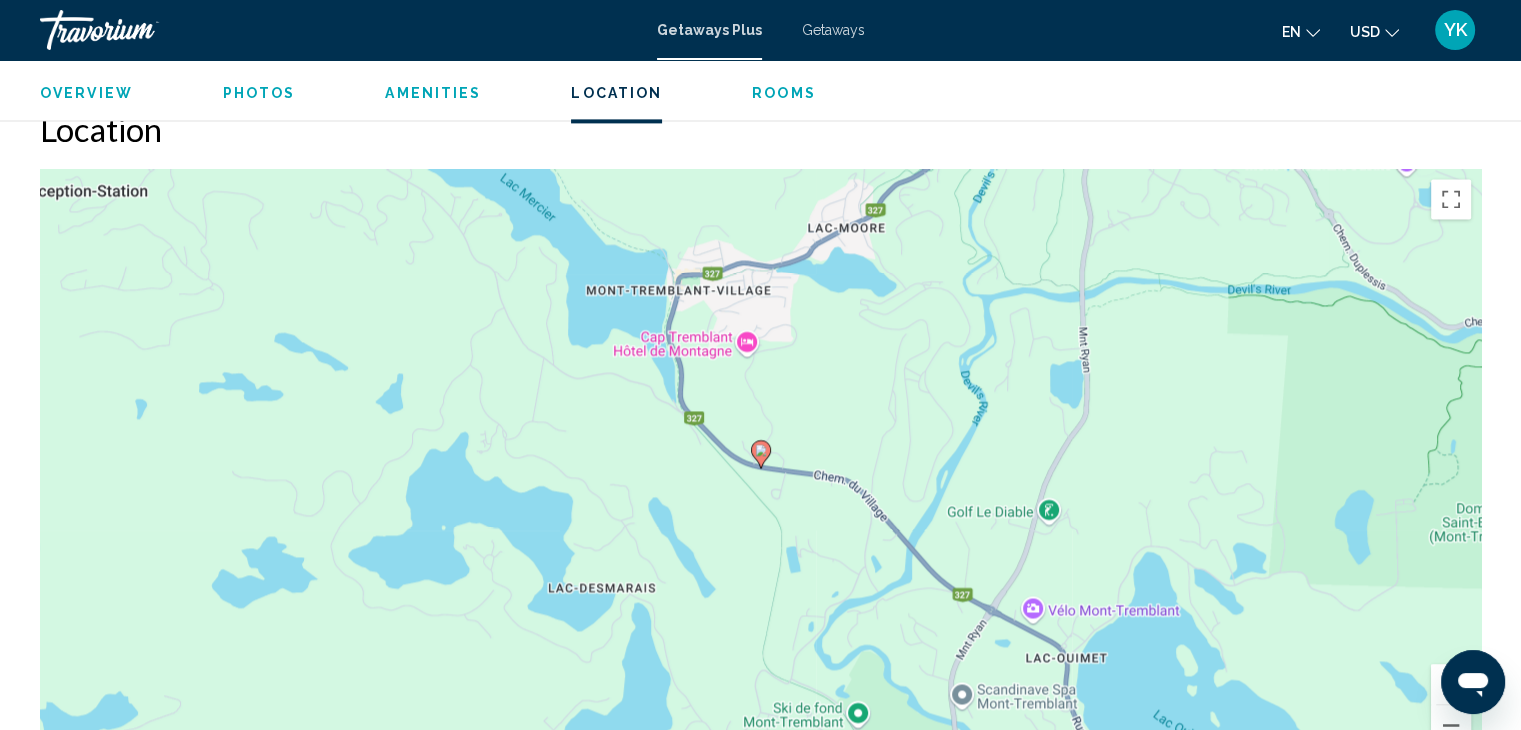 click on "To activate drag with keyboard, press Alt + Enter. Once in keyboard drag state, use the arrow keys to move the marker. To complete the drag, press the Enter key. To cancel, press Escape." at bounding box center [760, 469] 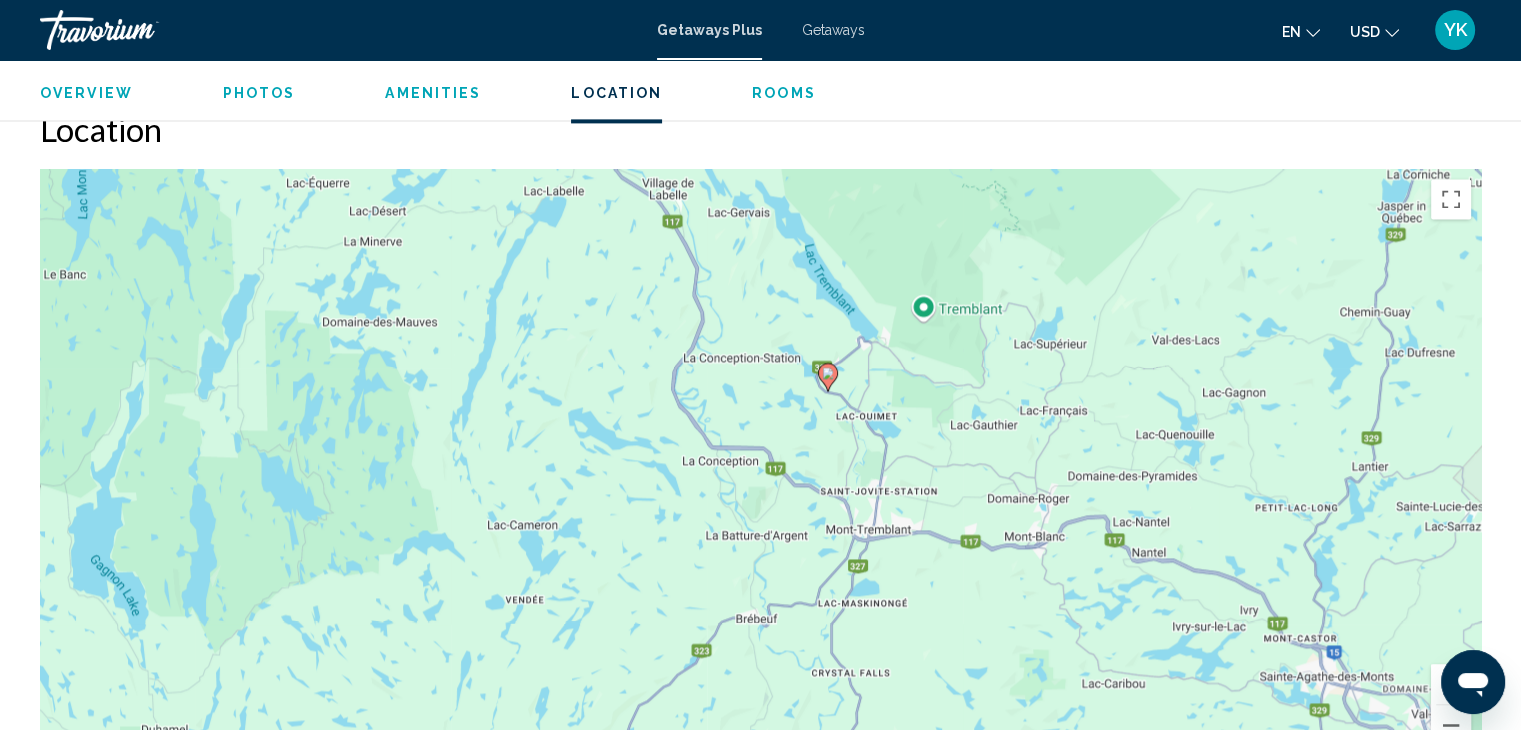 click on "Overview" at bounding box center (86, 93) 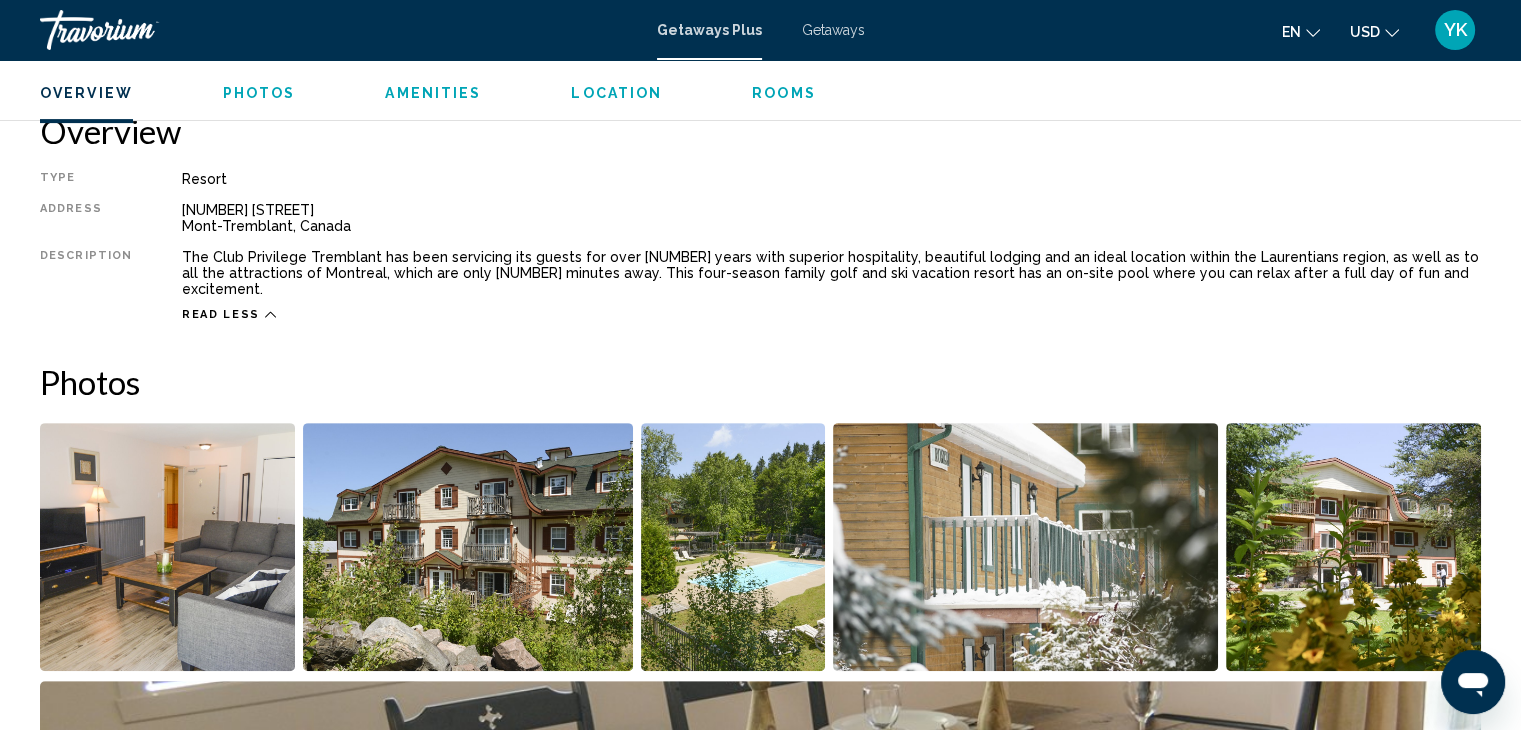 scroll, scrollTop: 640, scrollLeft: 0, axis: vertical 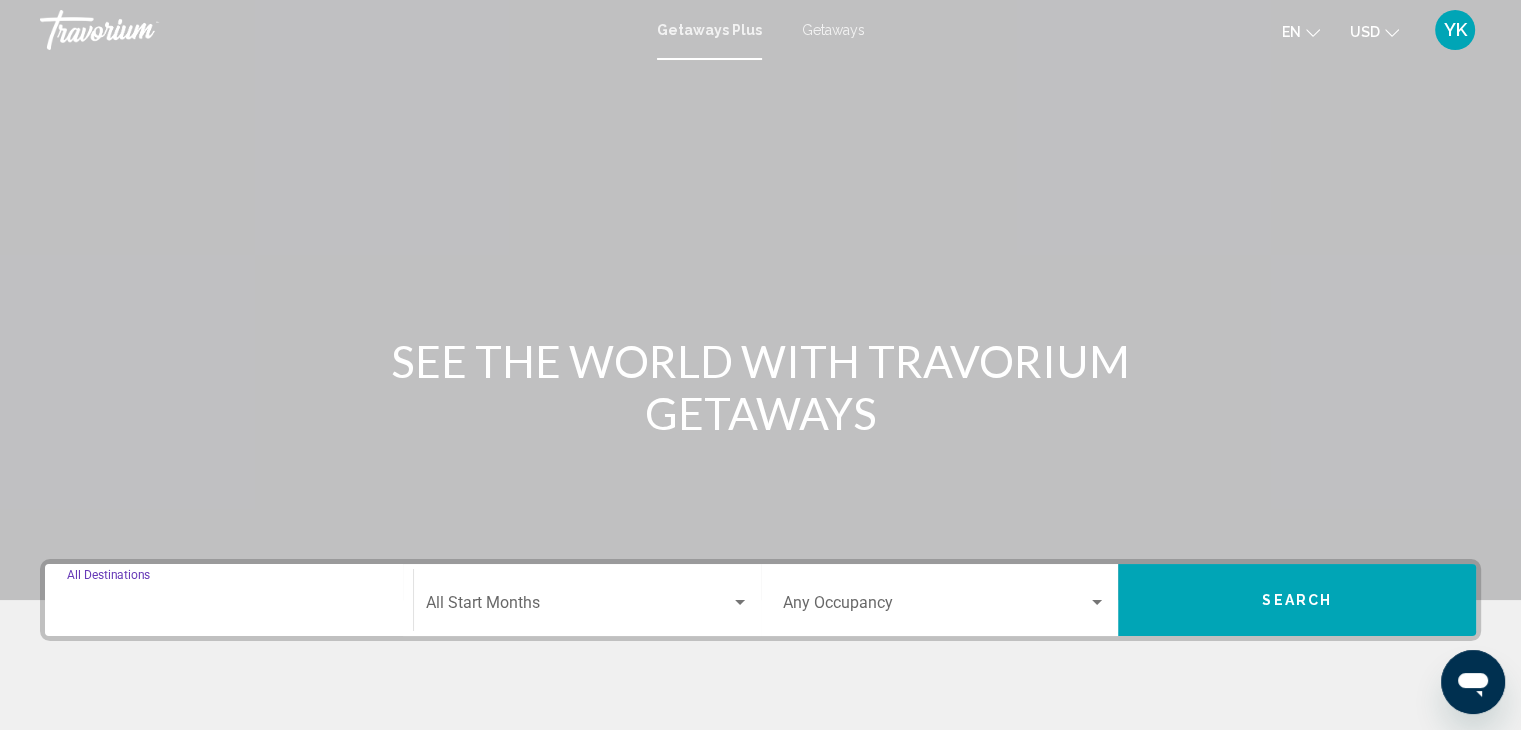 click on "Destination All Destinations" at bounding box center (229, 607) 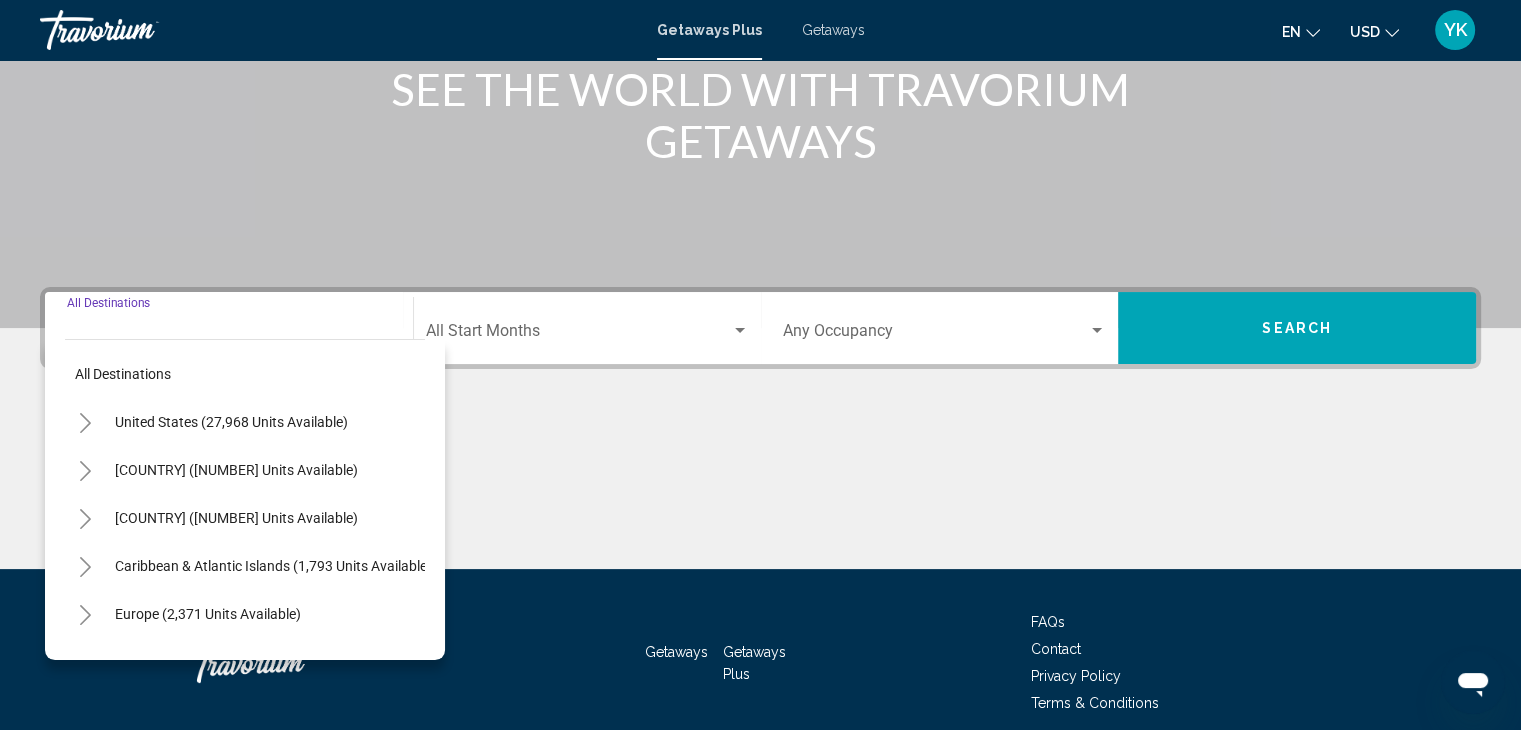scroll, scrollTop: 356, scrollLeft: 0, axis: vertical 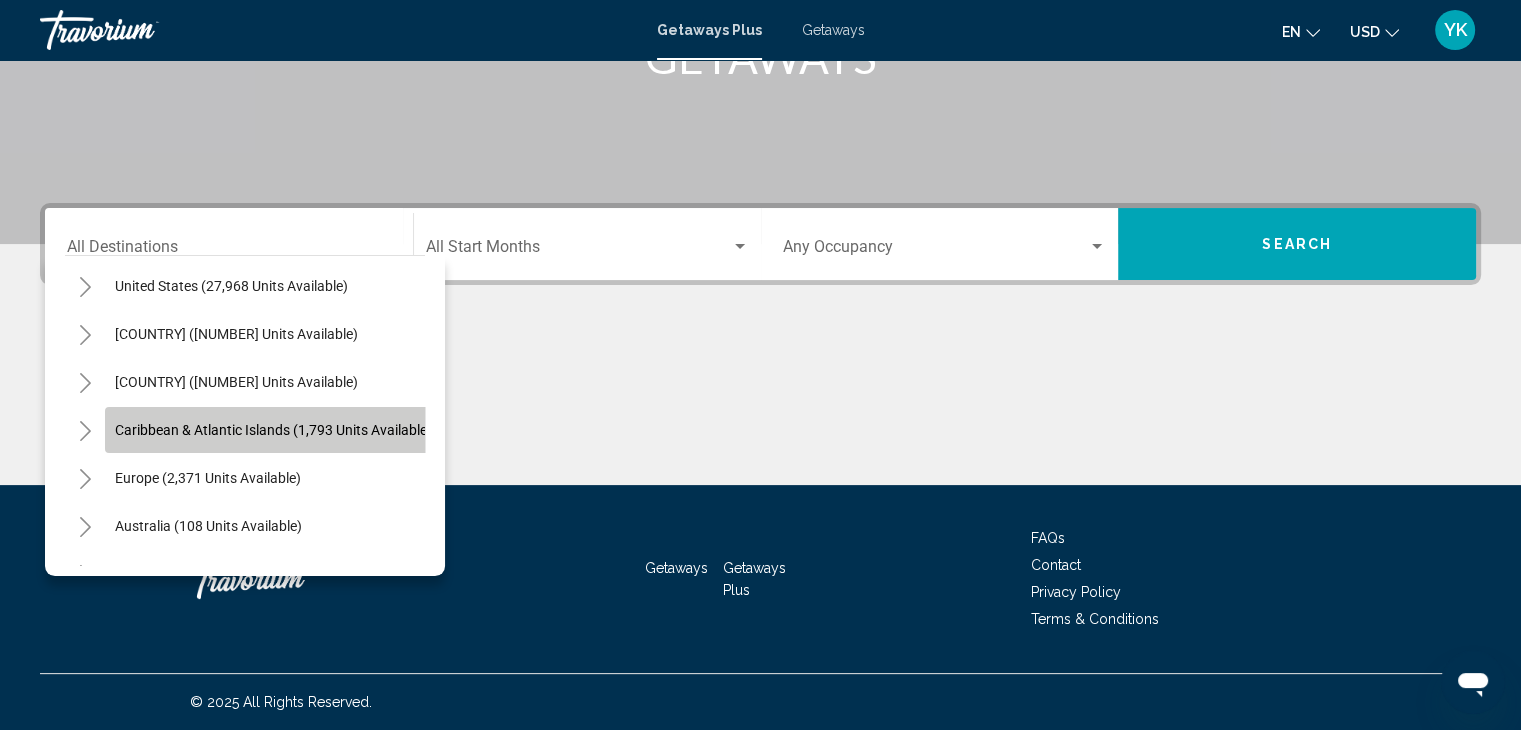 click on "Caribbean & Atlantic Islands (1,793 units available)" 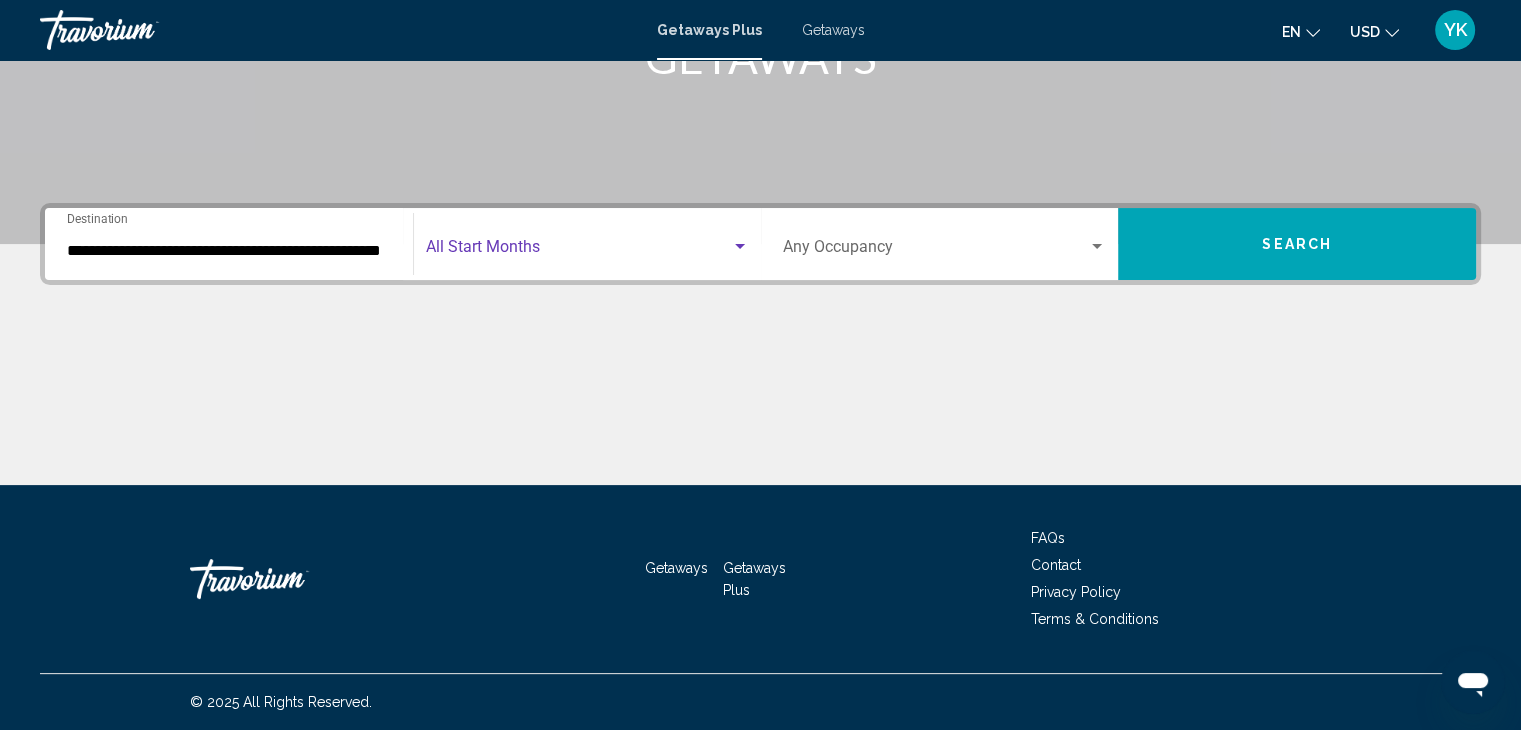 click at bounding box center (578, 251) 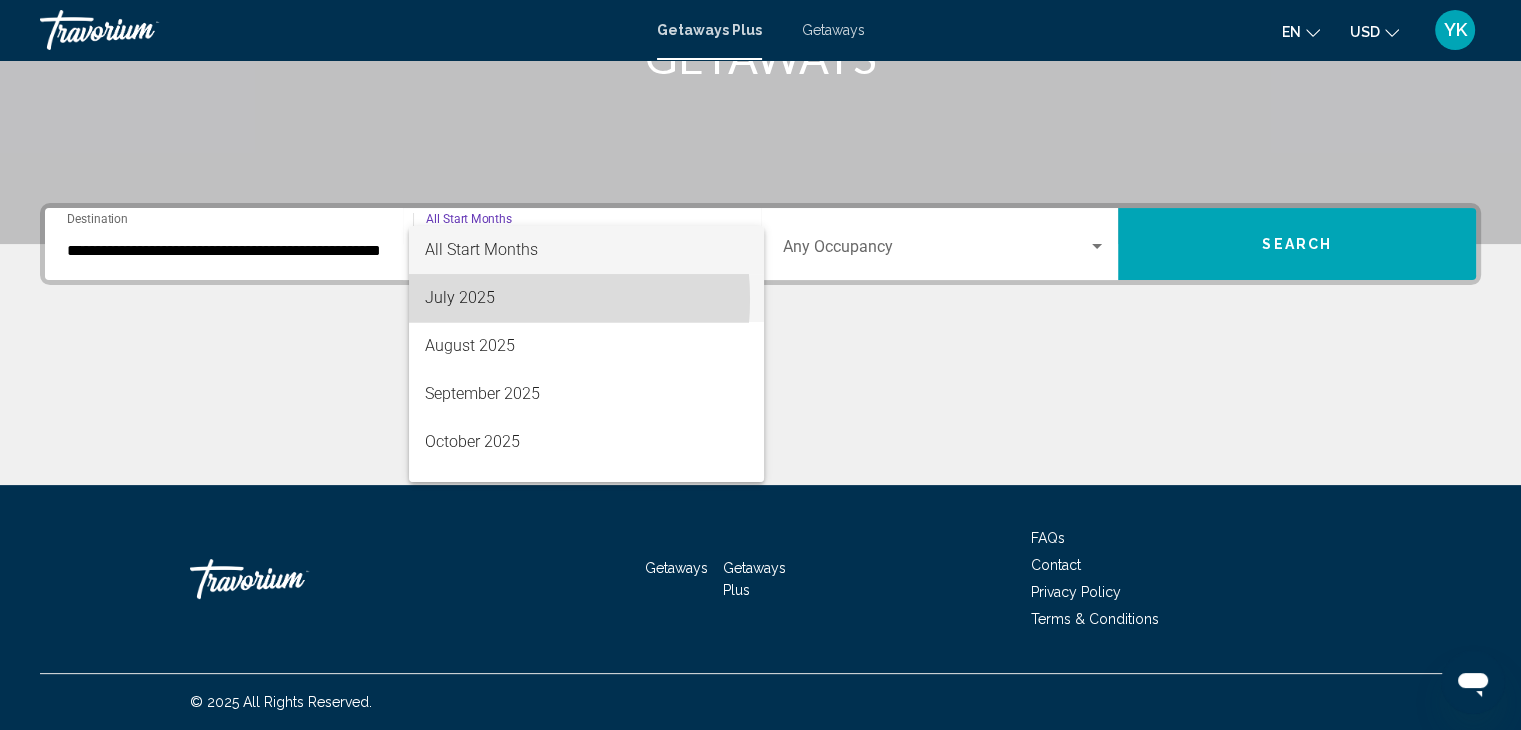 click on "July 2025" at bounding box center [586, 298] 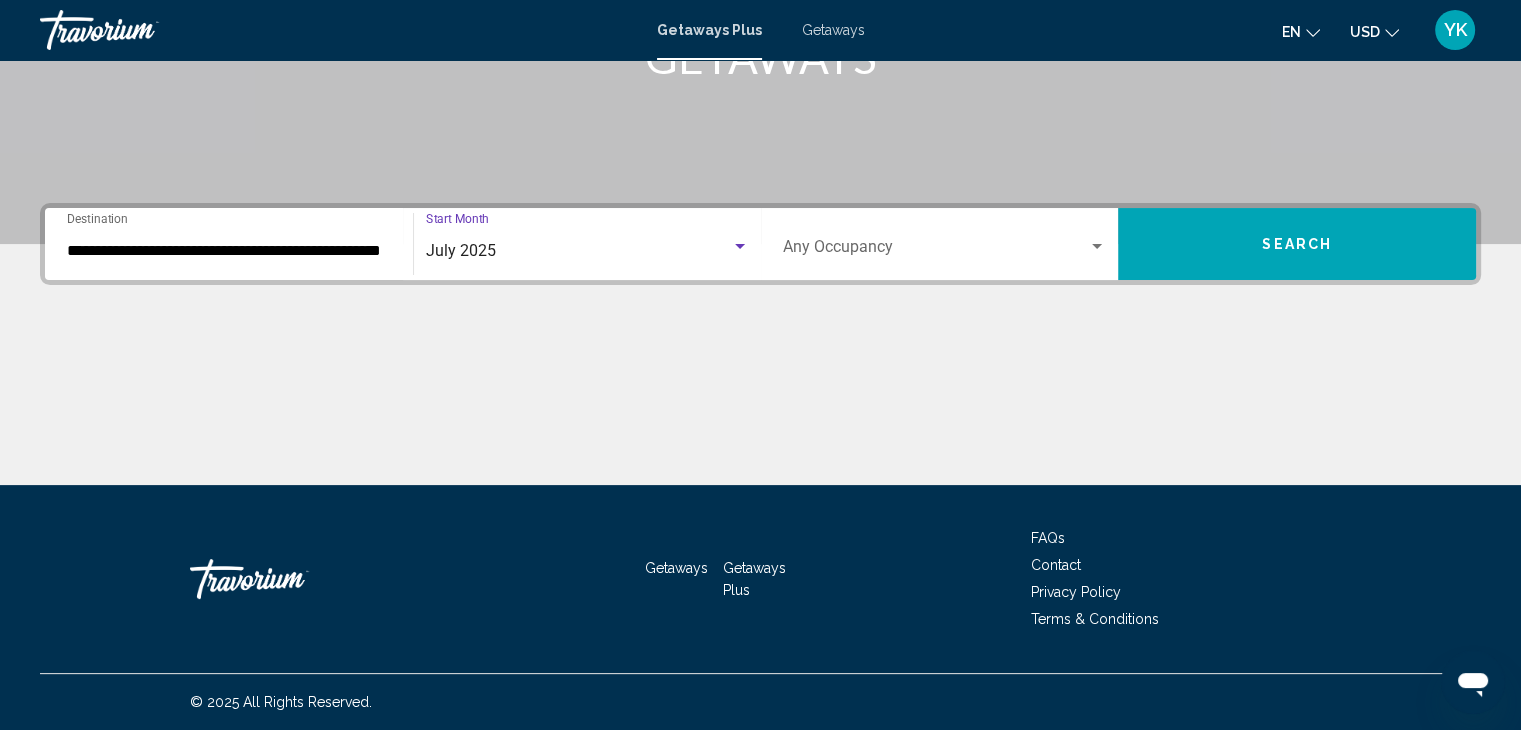 click at bounding box center [936, 251] 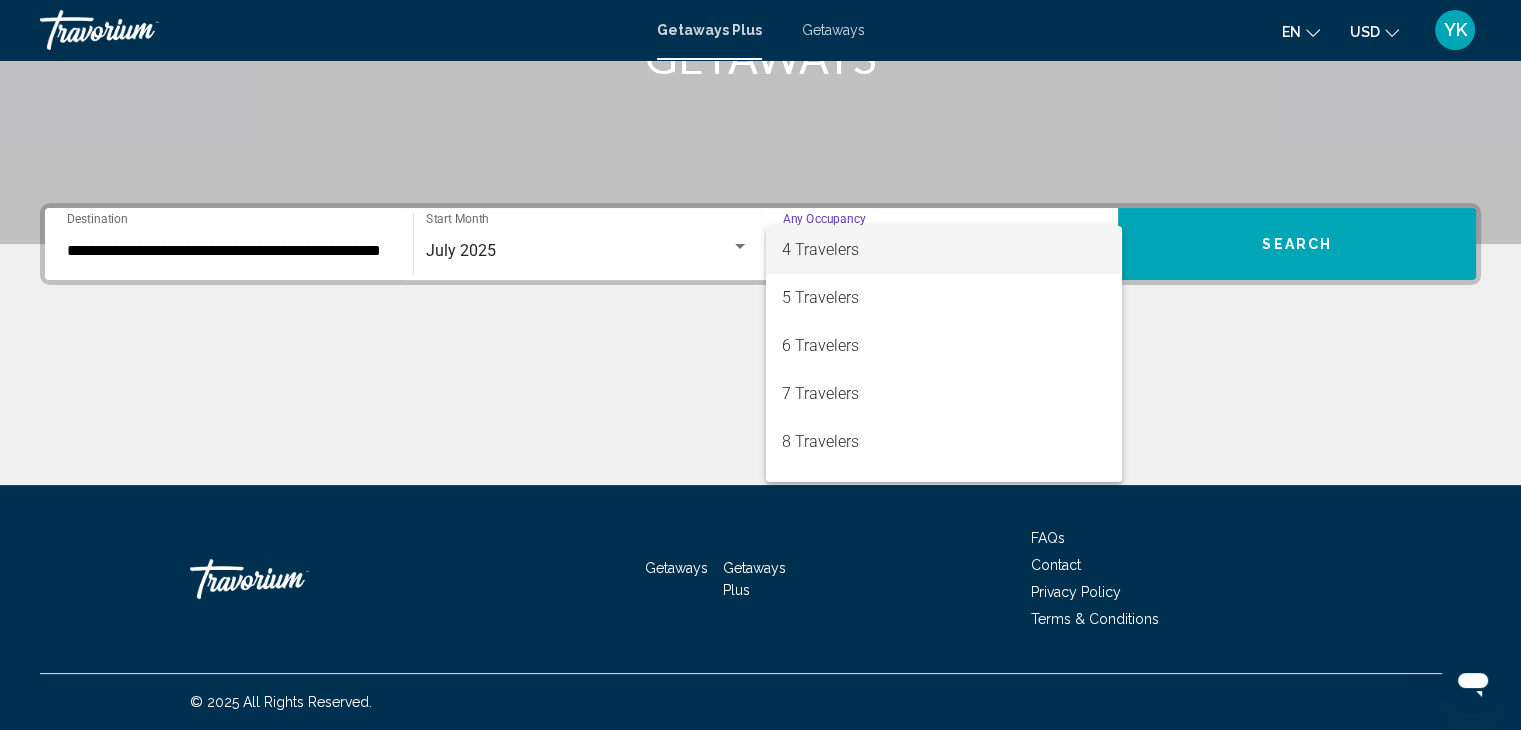 scroll, scrollTop: 144, scrollLeft: 0, axis: vertical 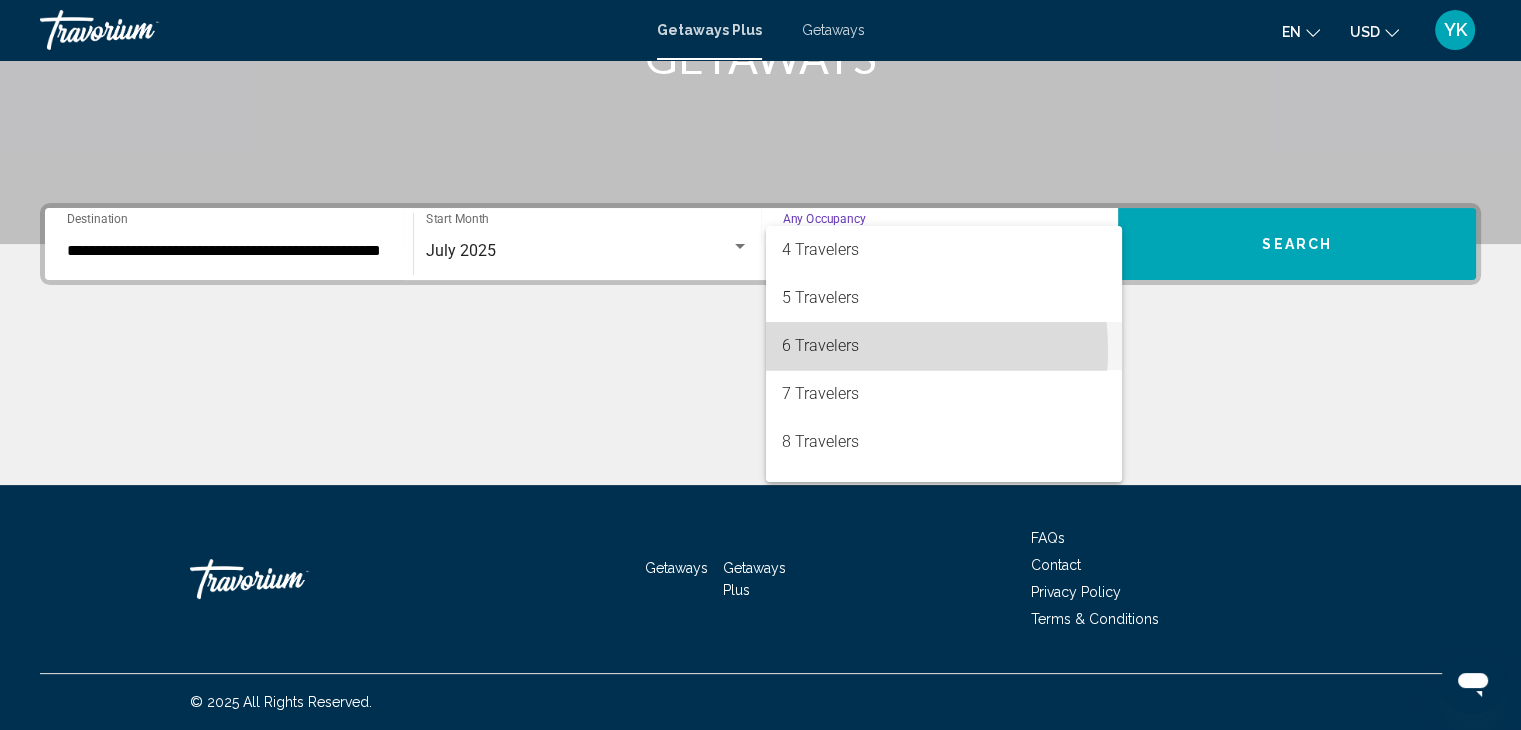 click on "6 Travelers" at bounding box center [944, 346] 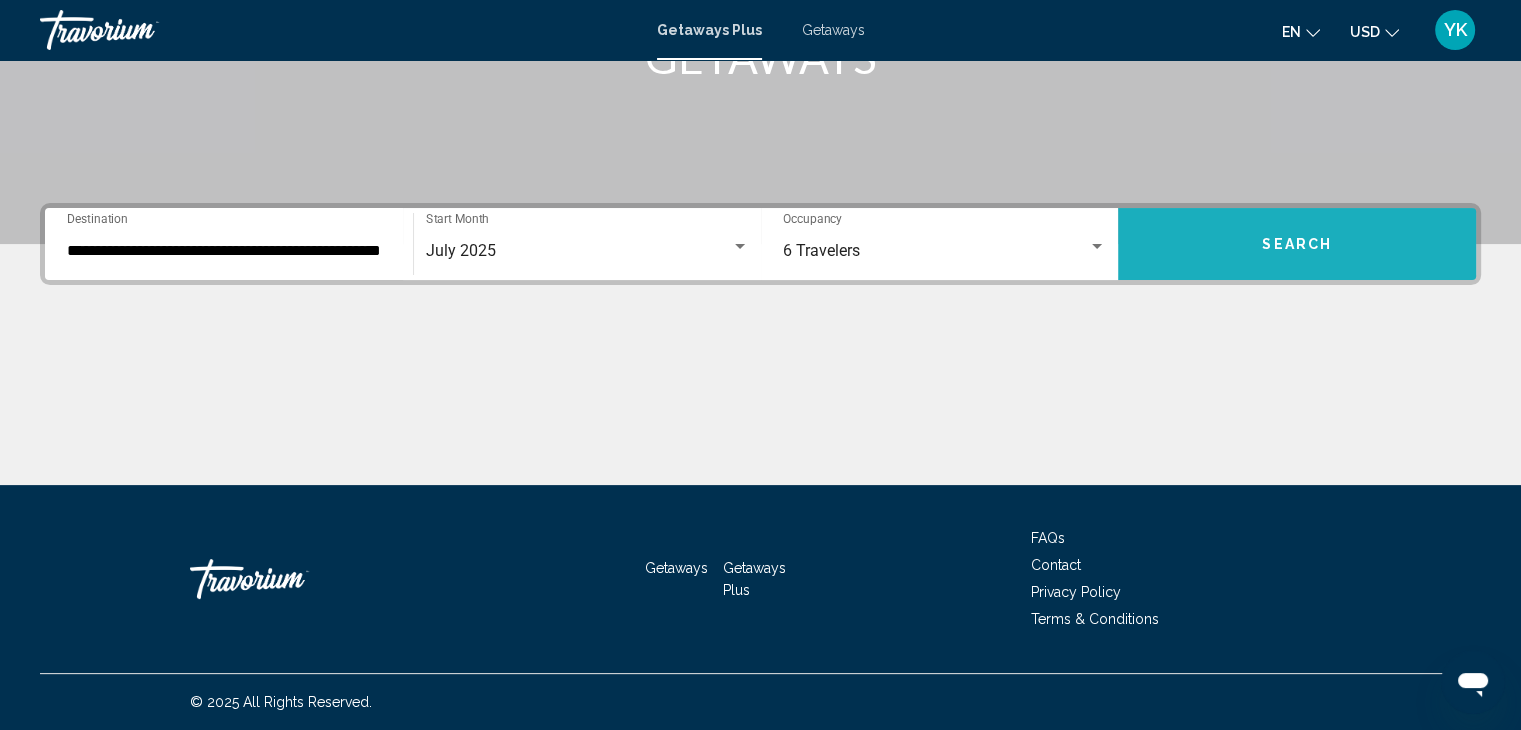 click on "Search" at bounding box center (1297, 245) 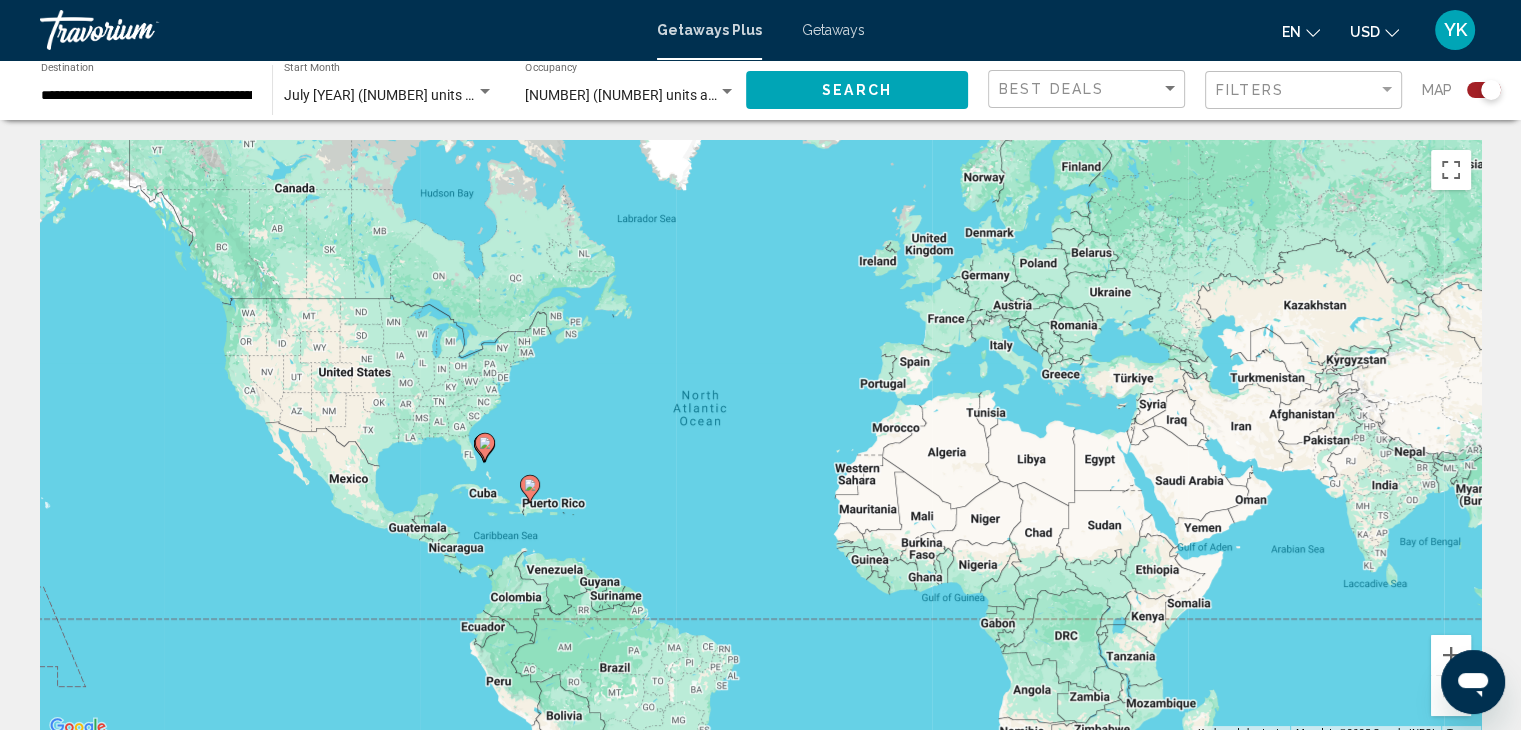 click 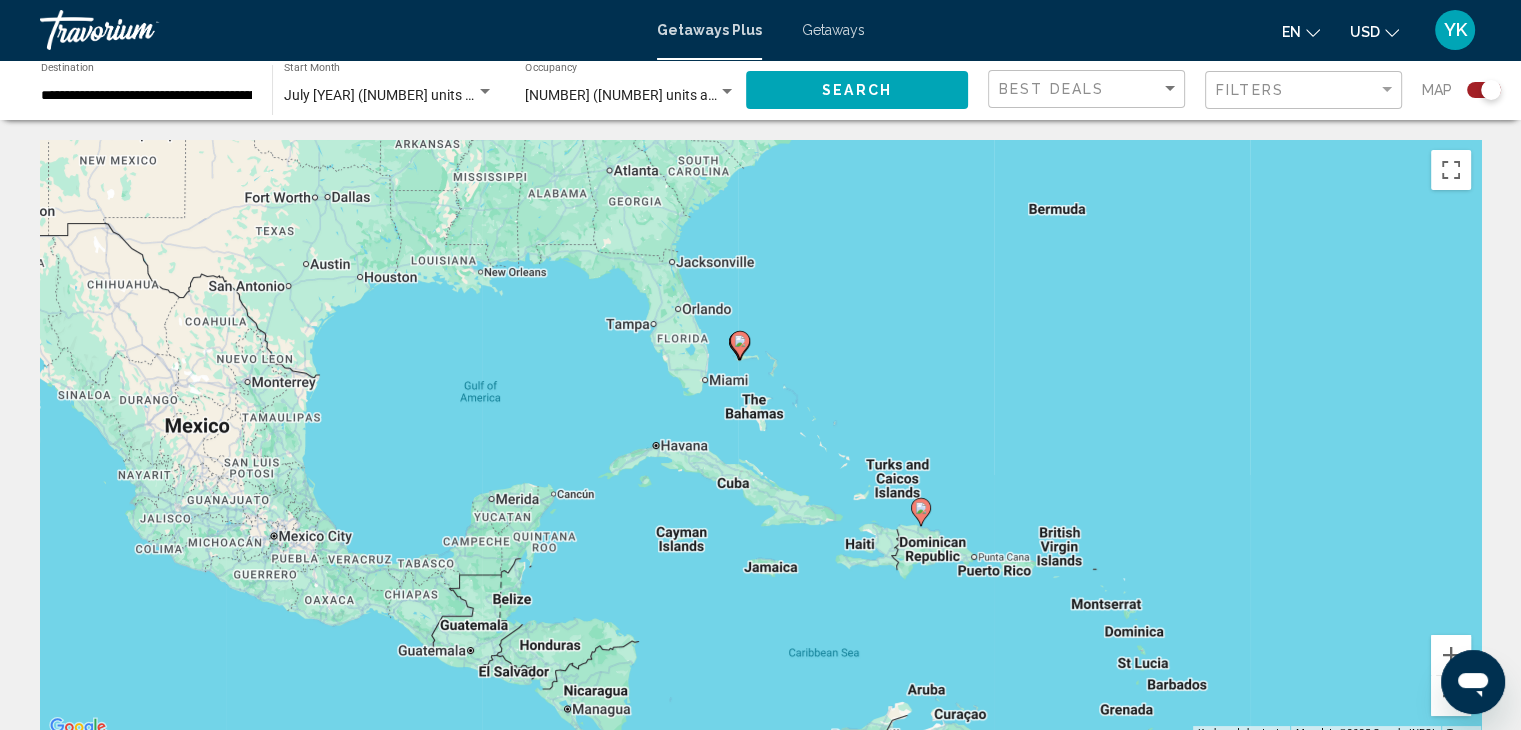 drag, startPoint x: 1057, startPoint y: 574, endPoint x: 1034, endPoint y: 477, distance: 99.68952 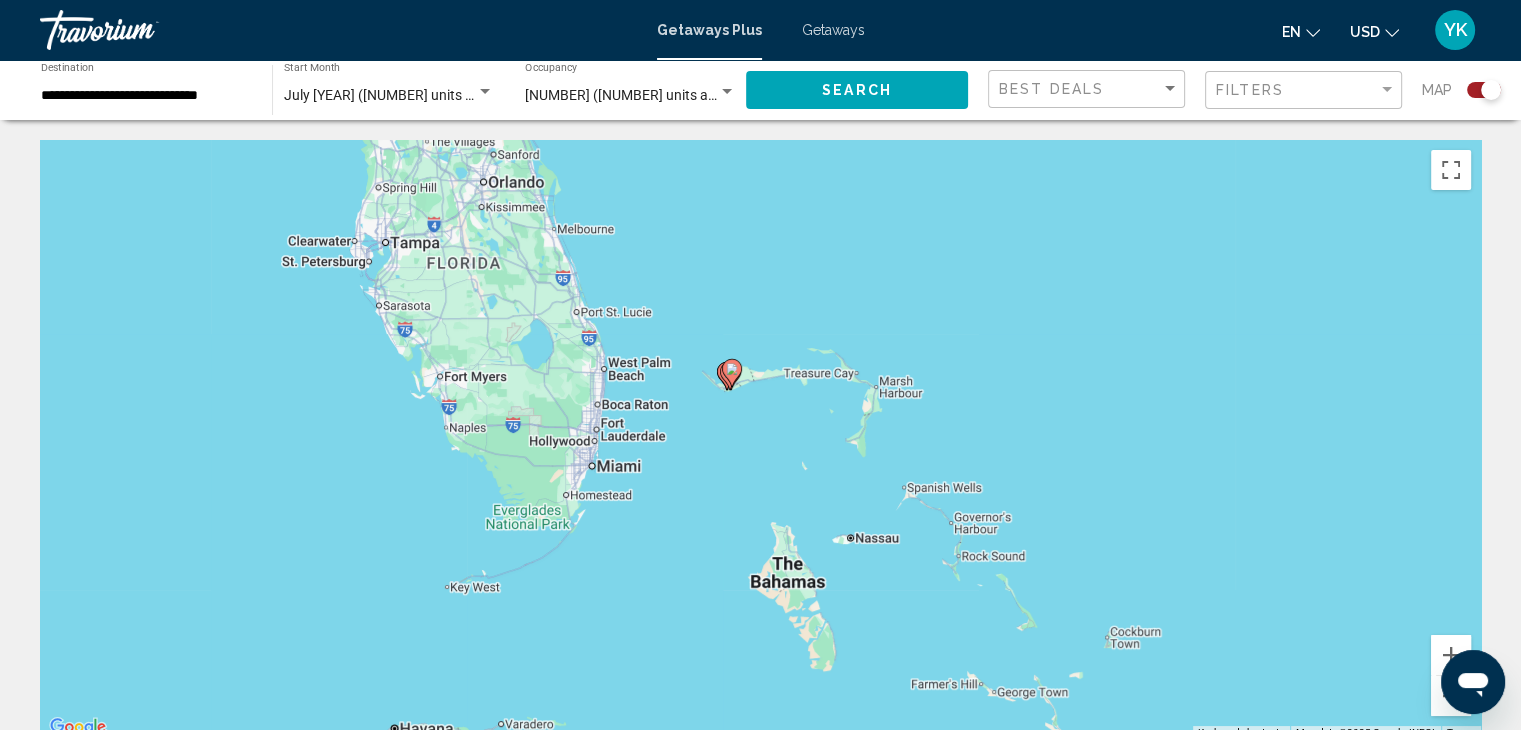 drag, startPoint x: 864, startPoint y: 285, endPoint x: 920, endPoint y: 565, distance: 285.5451 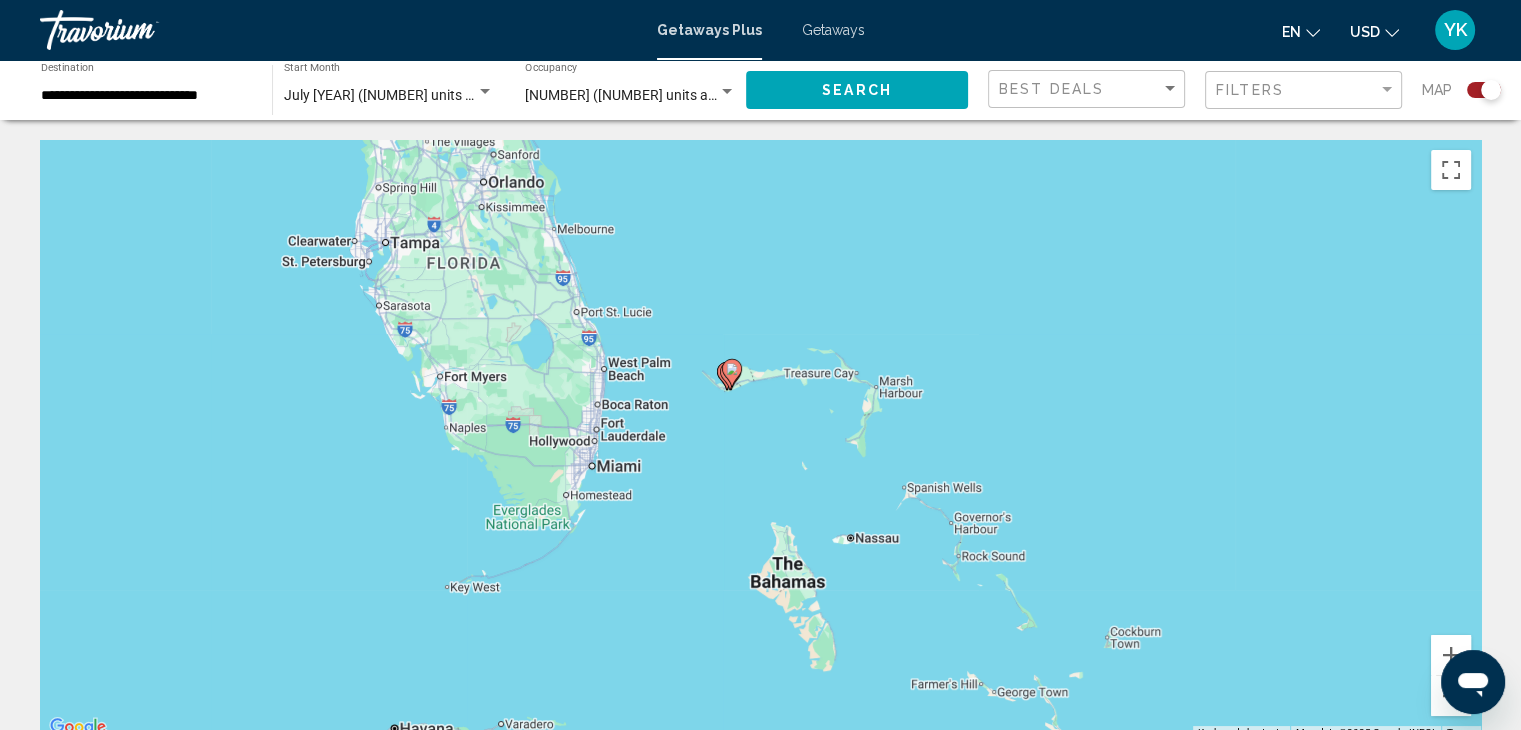 click 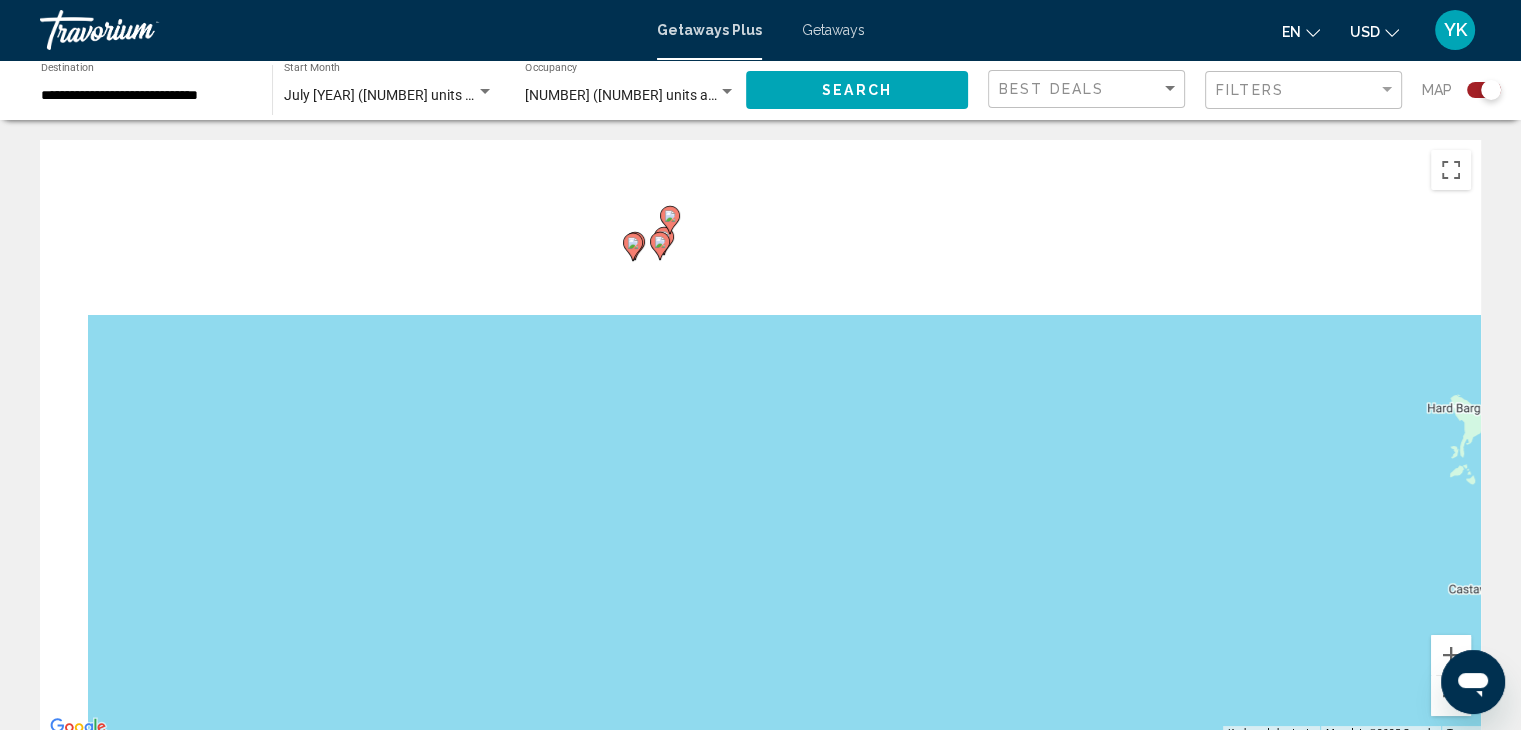 drag, startPoint x: 739, startPoint y: 338, endPoint x: 896, endPoint y: 573, distance: 282.61987 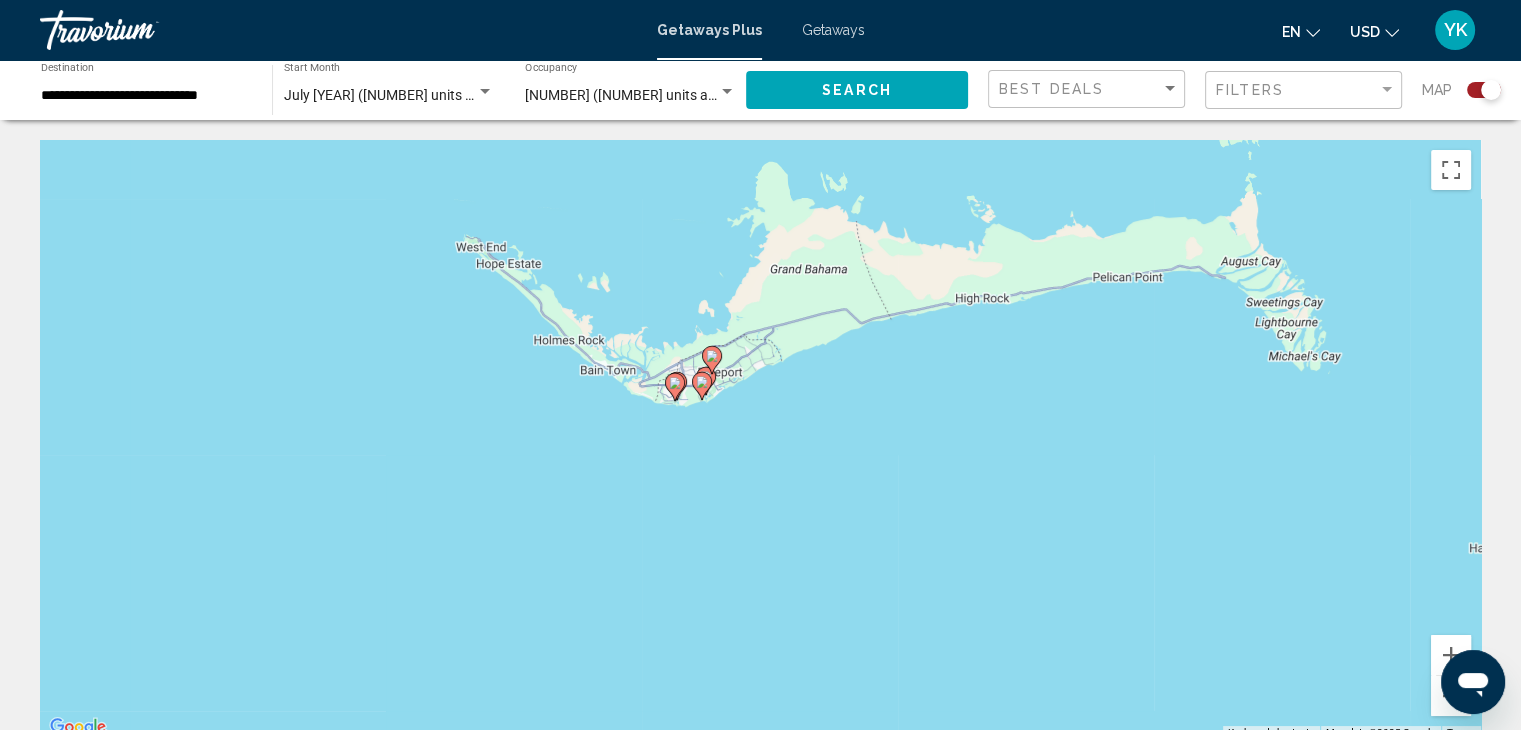 drag, startPoint x: 675, startPoint y: 296, endPoint x: 708, endPoint y: 437, distance: 144.81023 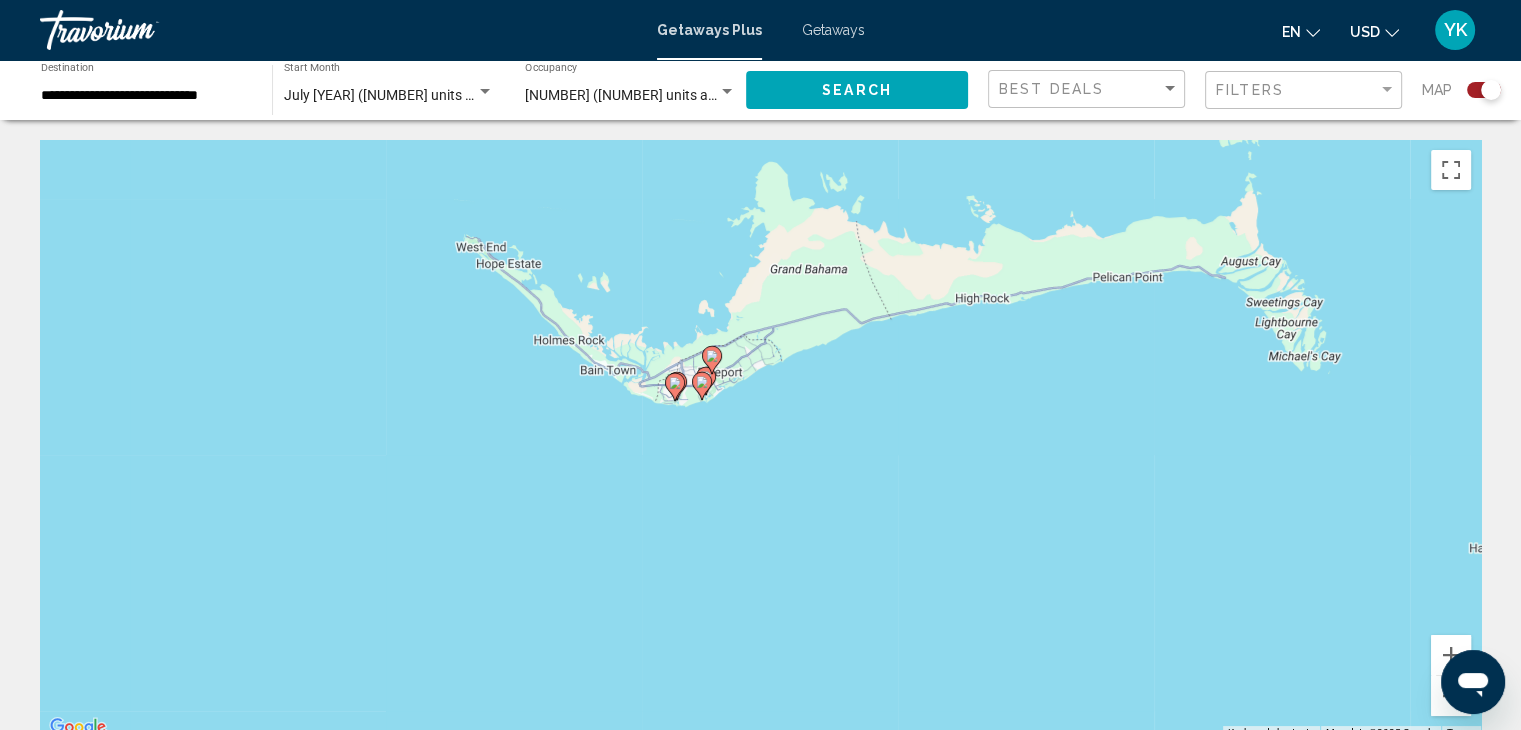 click at bounding box center (712, 360) 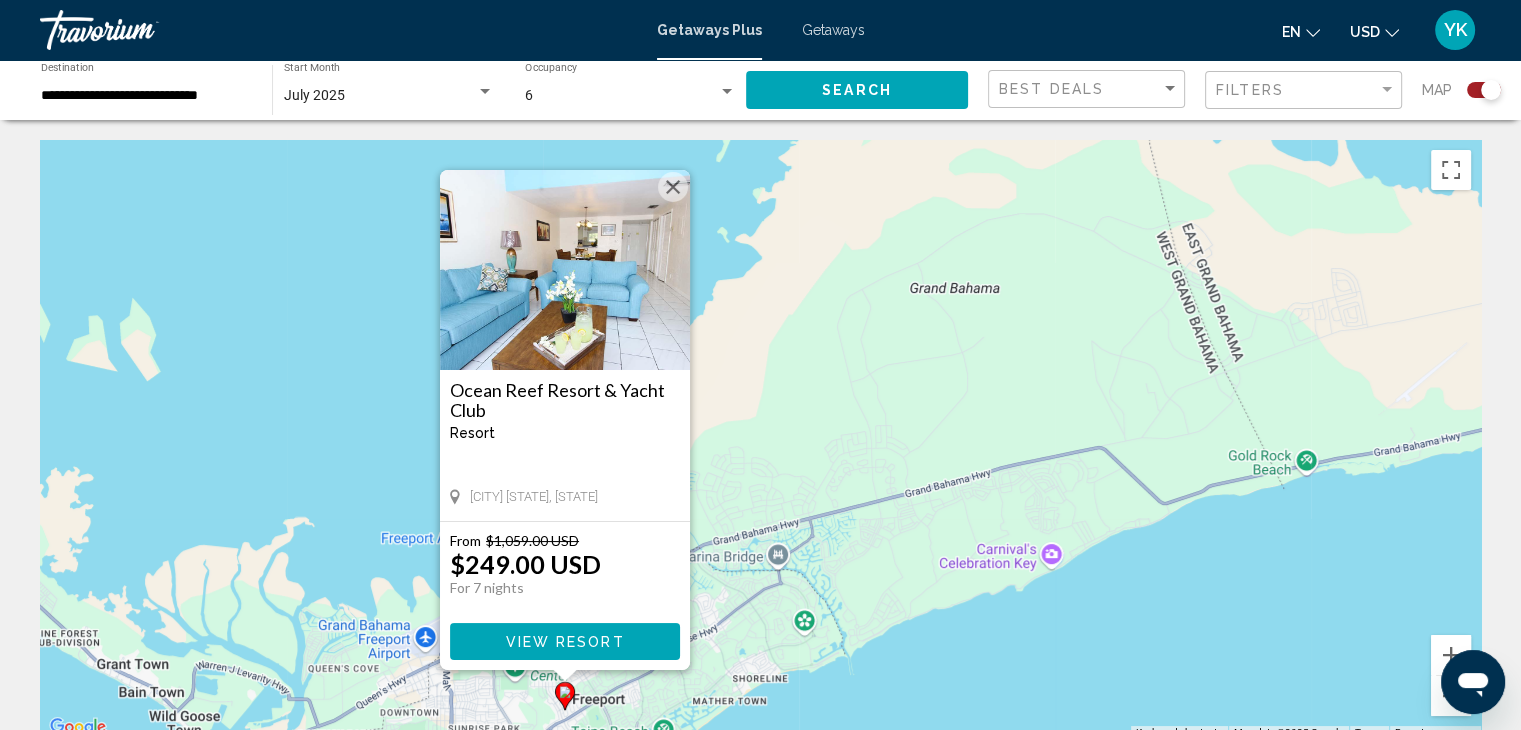 click at bounding box center [673, 187] 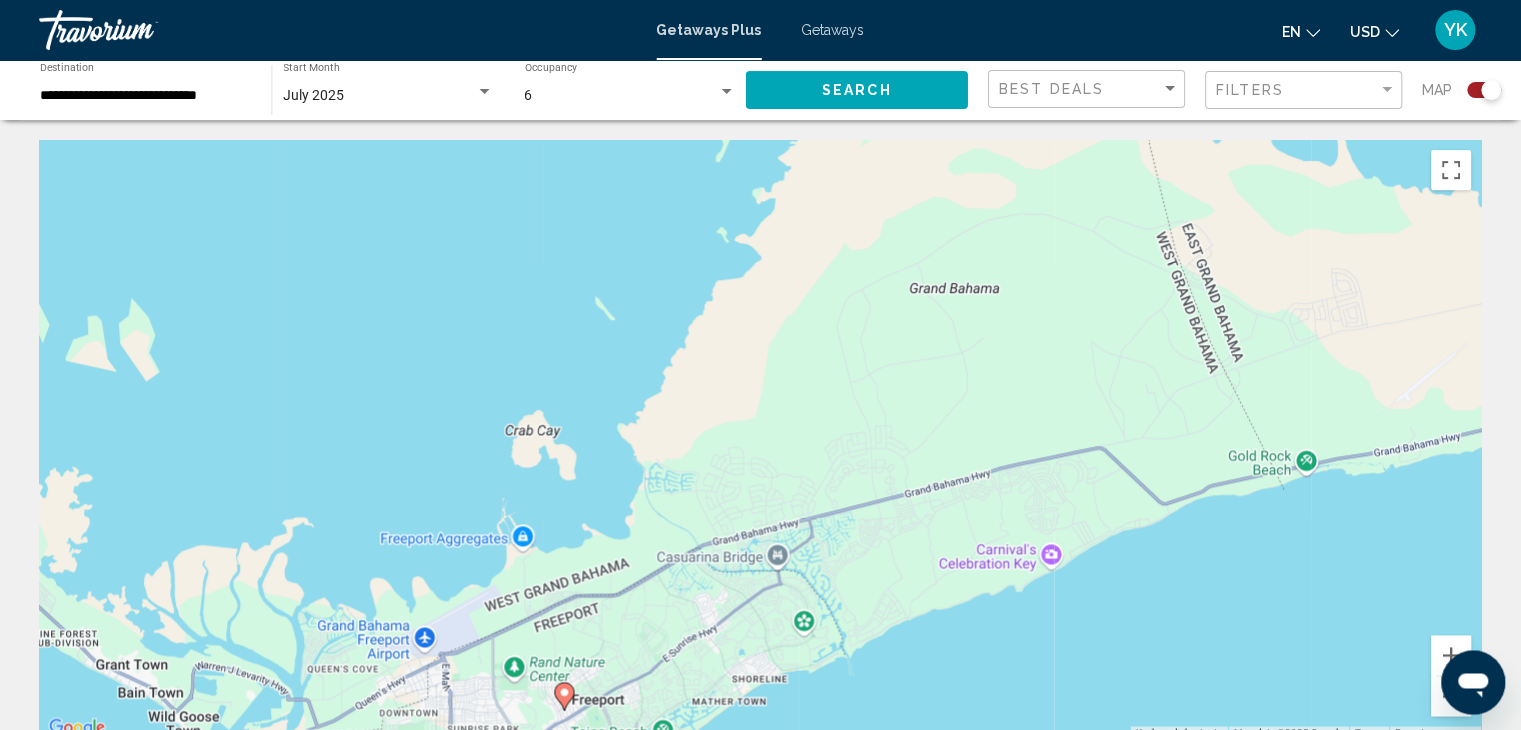 scroll, scrollTop: 0, scrollLeft: 0, axis: both 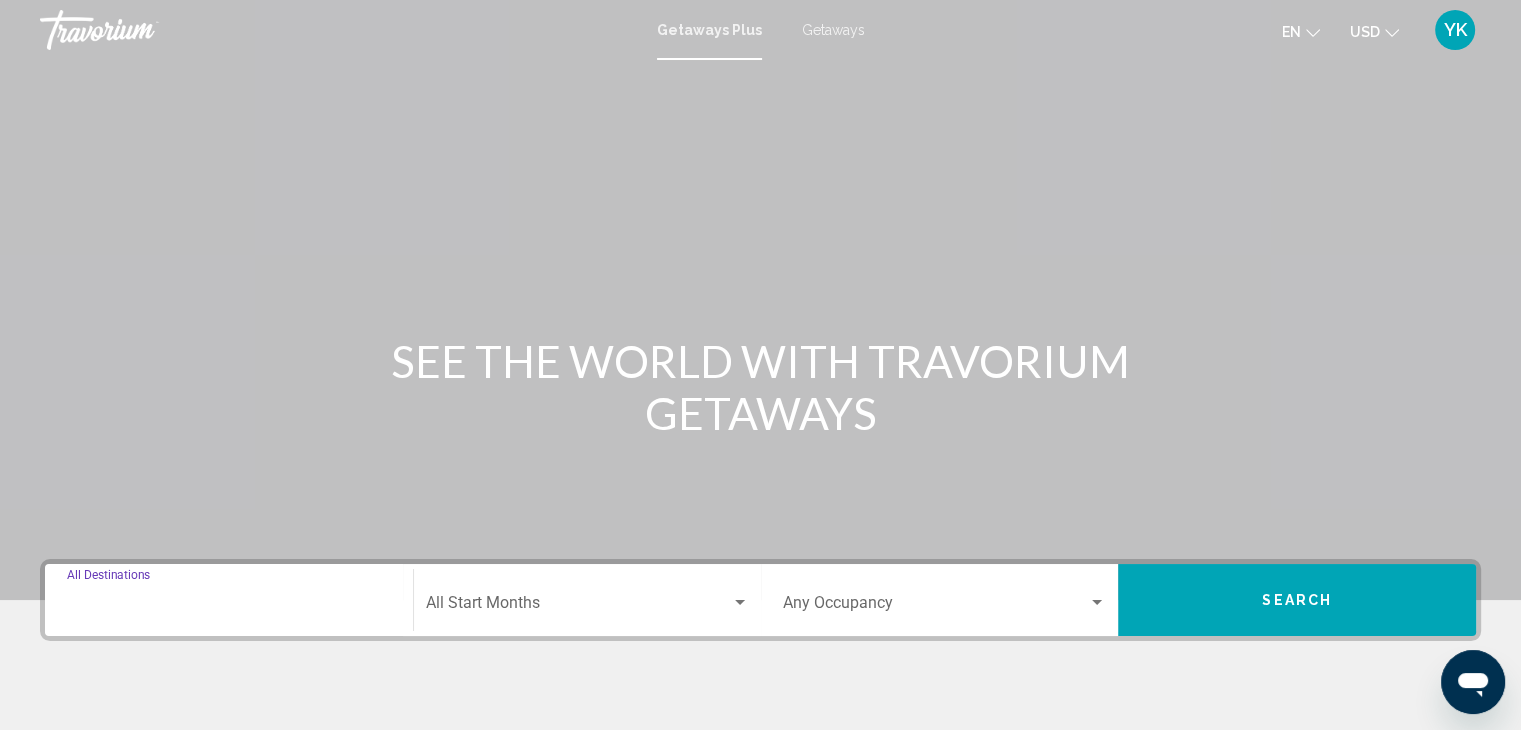 click on "Destination All Destinations" at bounding box center (229, 607) 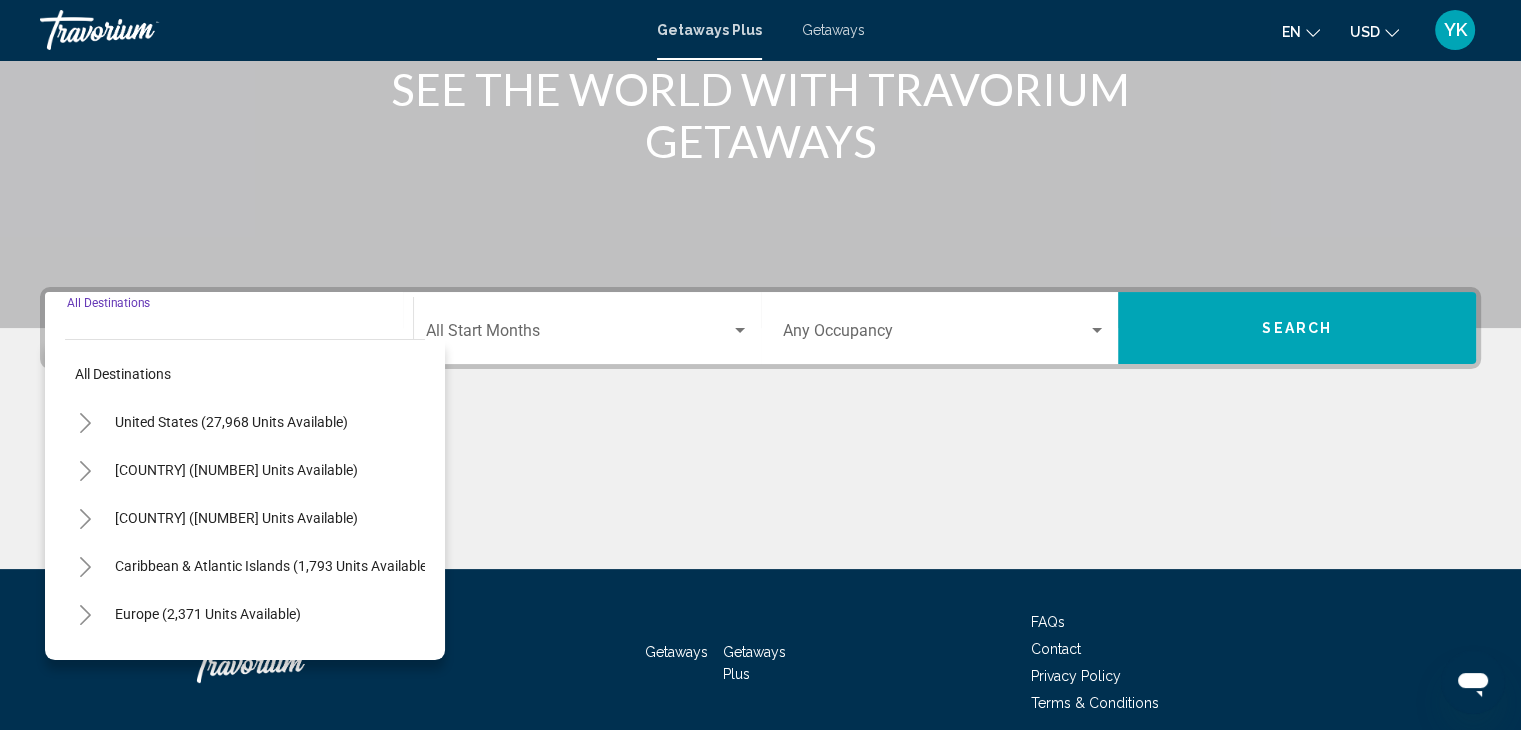scroll, scrollTop: 356, scrollLeft: 0, axis: vertical 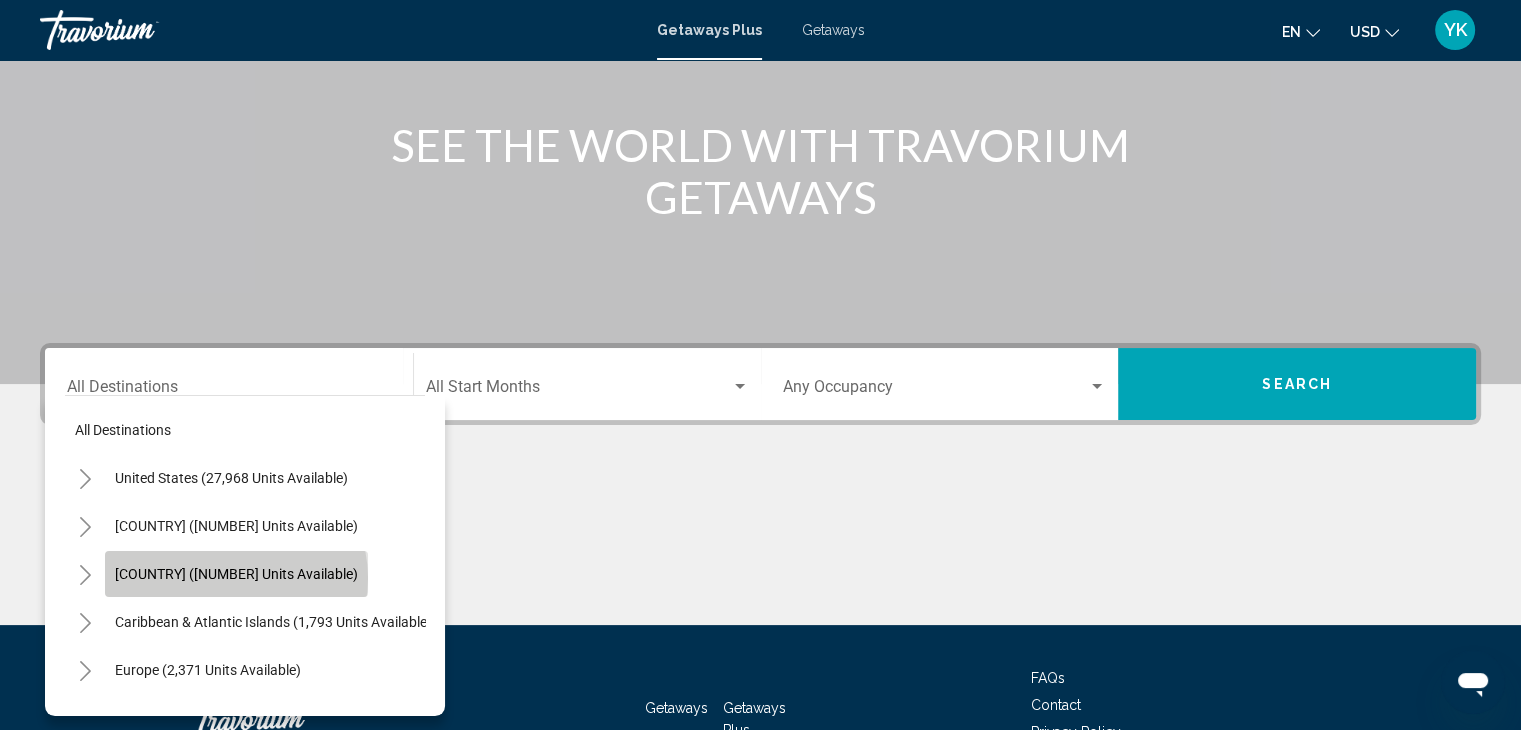 click on "[COUNTRY] (1,948 units available)" 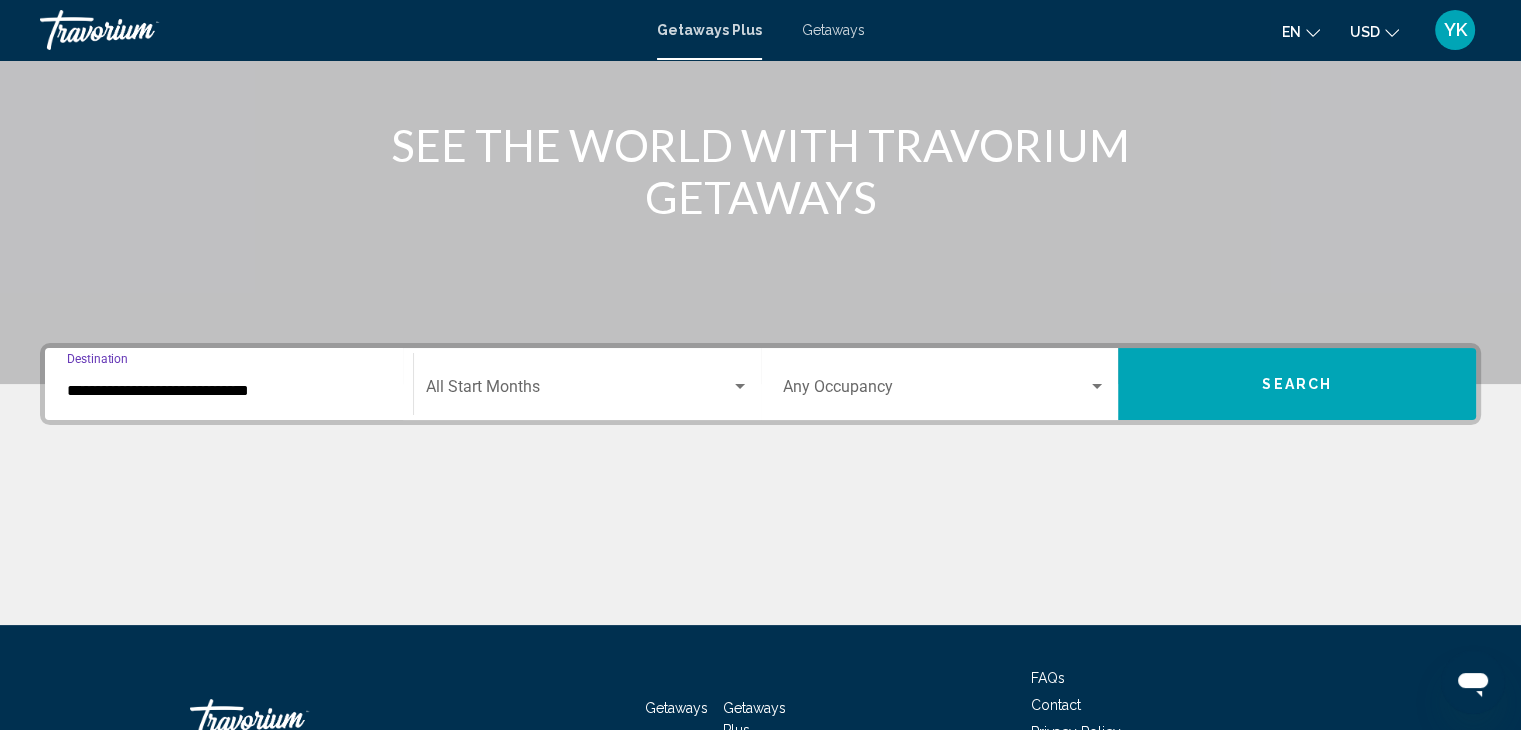 scroll, scrollTop: 356, scrollLeft: 0, axis: vertical 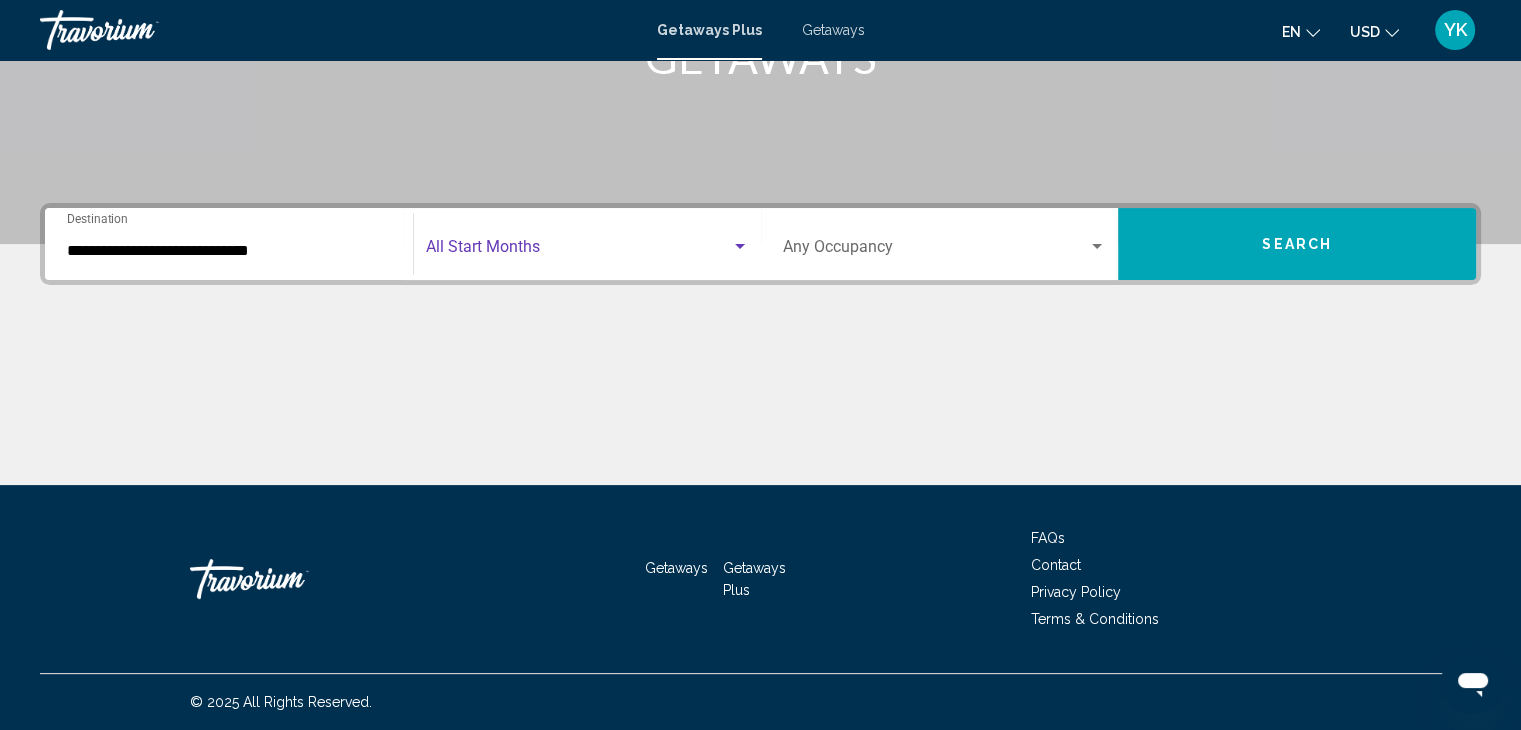 click at bounding box center (578, 251) 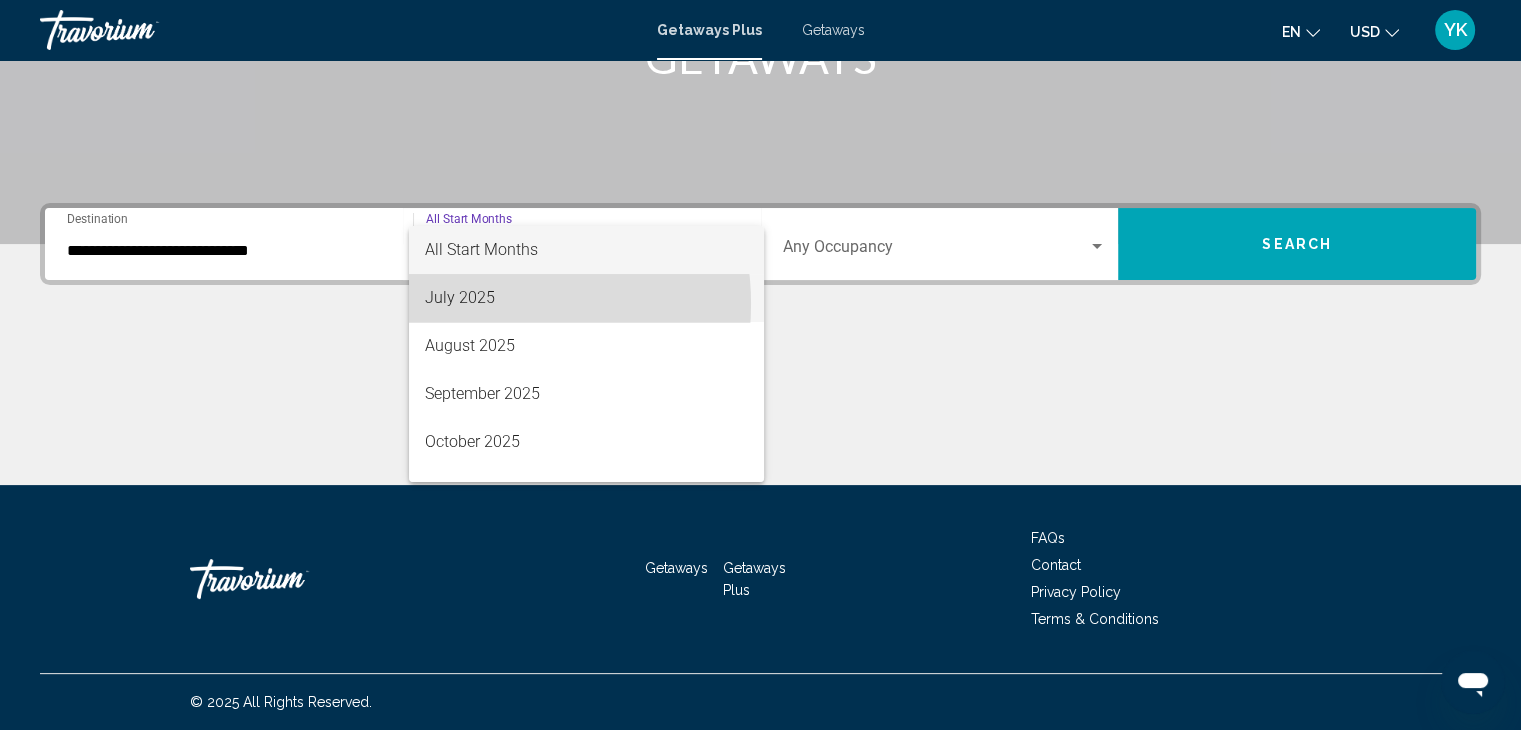 click on "July 2025" at bounding box center [586, 298] 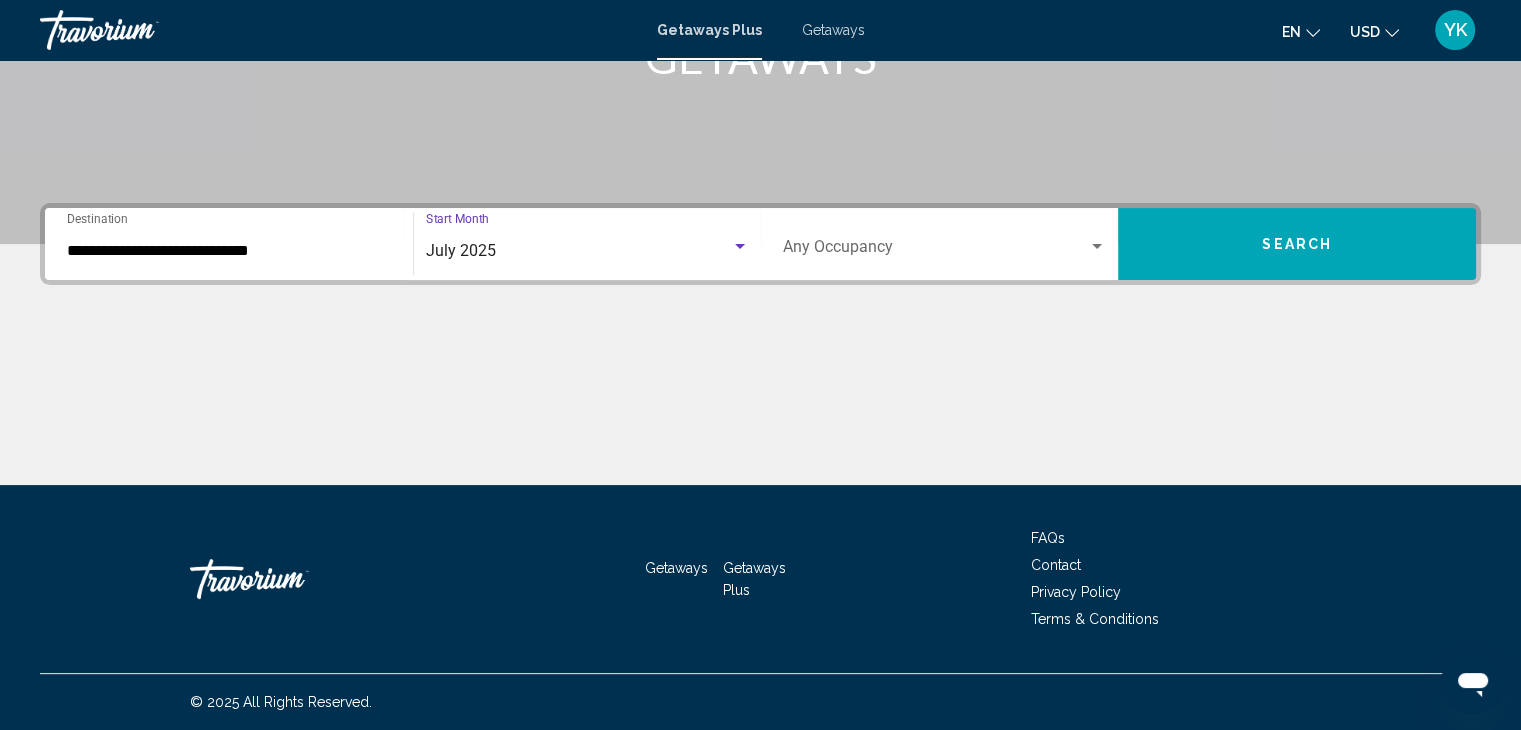 click on "Occupancy Any Occupancy" at bounding box center [945, 244] 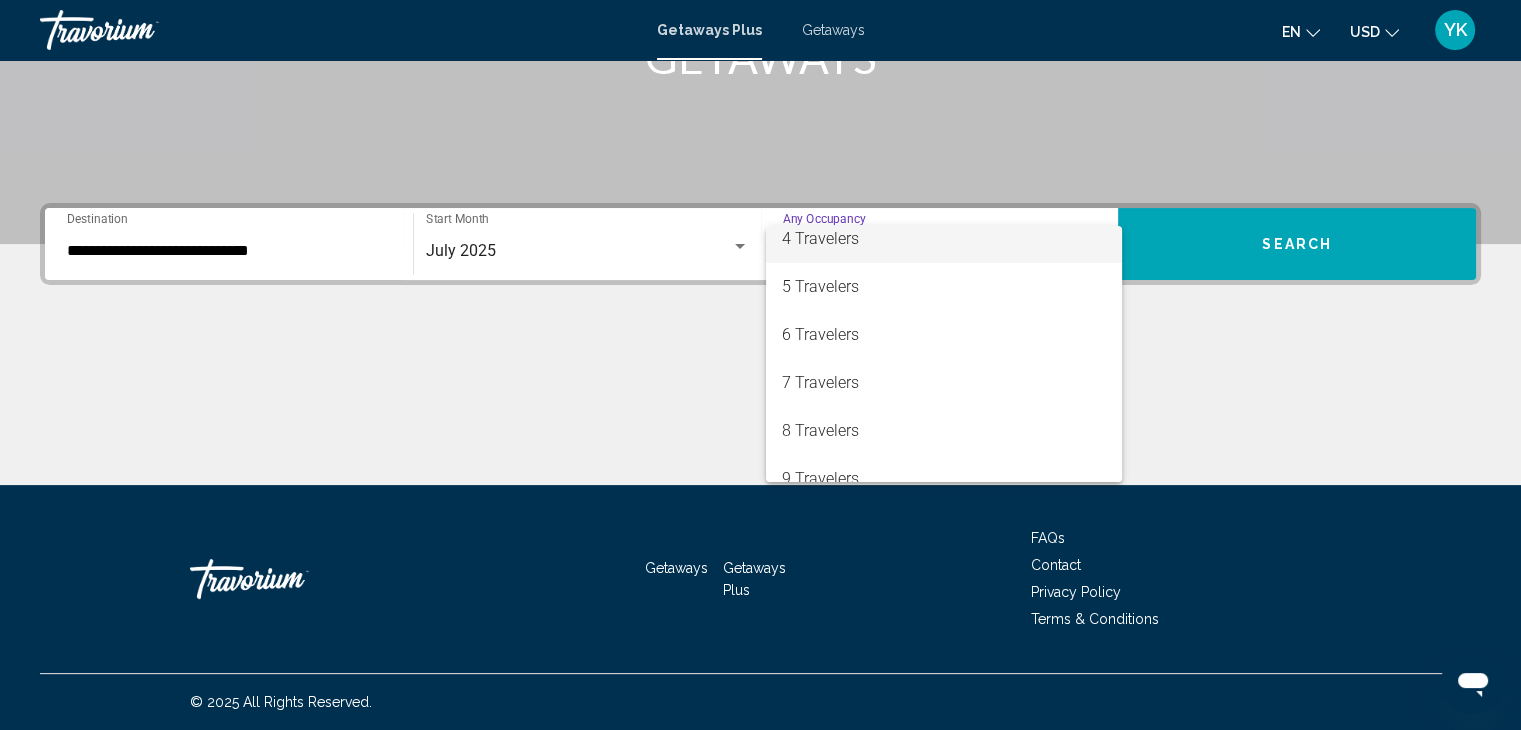 scroll, scrollTop: 158, scrollLeft: 0, axis: vertical 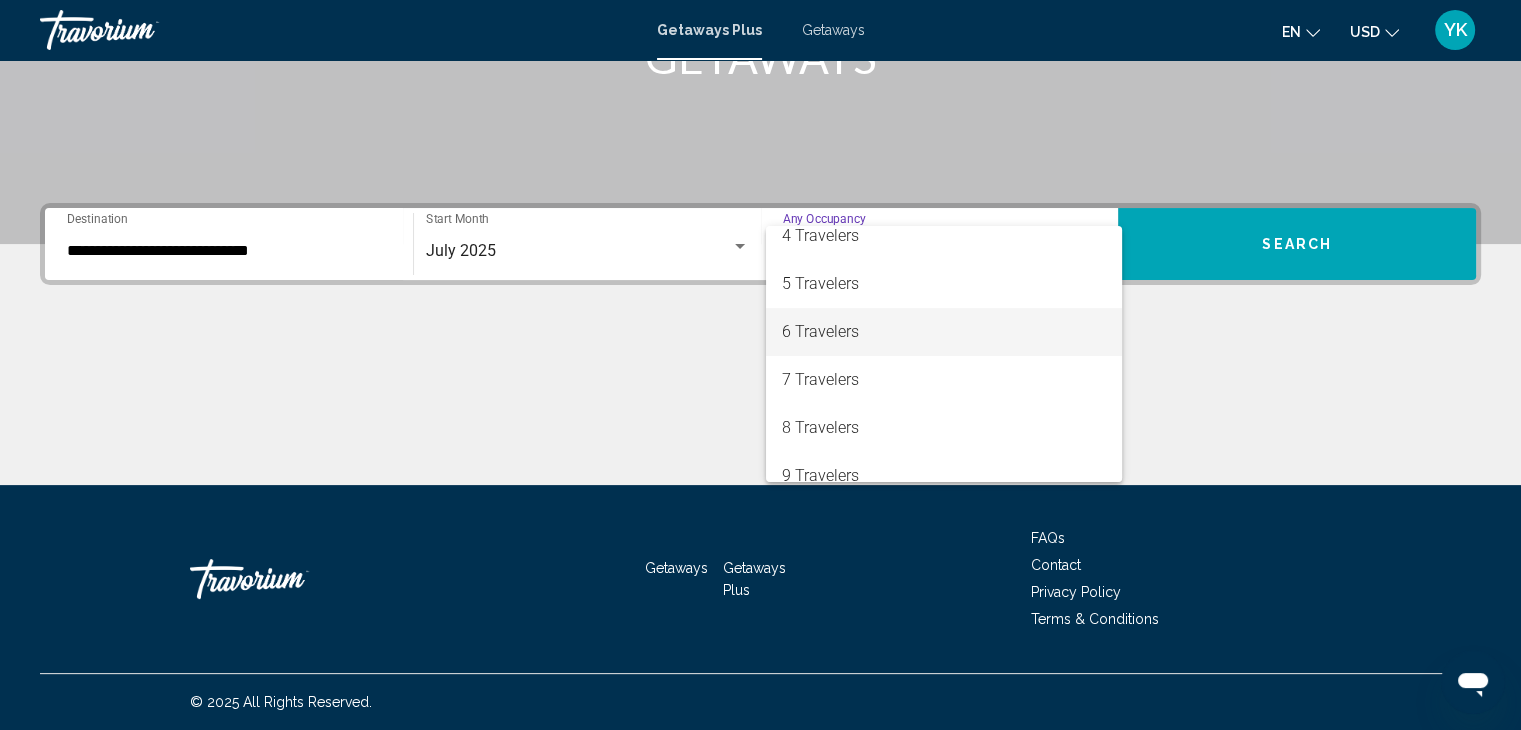 click on "6 Travelers" at bounding box center (944, 332) 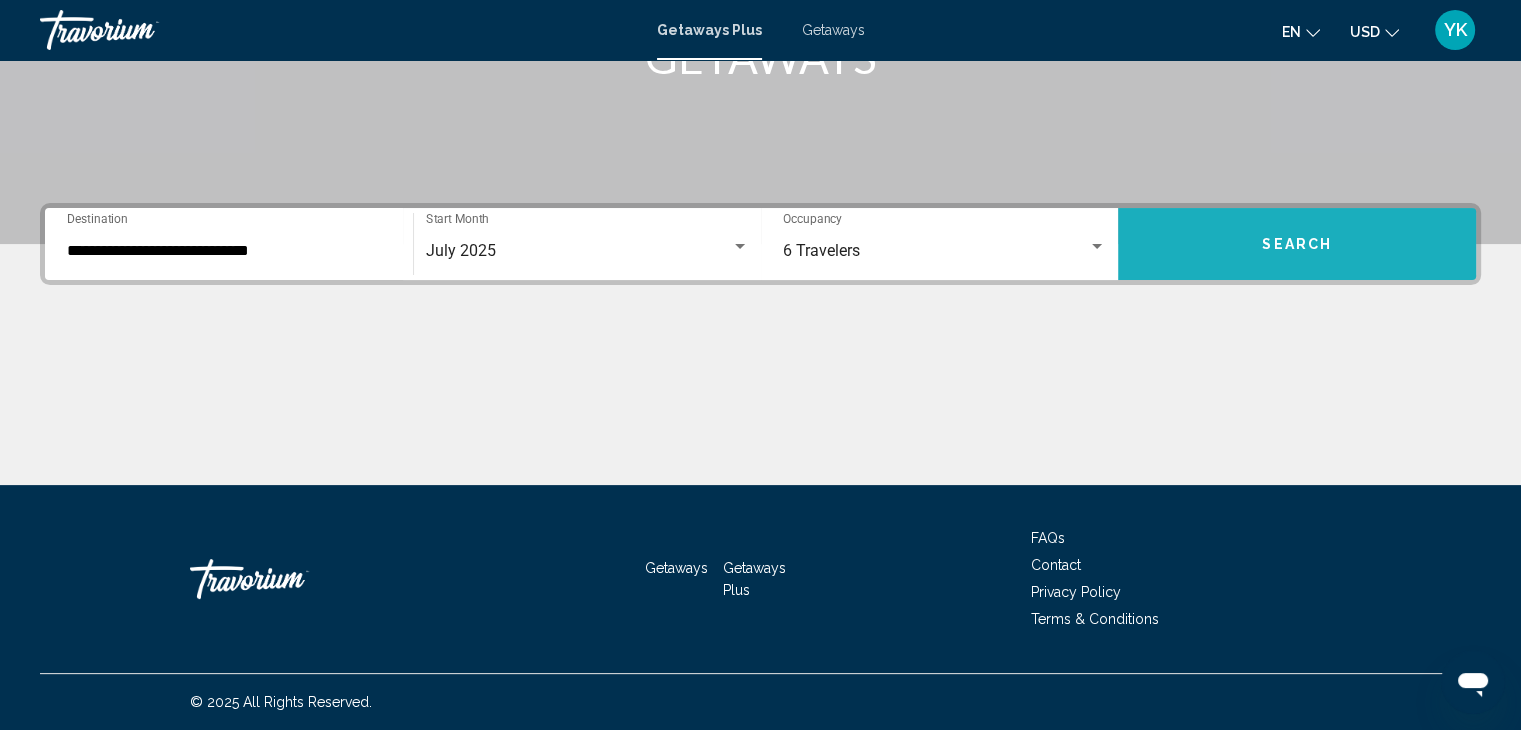 click on "Search" at bounding box center (1297, 245) 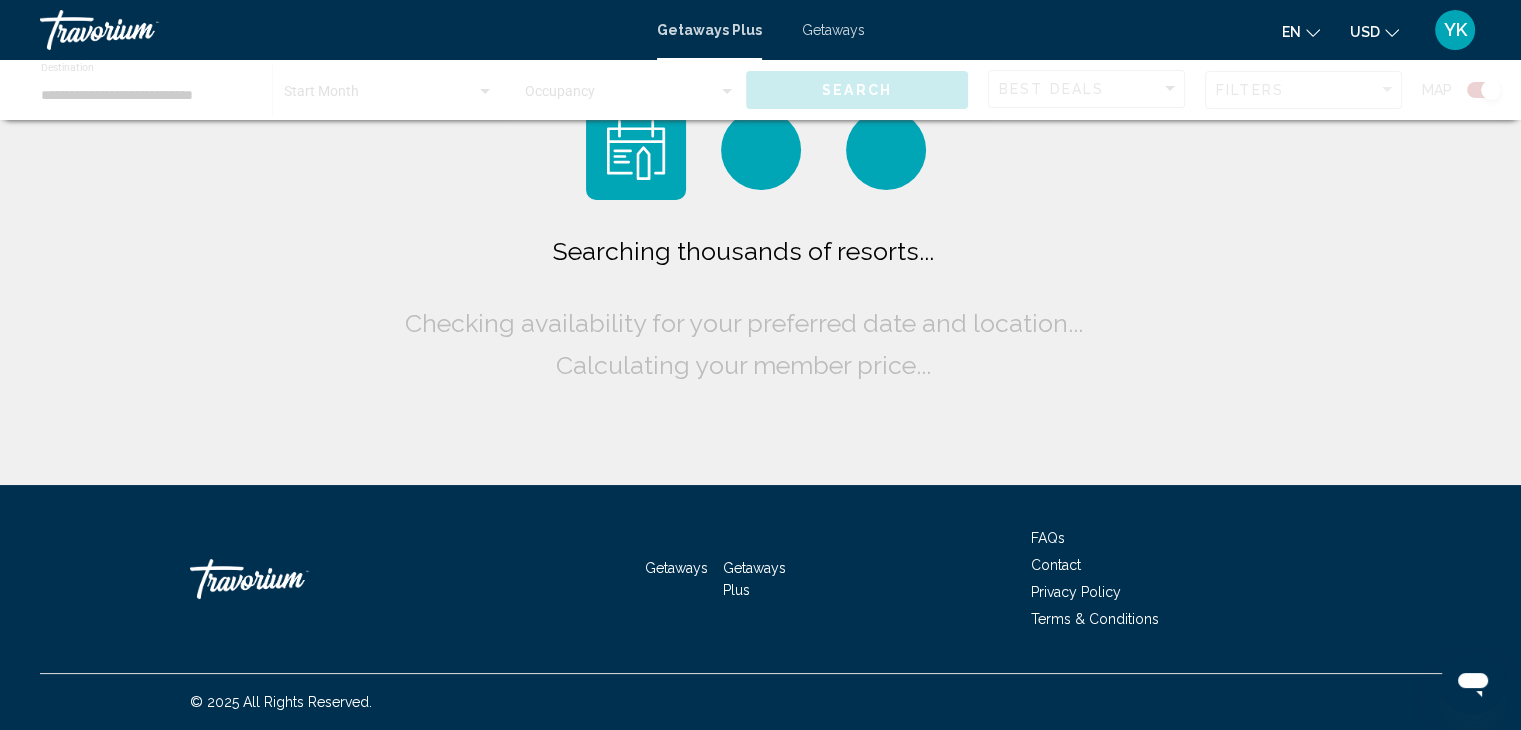 scroll, scrollTop: 0, scrollLeft: 0, axis: both 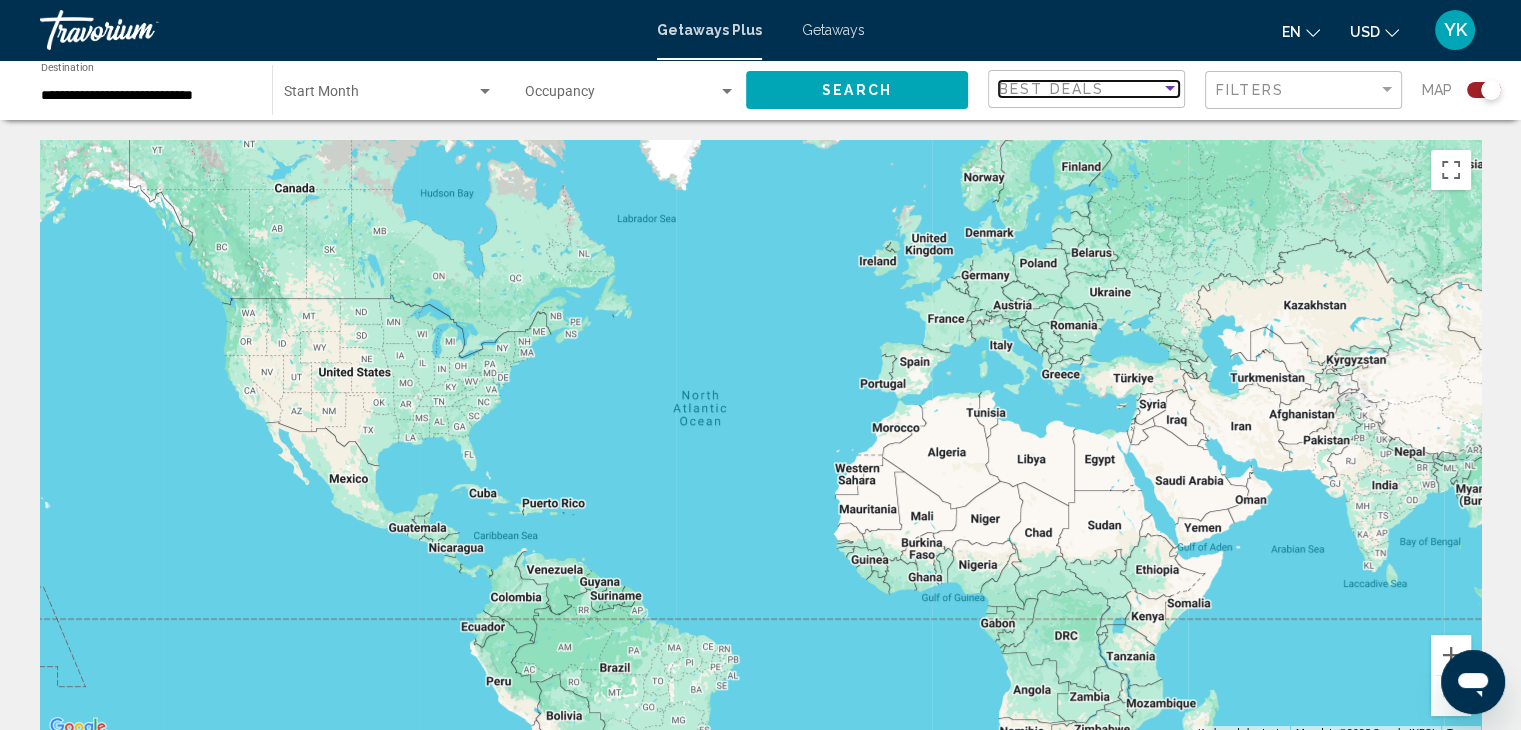 click on "Best Deals" at bounding box center (1080, 89) 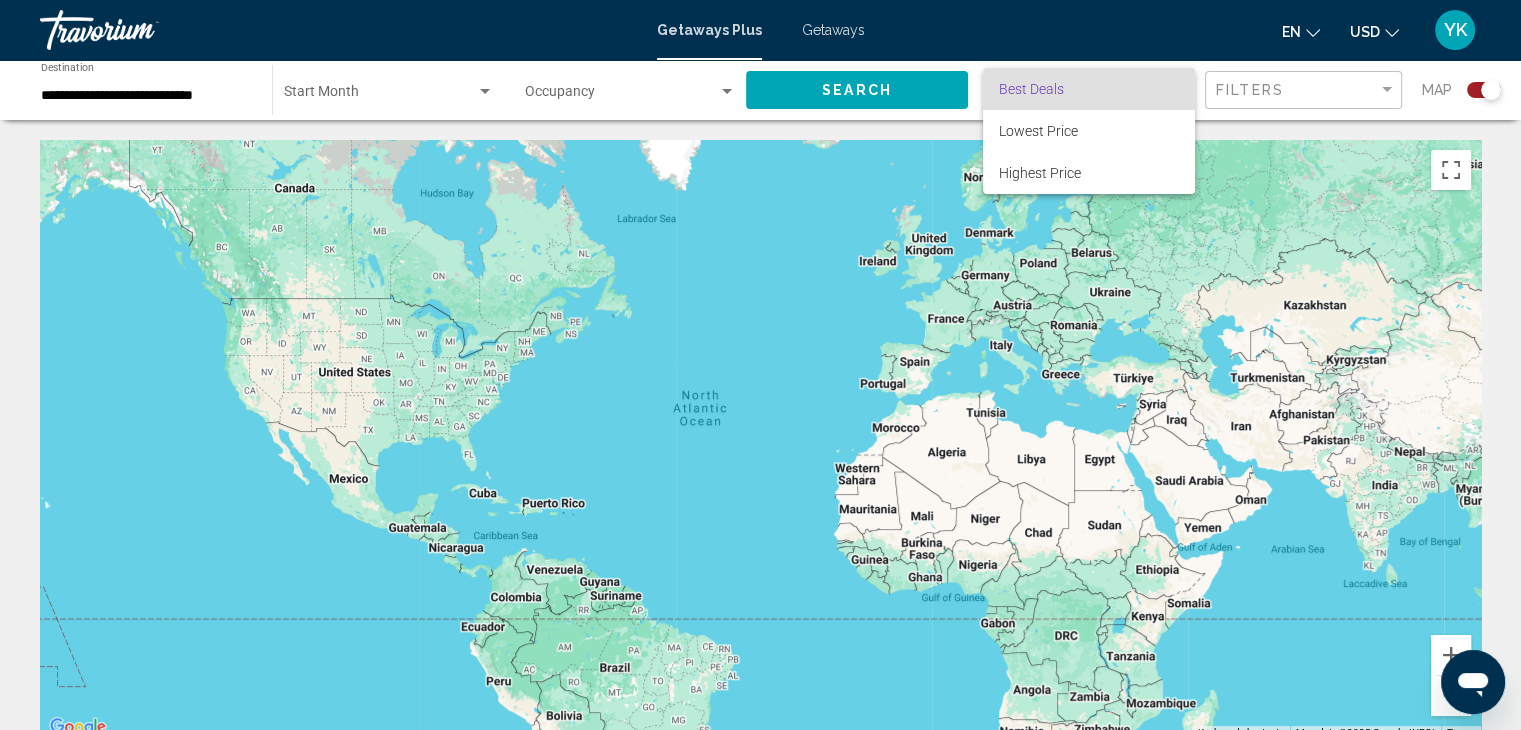 click at bounding box center [760, 365] 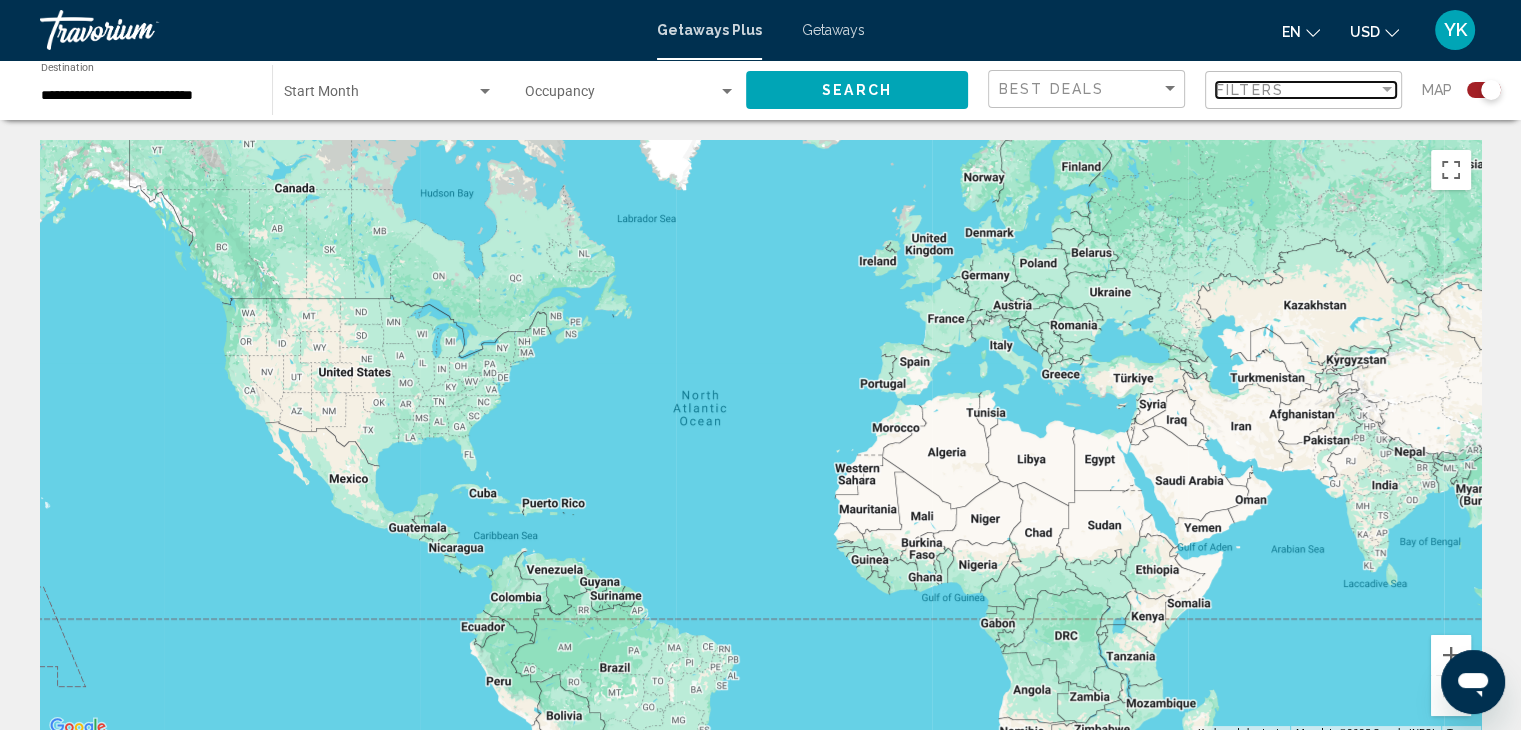 click on "Filters" at bounding box center (1250, 90) 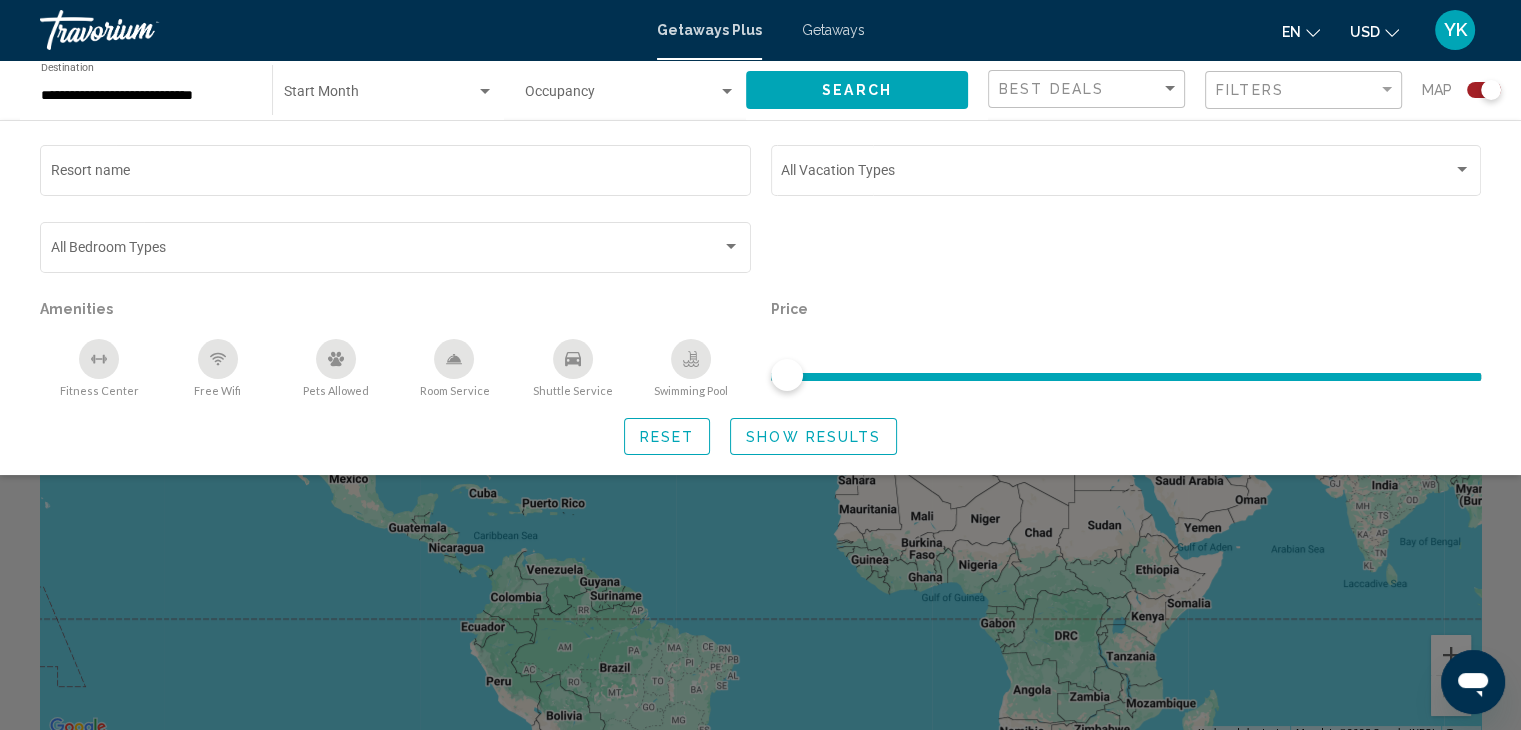click 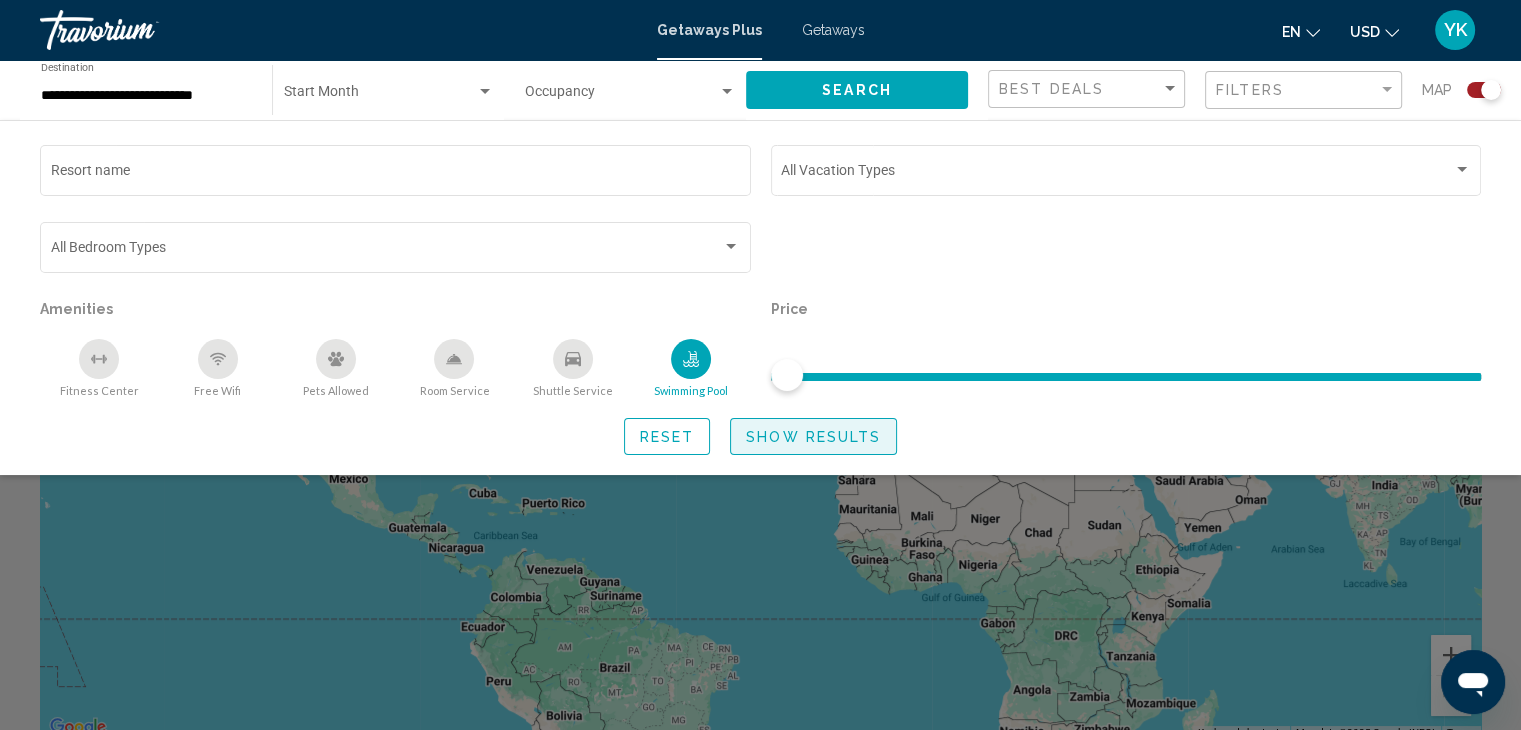 click on "Show Results" 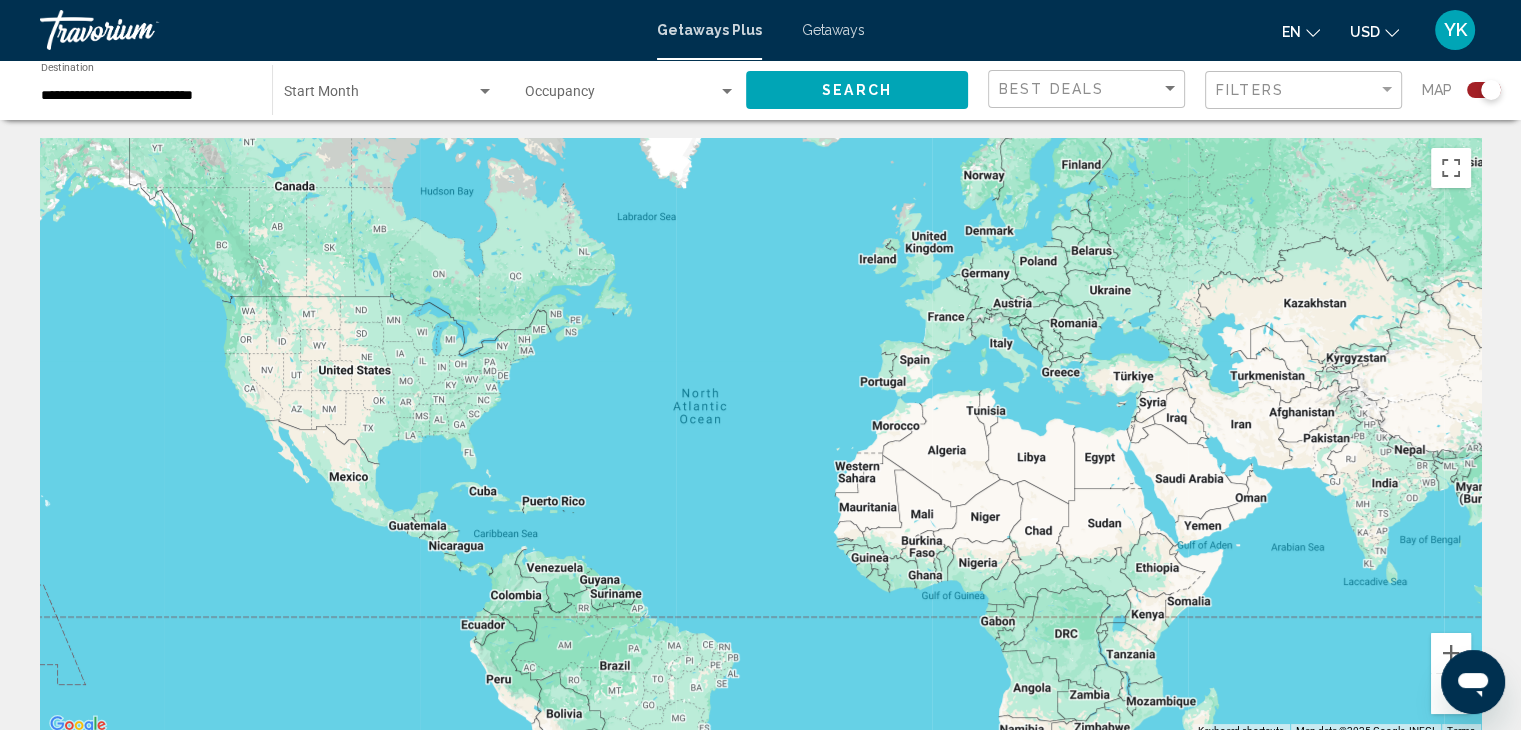 scroll, scrollTop: 0, scrollLeft: 0, axis: both 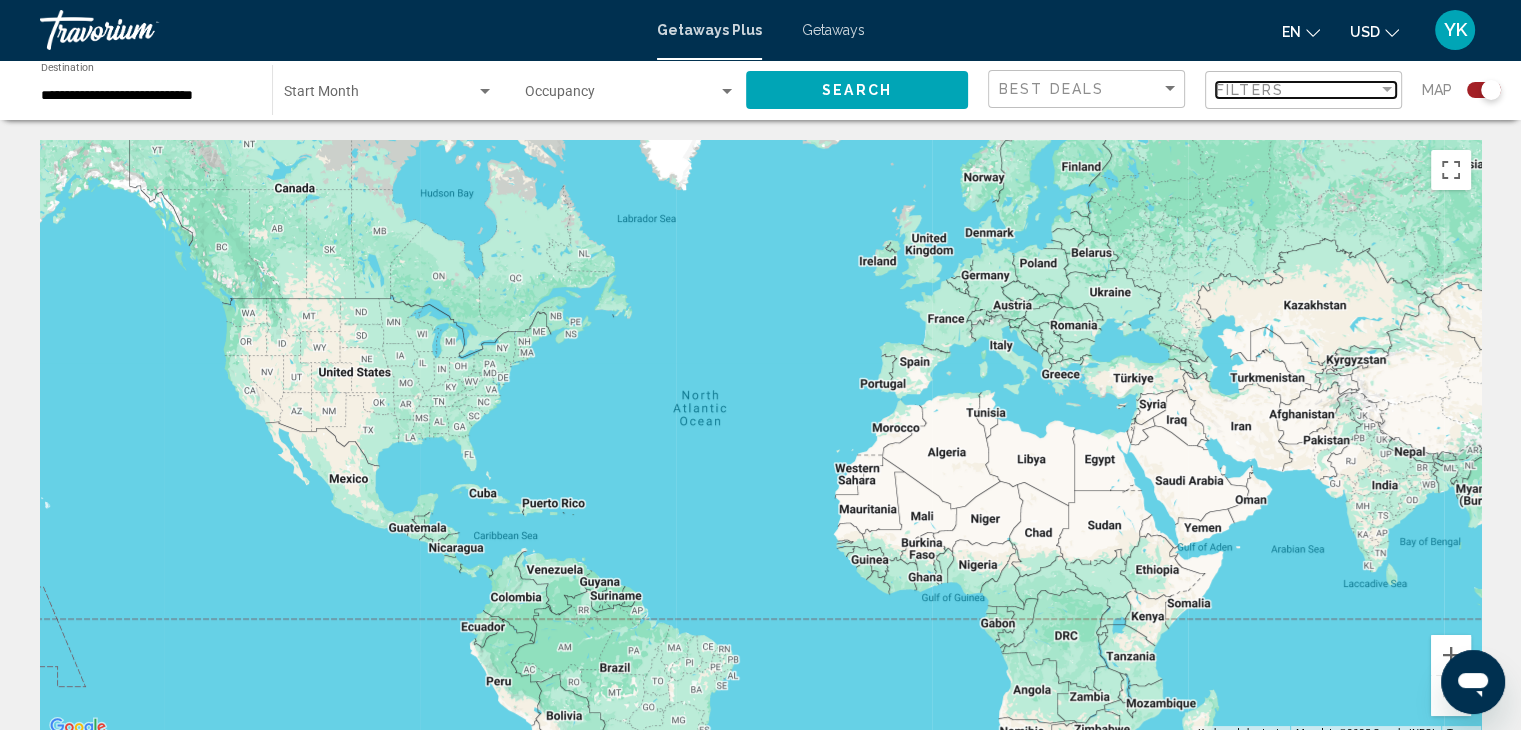 click on "Filters" at bounding box center [1250, 90] 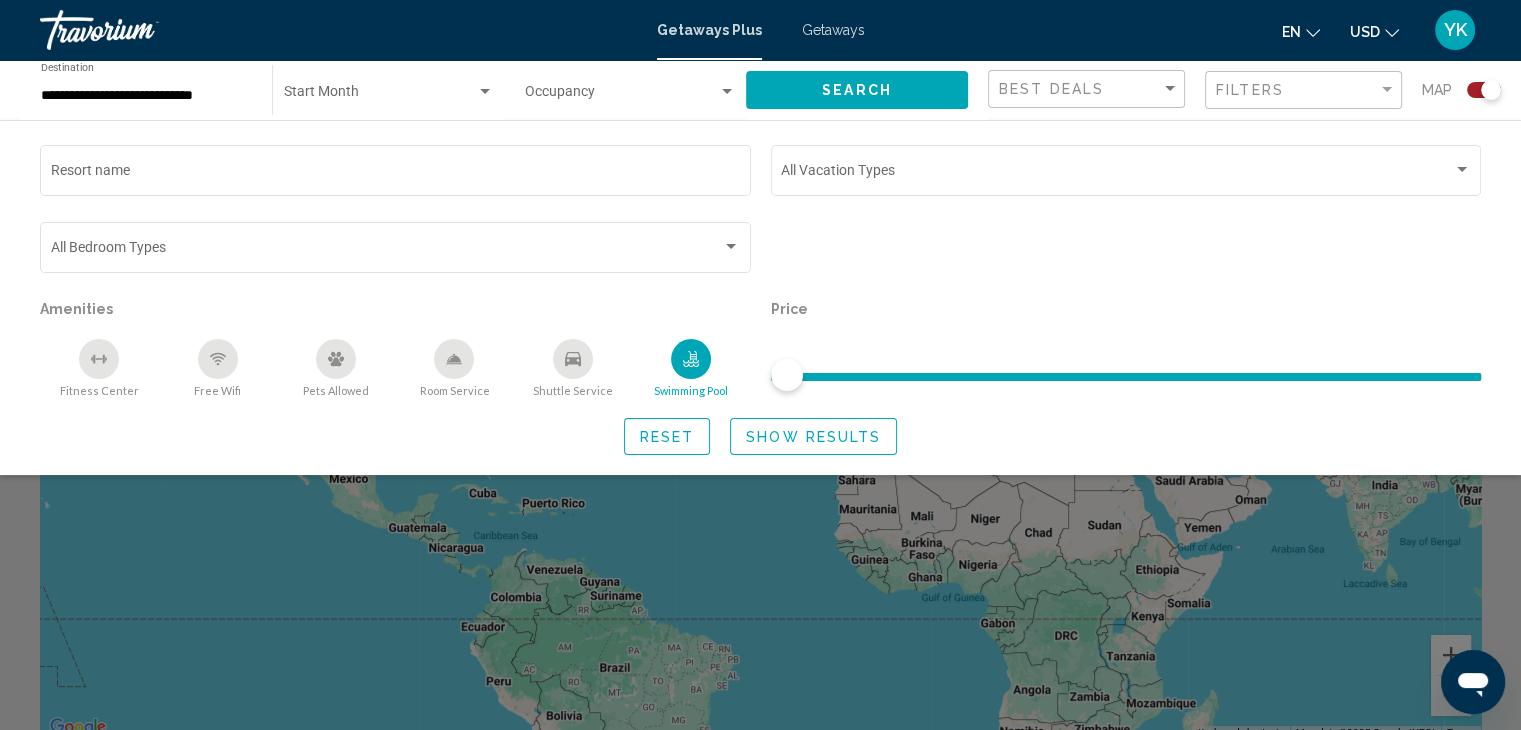 click 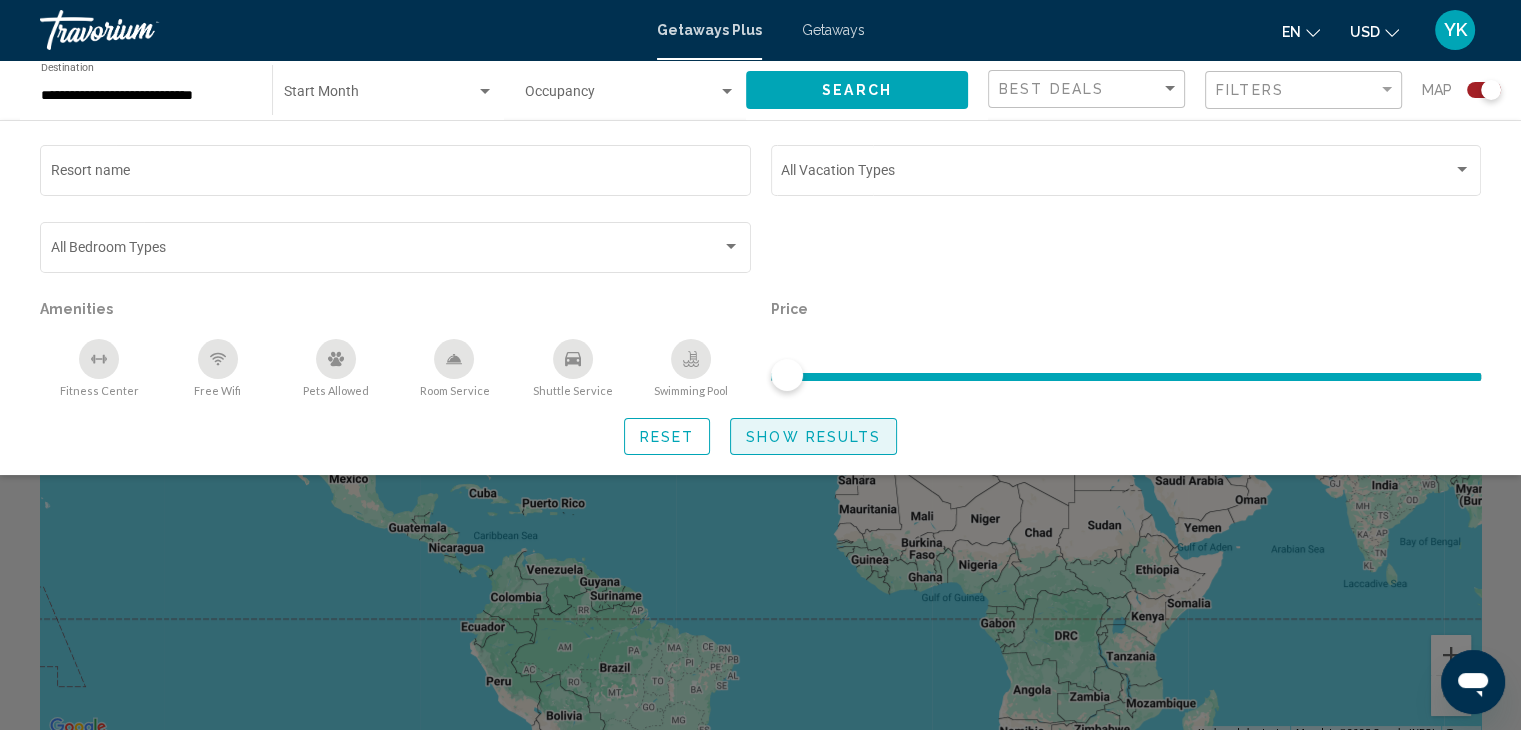 click on "Show Results" 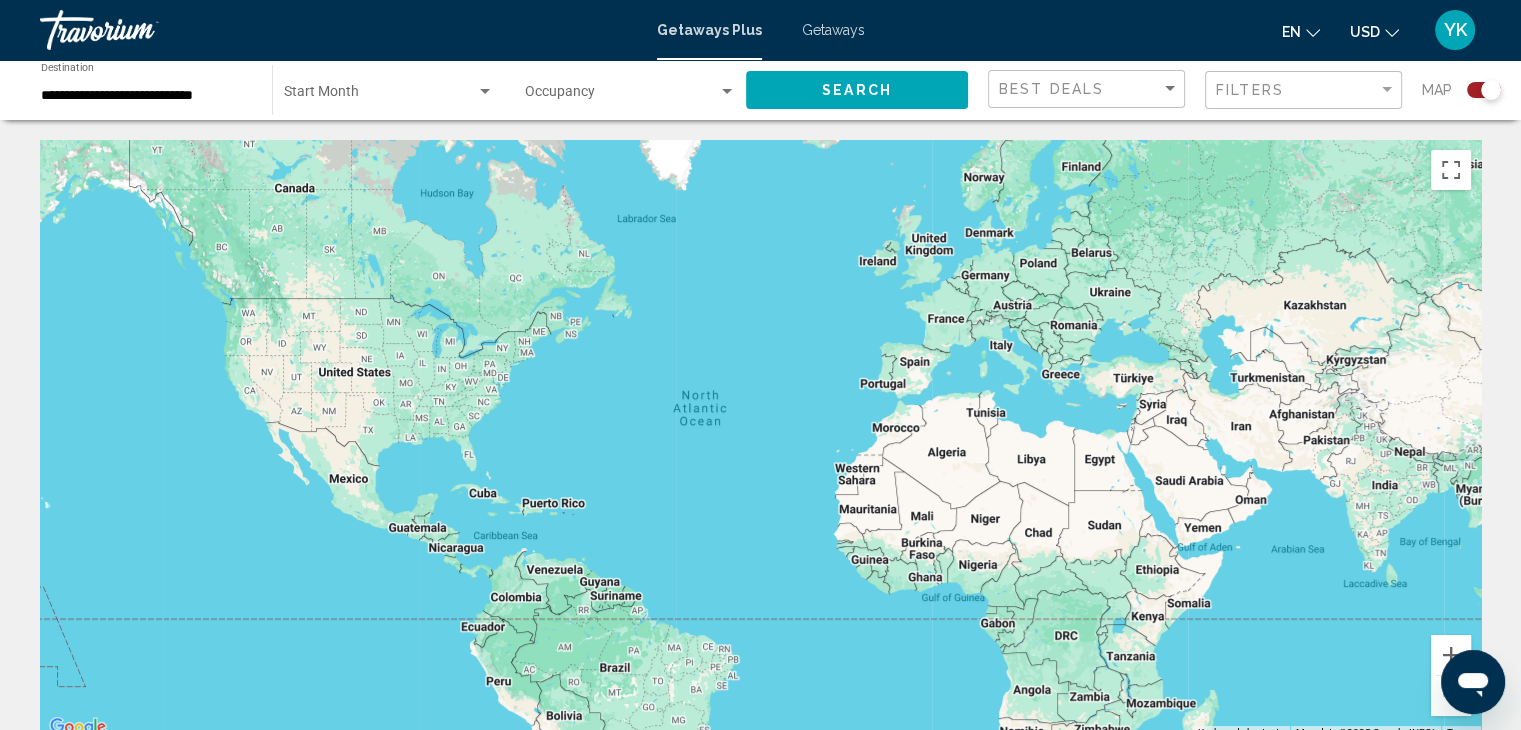 scroll, scrollTop: 0, scrollLeft: 0, axis: both 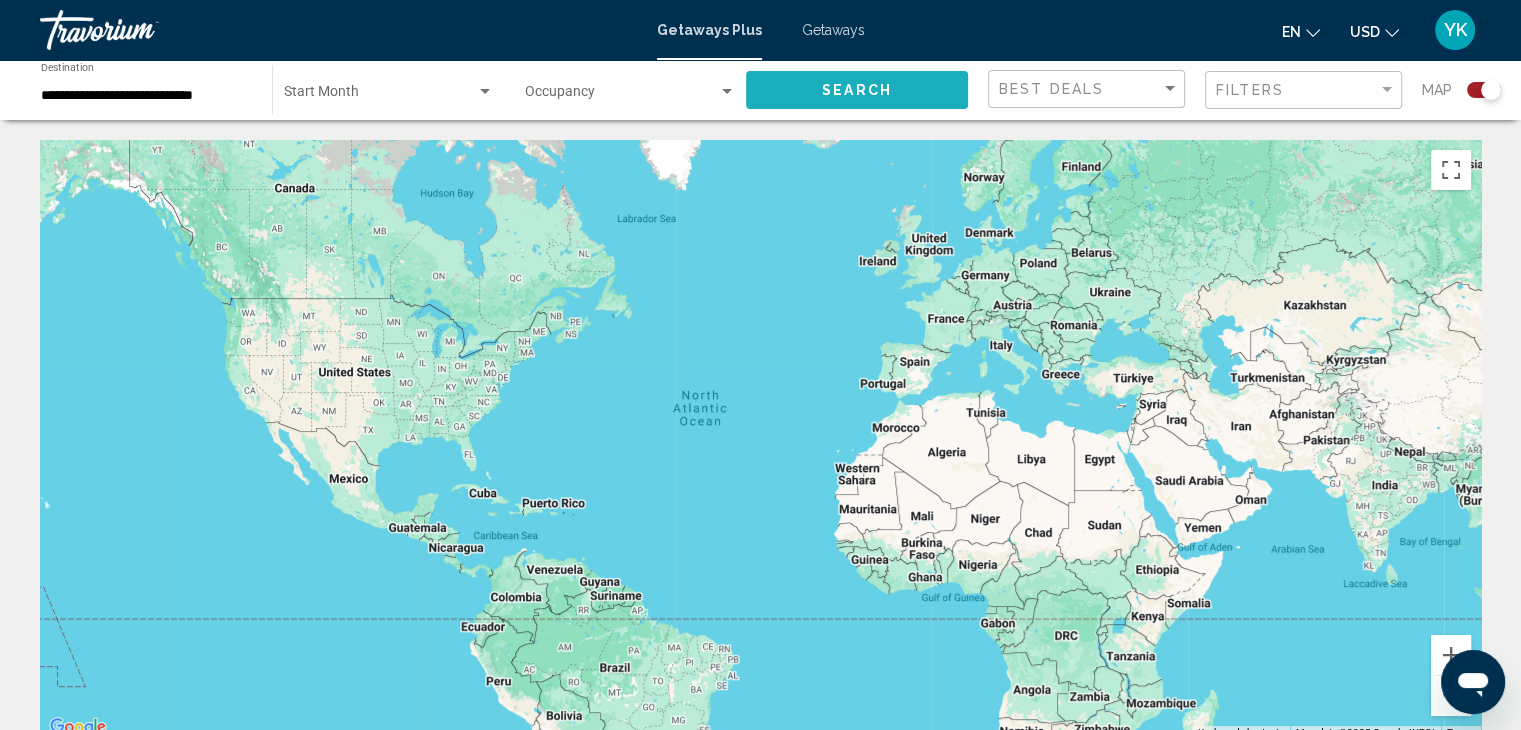 click on "Search" 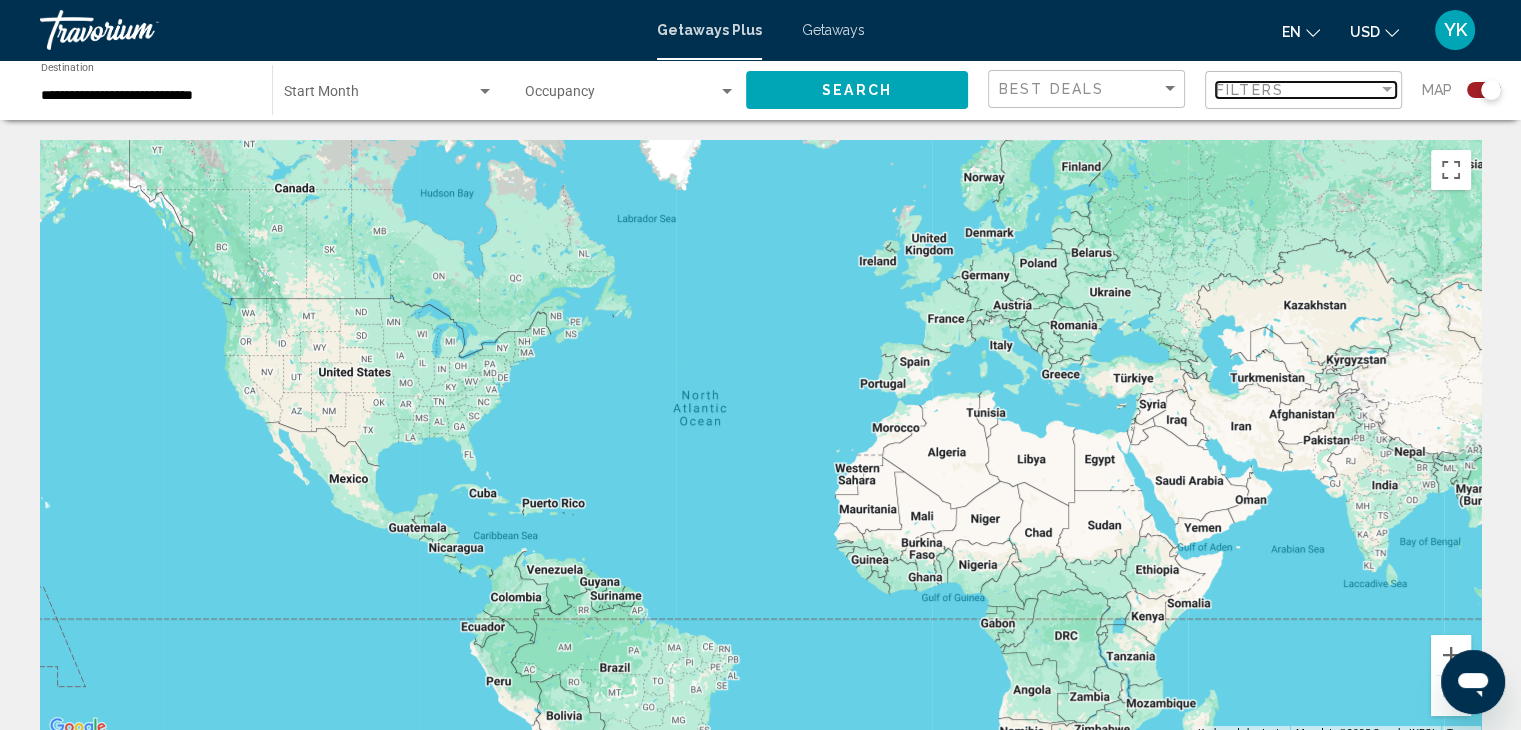 click on "Filters" at bounding box center [1250, 90] 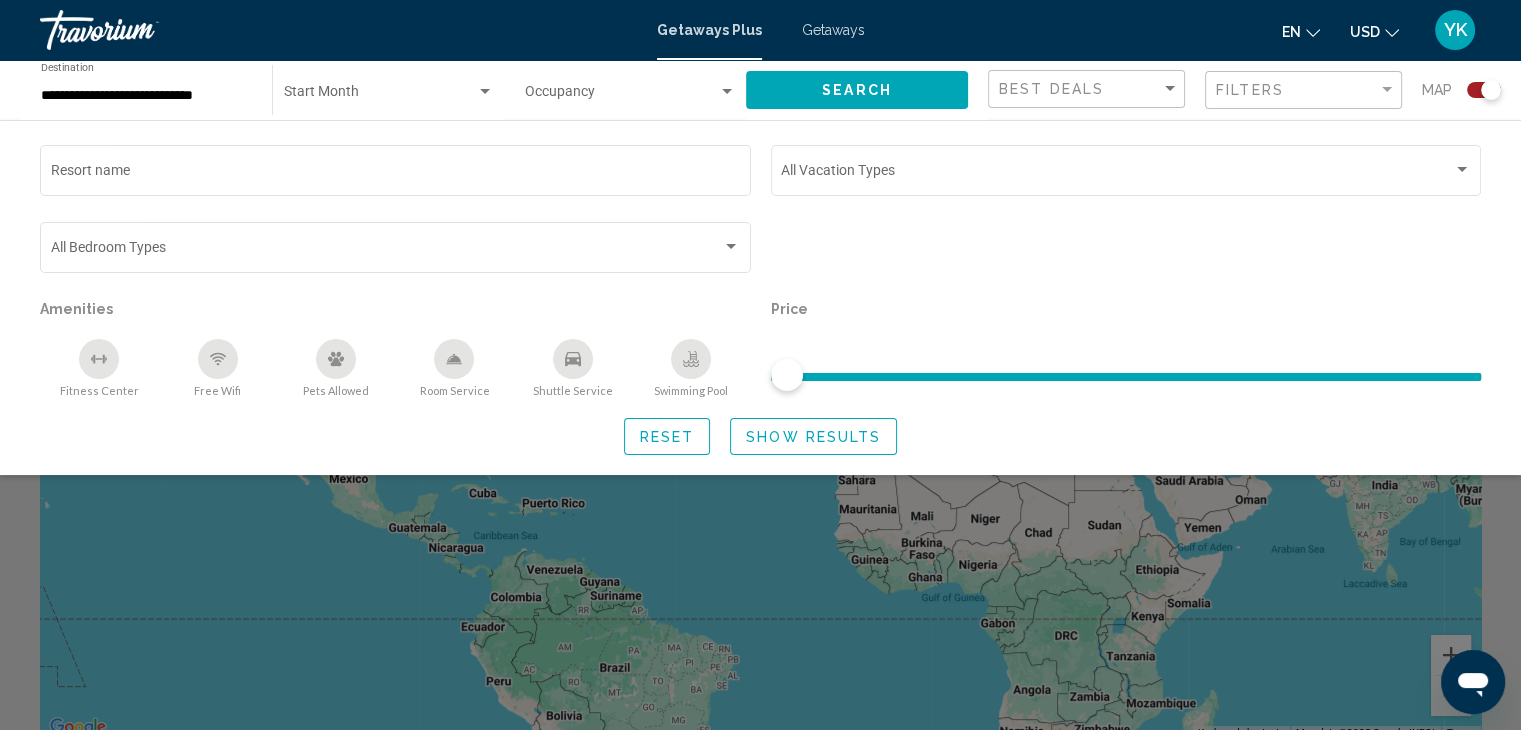 click 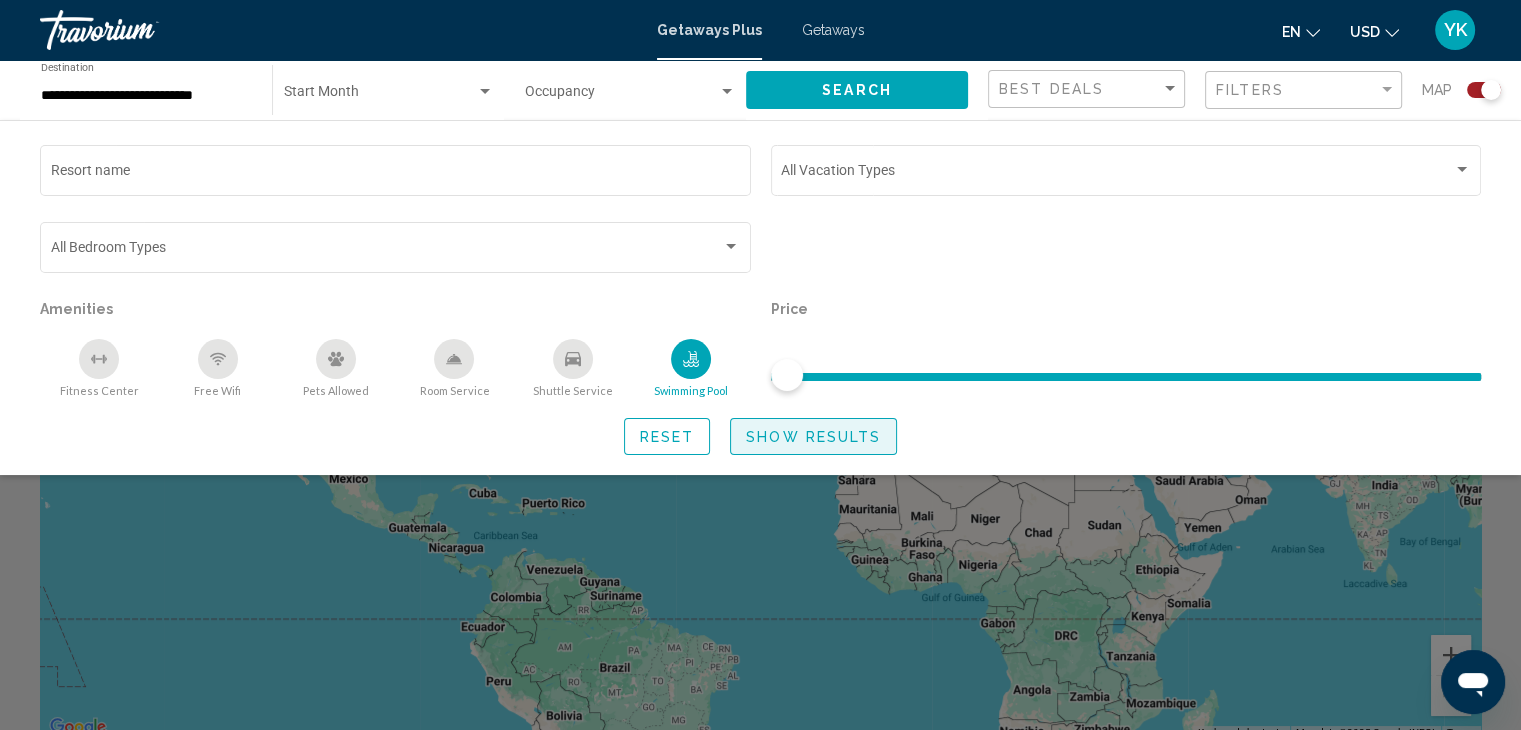 click on "Show Results" 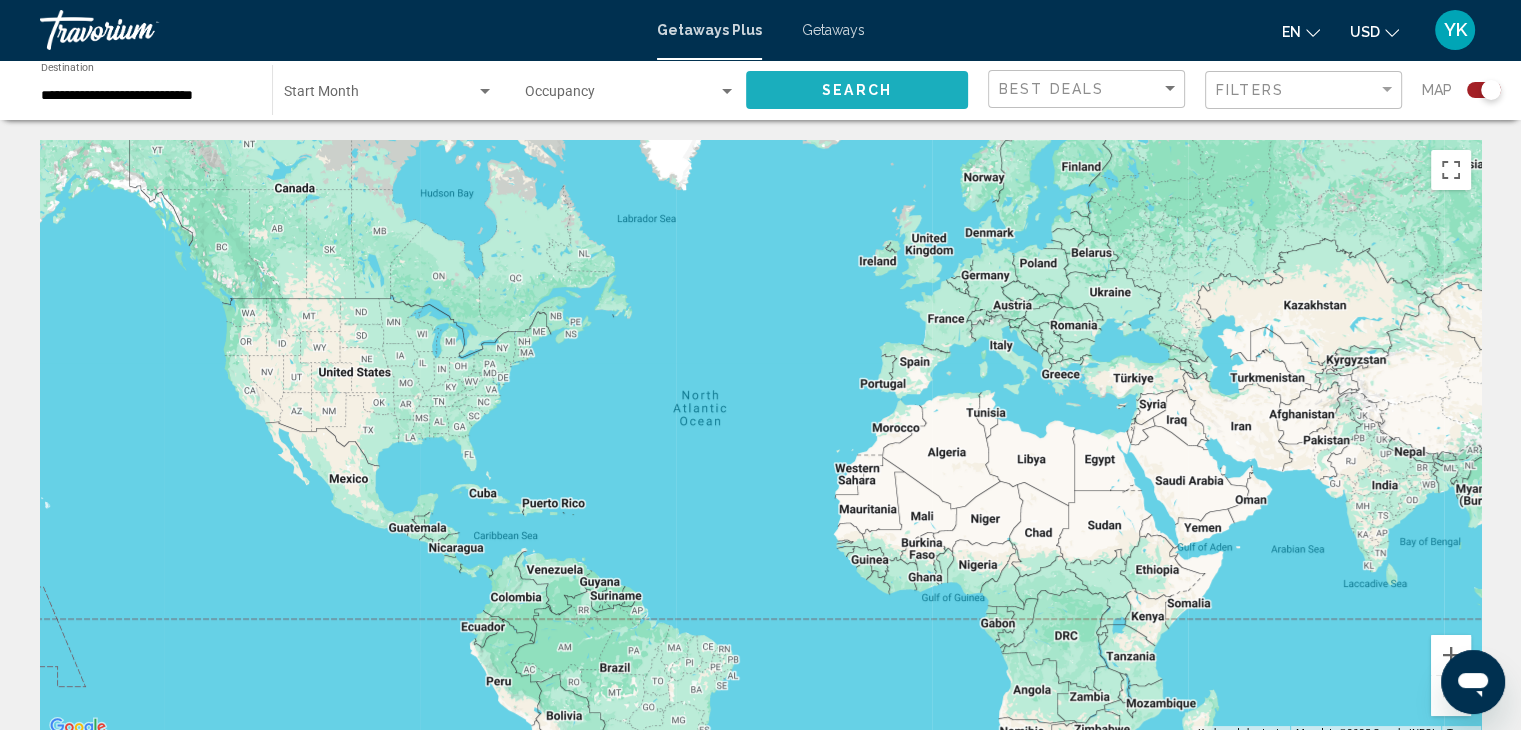 click on "Search" 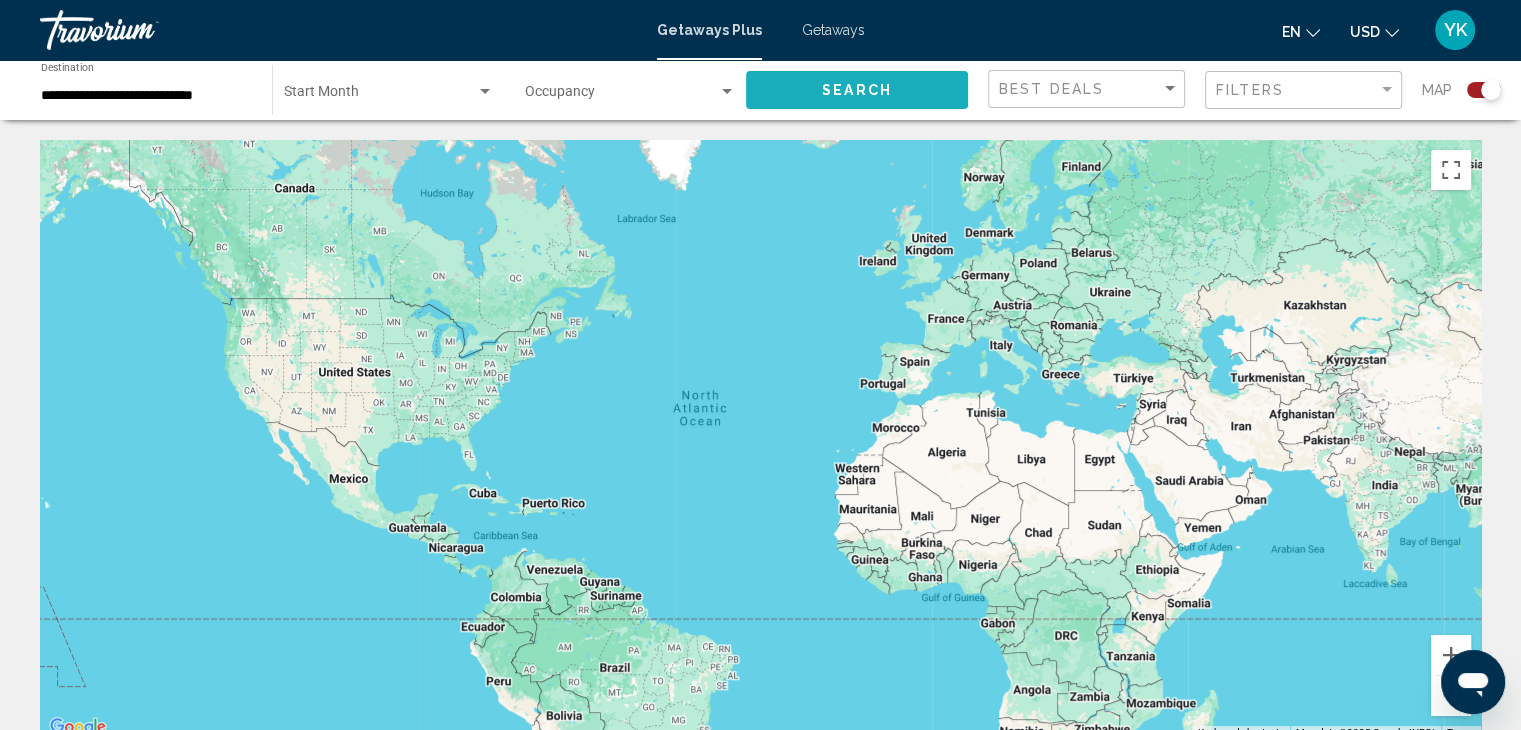 click on "Search" 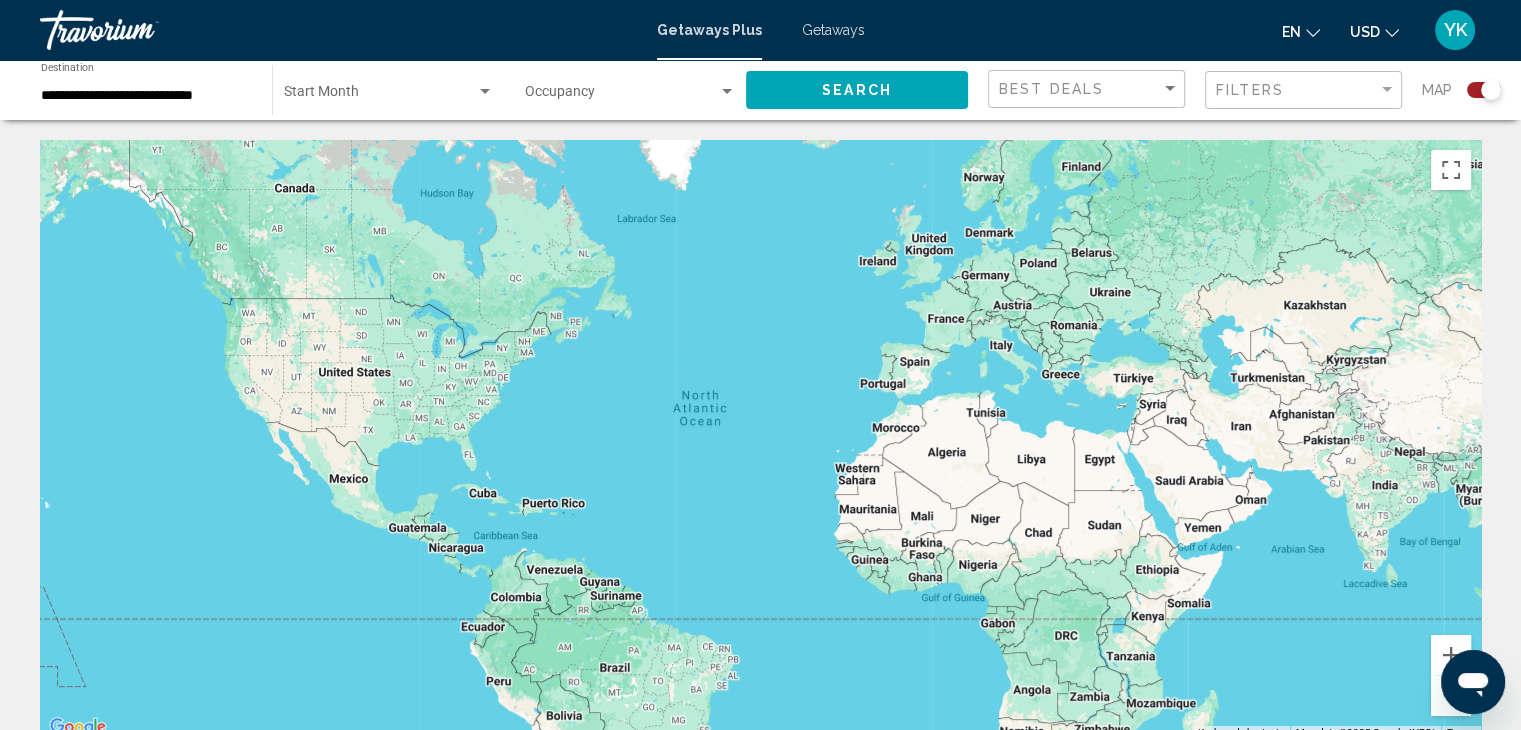 click on "Start Month All Start Months" 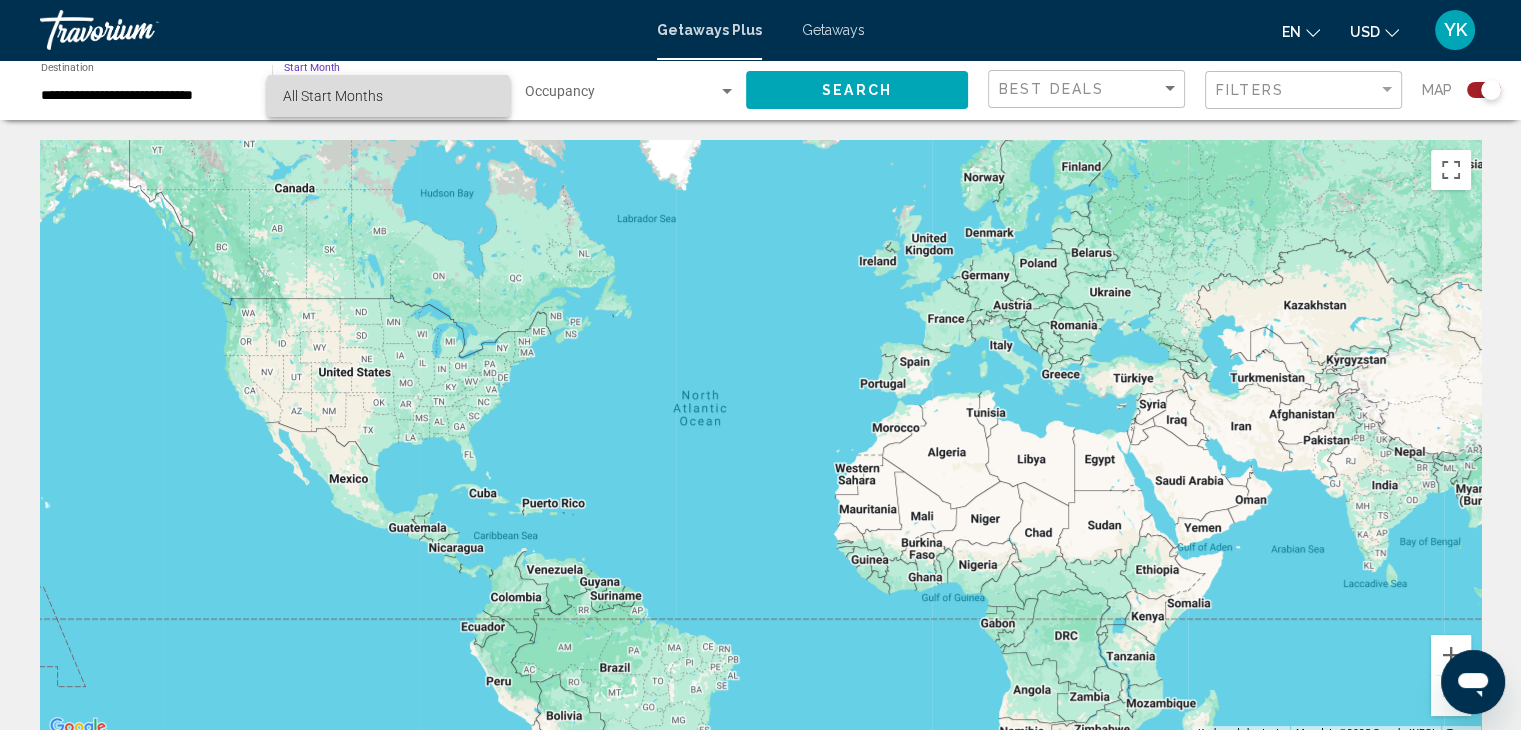 click on "All Start Months" at bounding box center (388, 96) 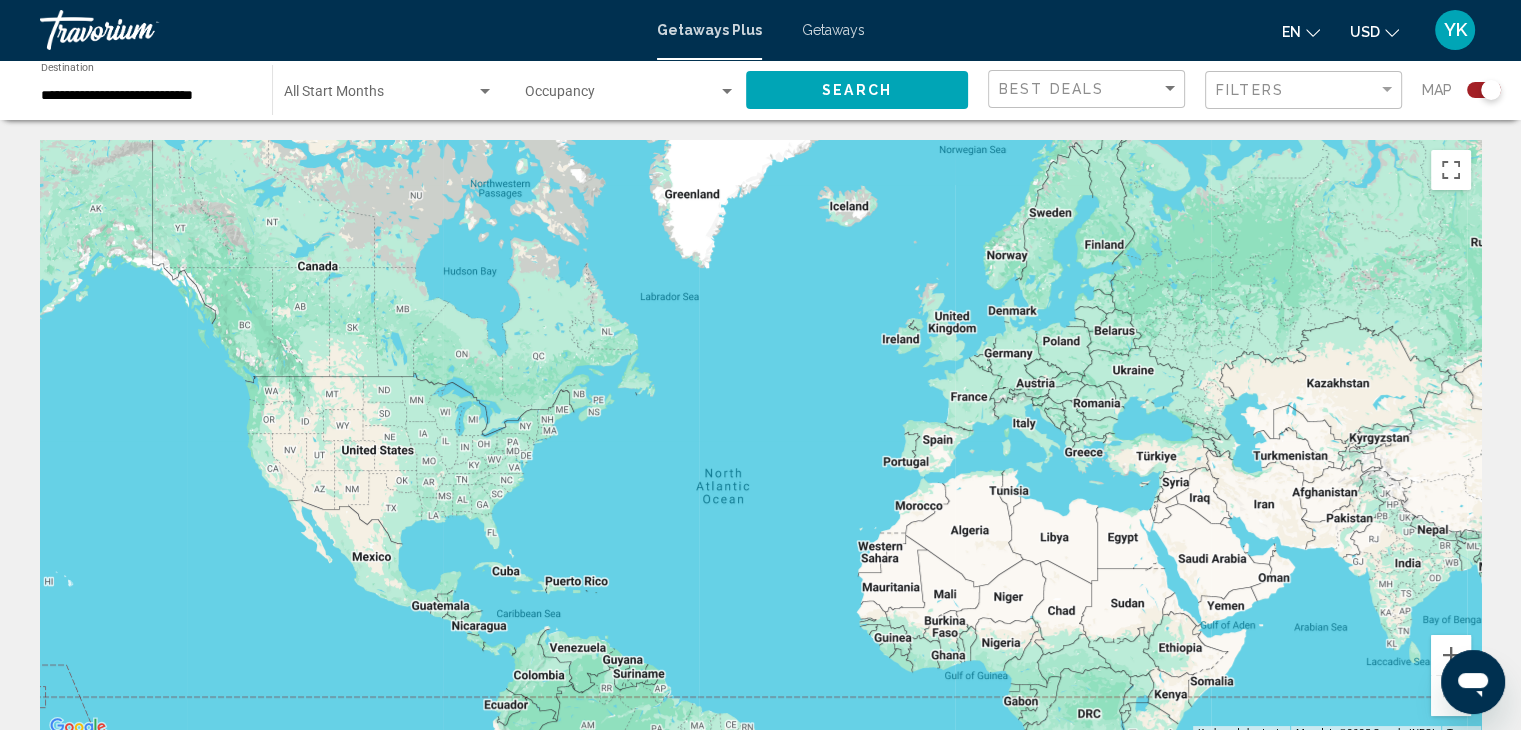 drag, startPoint x: 1048, startPoint y: 407, endPoint x: 1061, endPoint y: 401, distance: 14.3178215 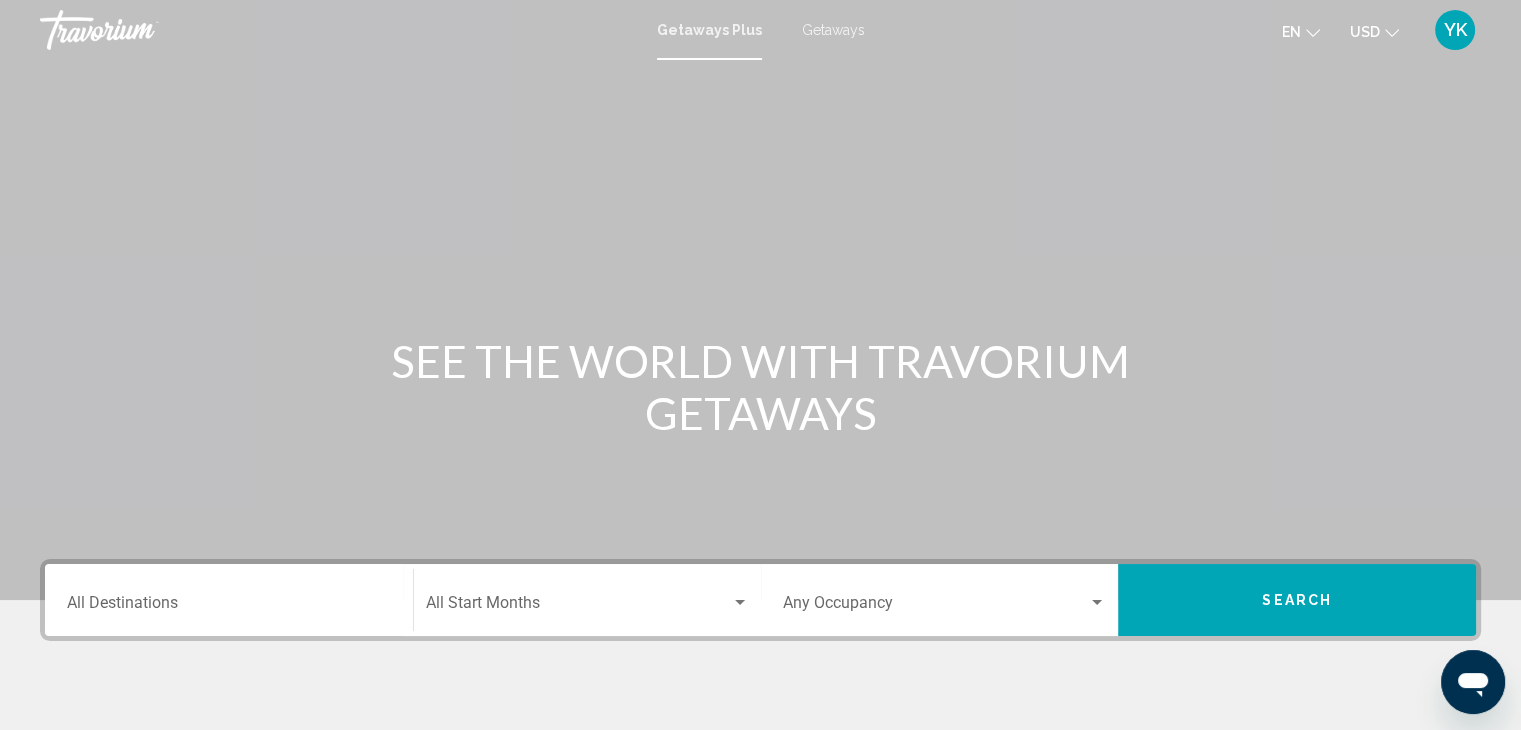 click on "Destination All Destinations" at bounding box center (229, 600) 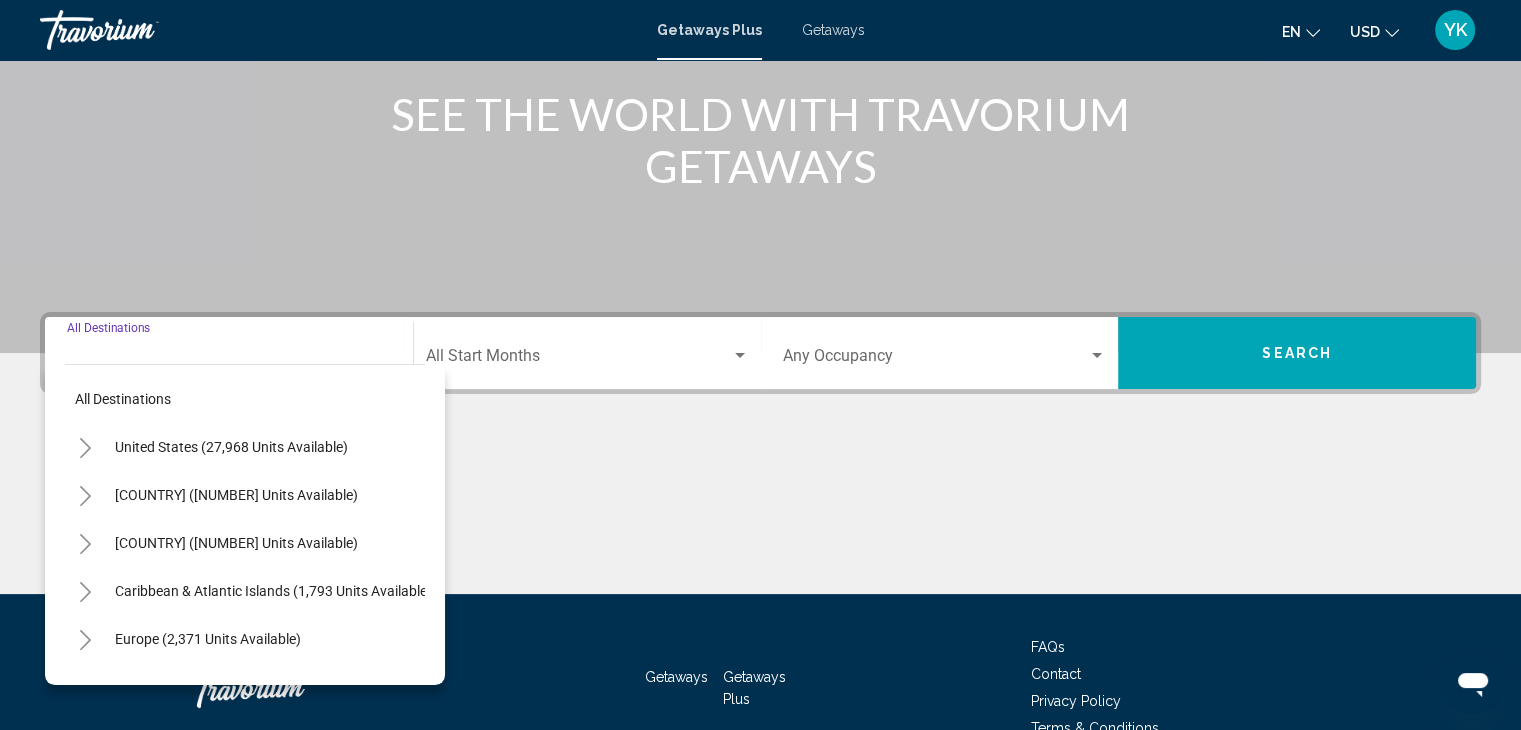 scroll, scrollTop: 356, scrollLeft: 0, axis: vertical 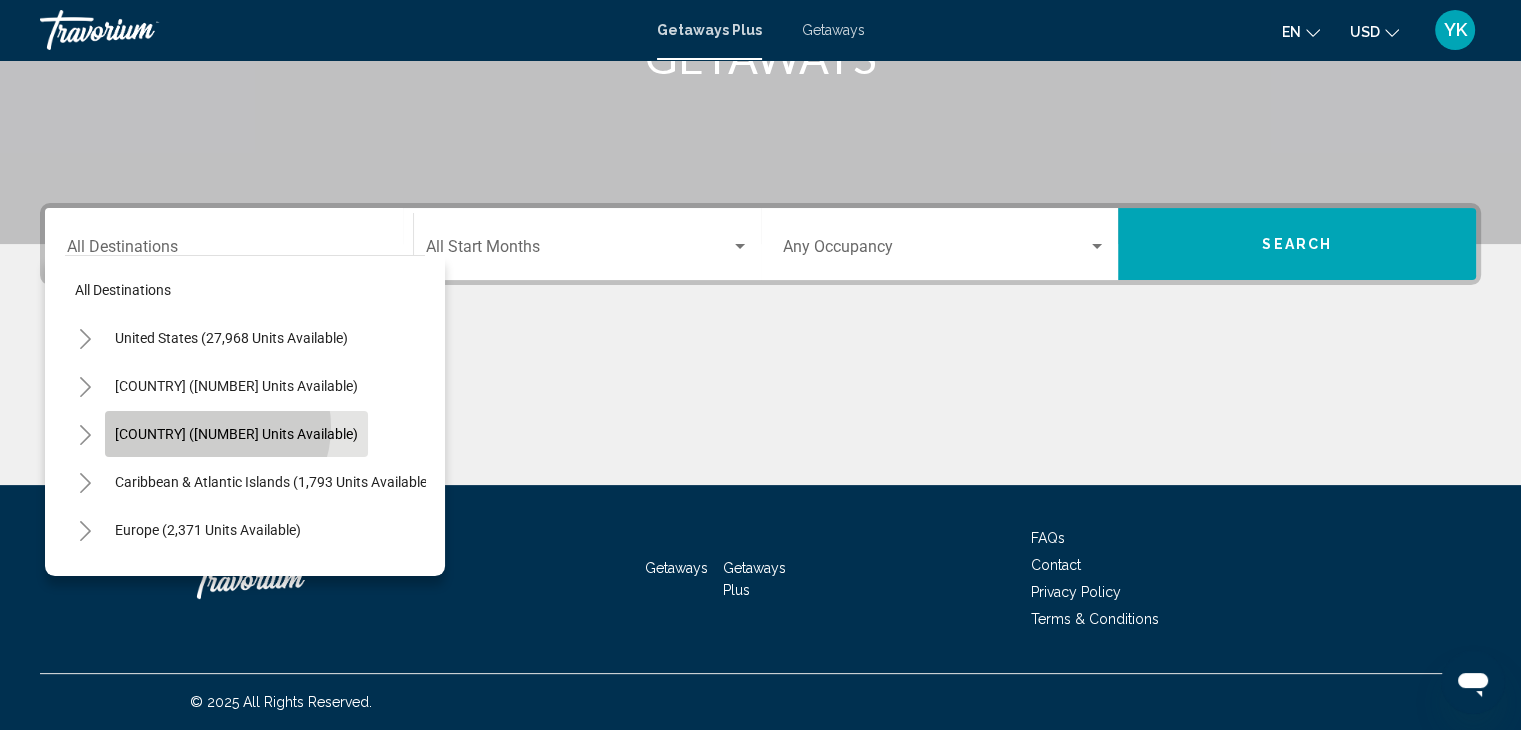 click on "[COUNTRY] (1,948 units available)" 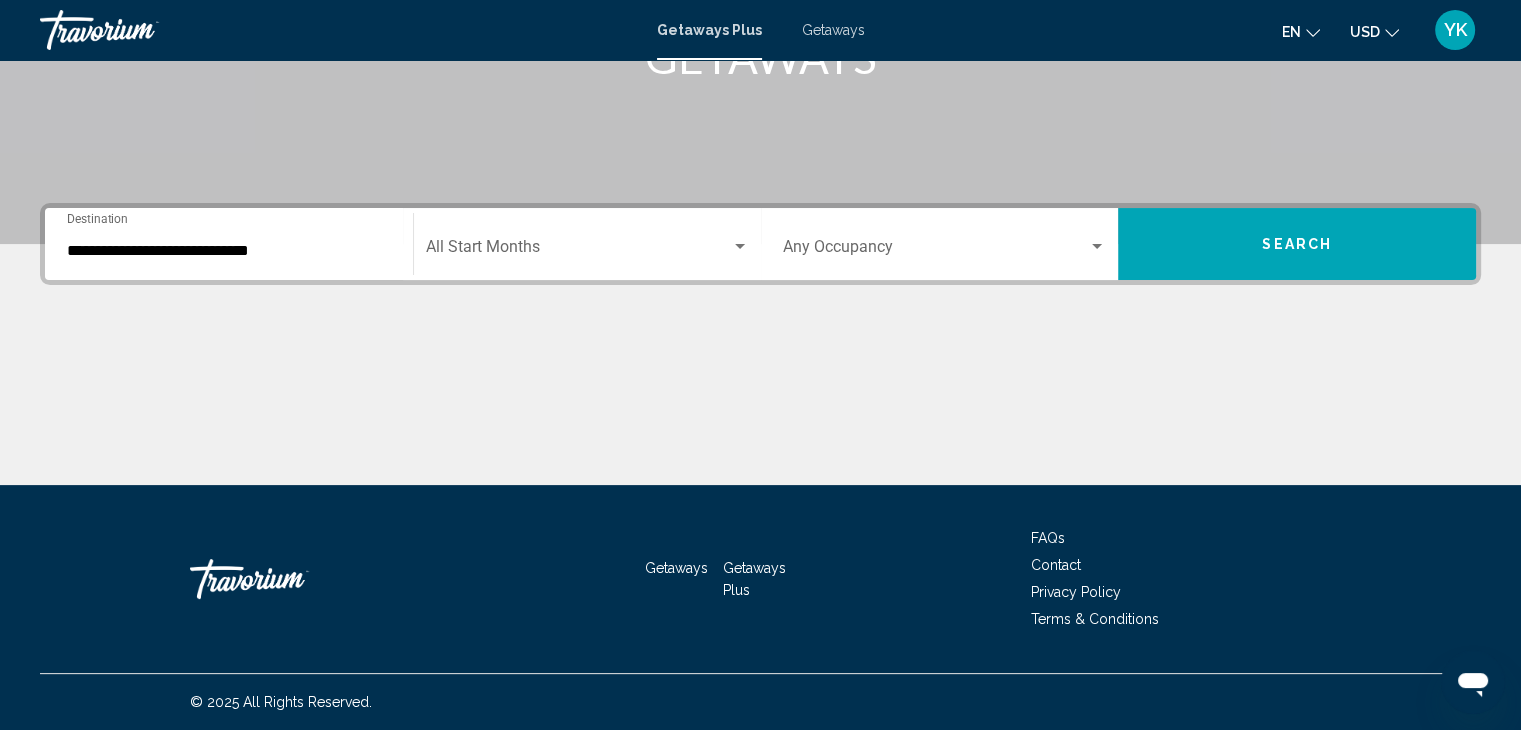 click on "Start Month All Start Months" 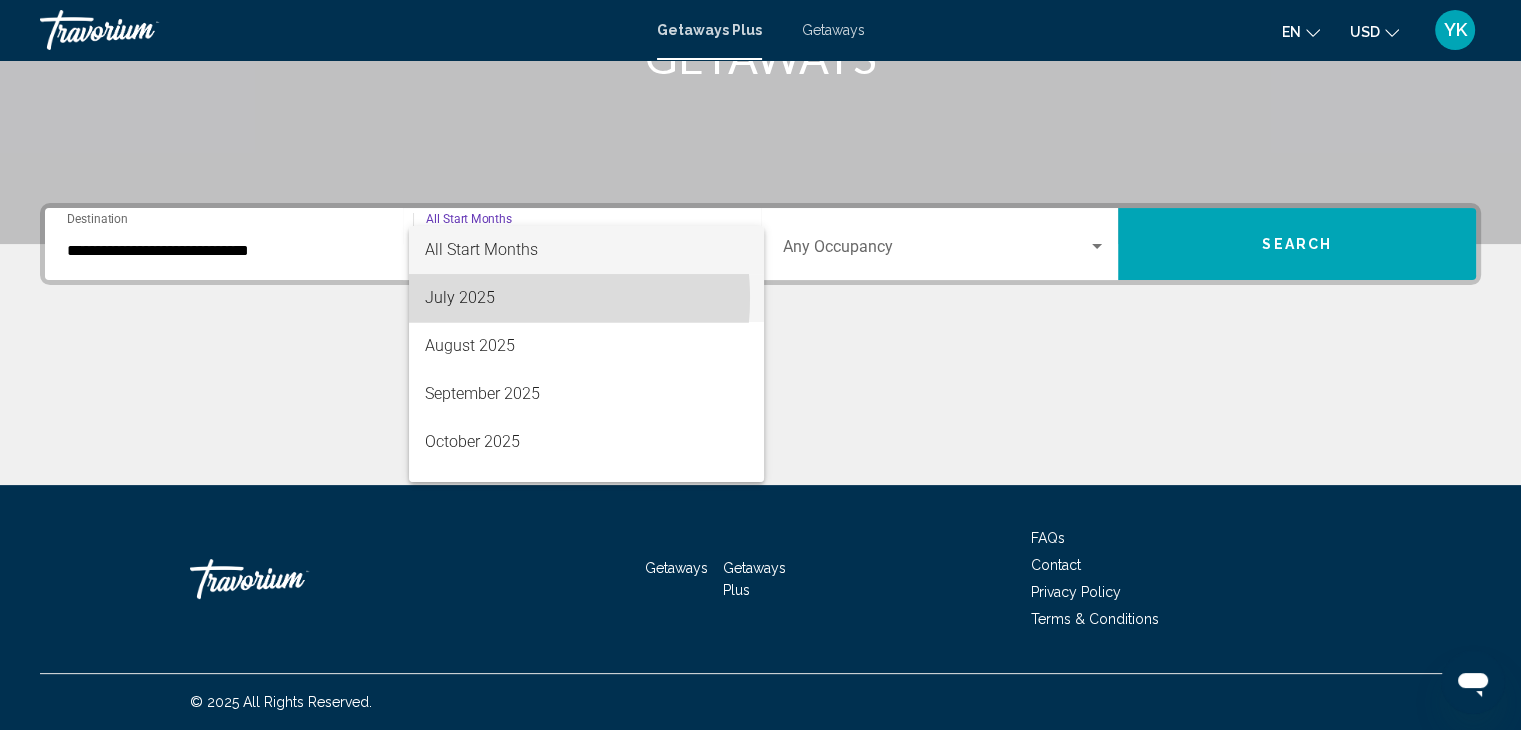 click on "July 2025" at bounding box center (586, 298) 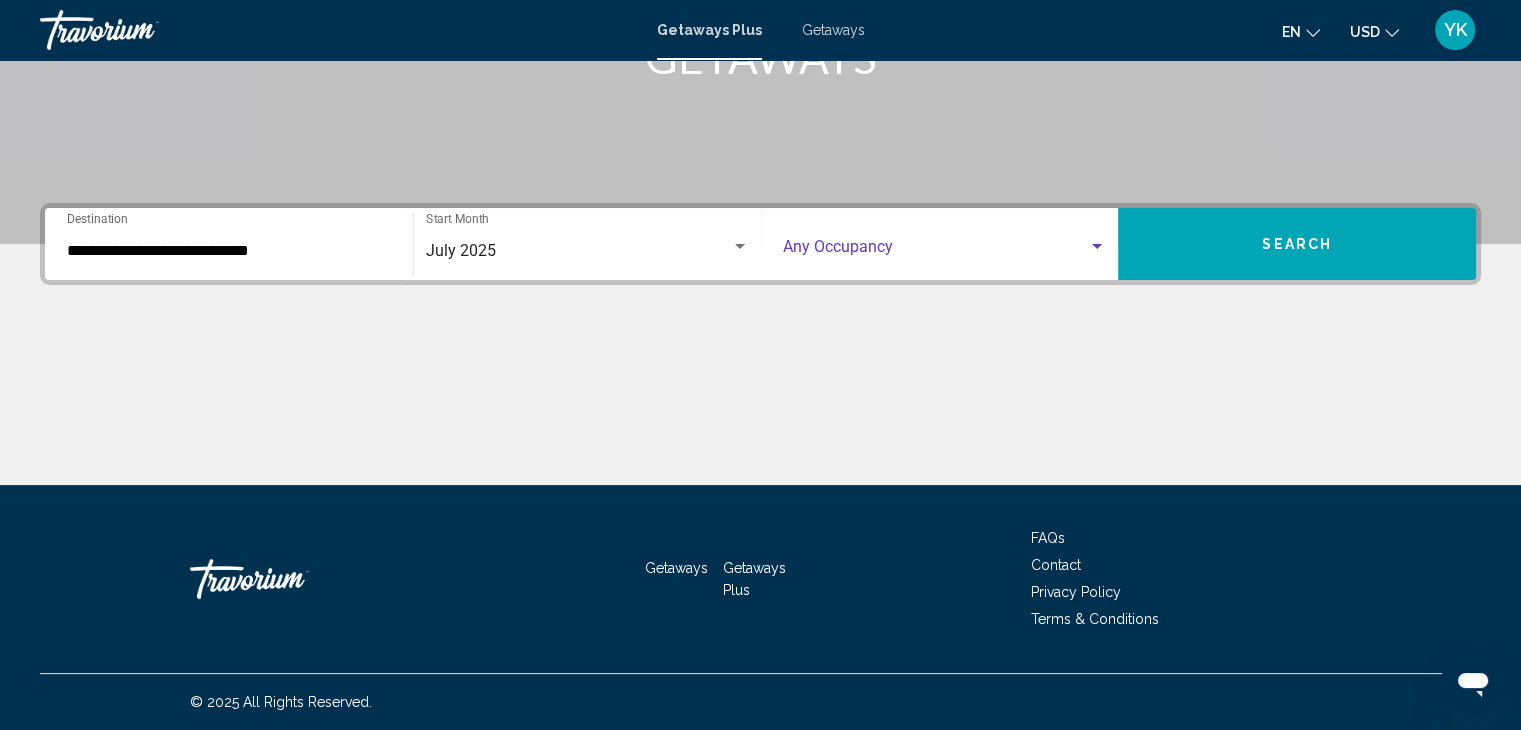 click at bounding box center [936, 251] 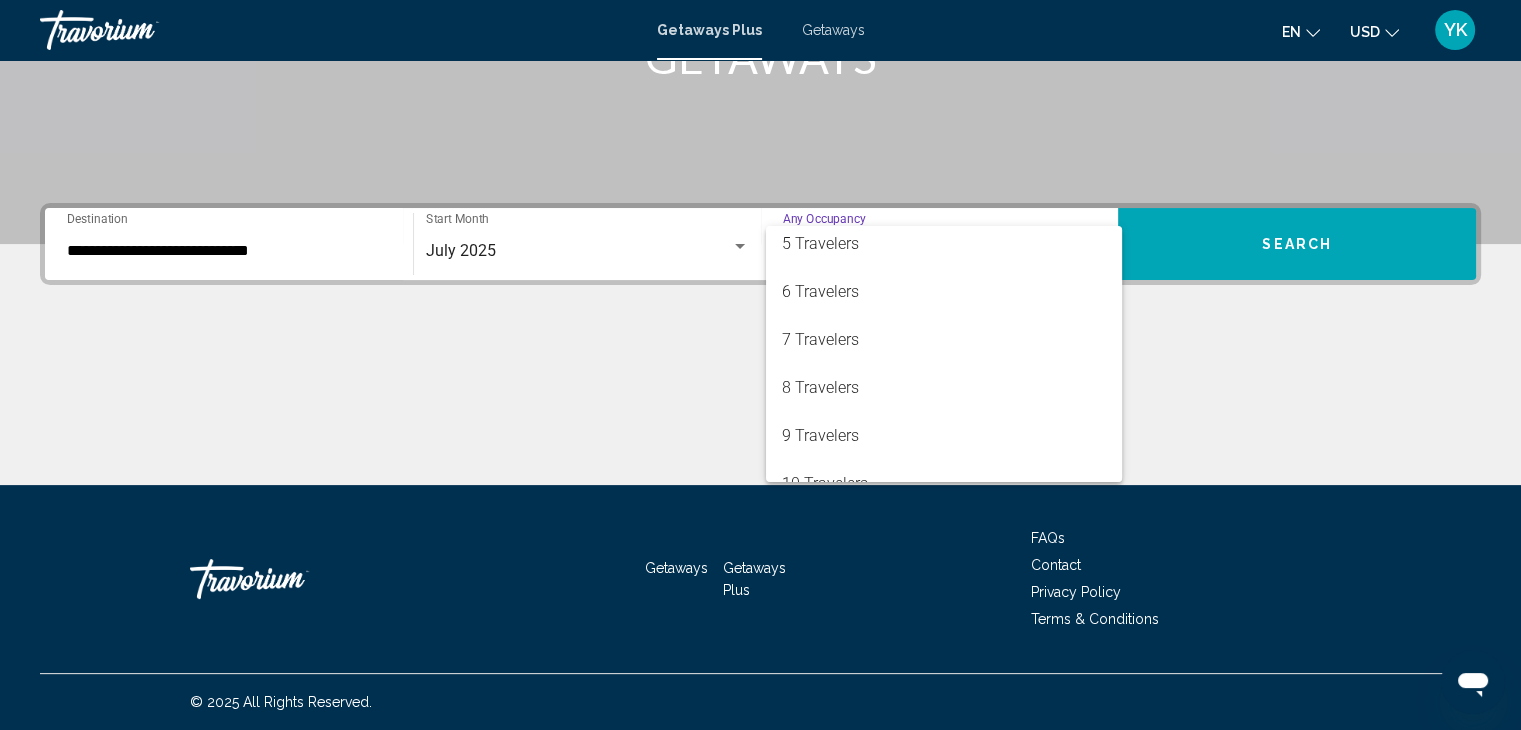 scroll, scrollTop: 196, scrollLeft: 0, axis: vertical 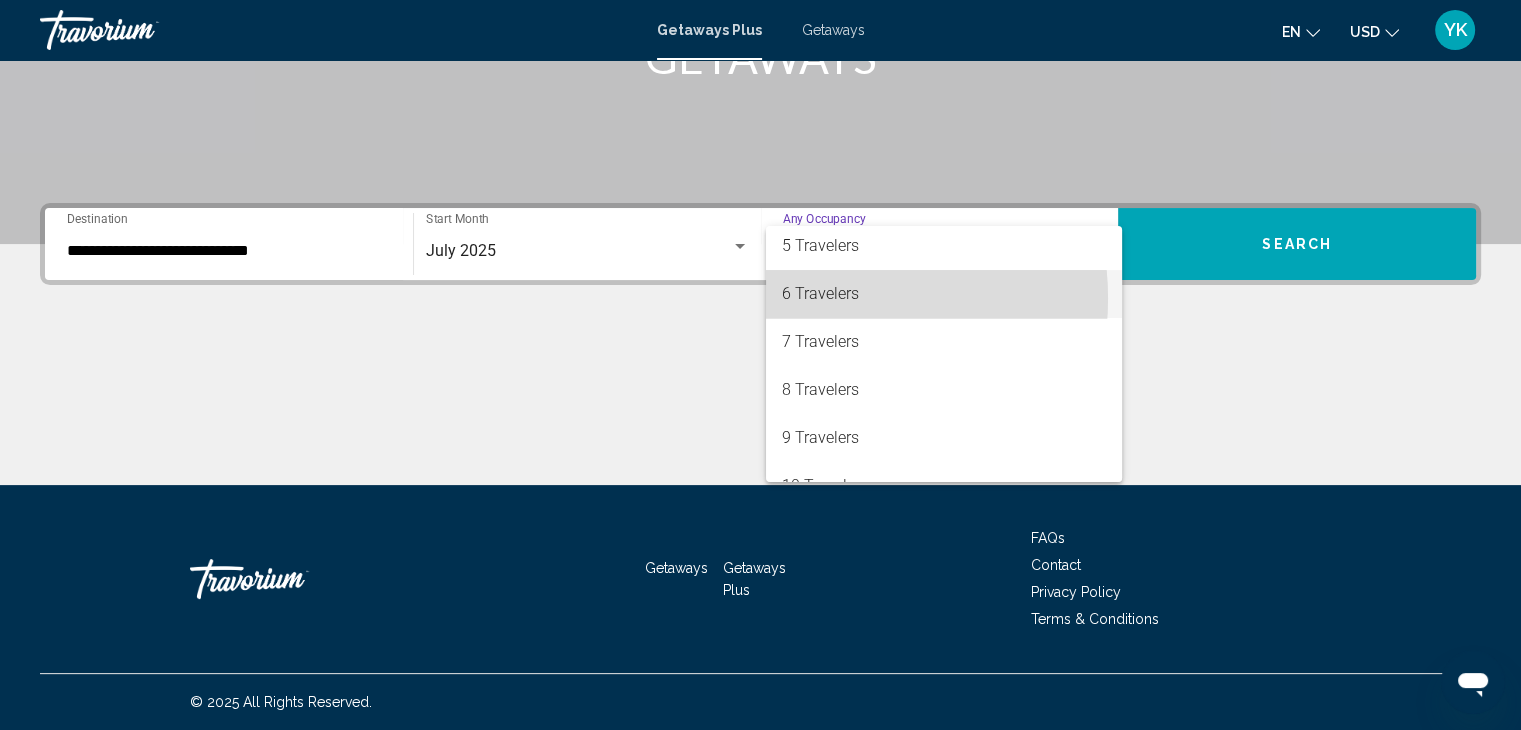 click on "6 Travelers" at bounding box center [944, 294] 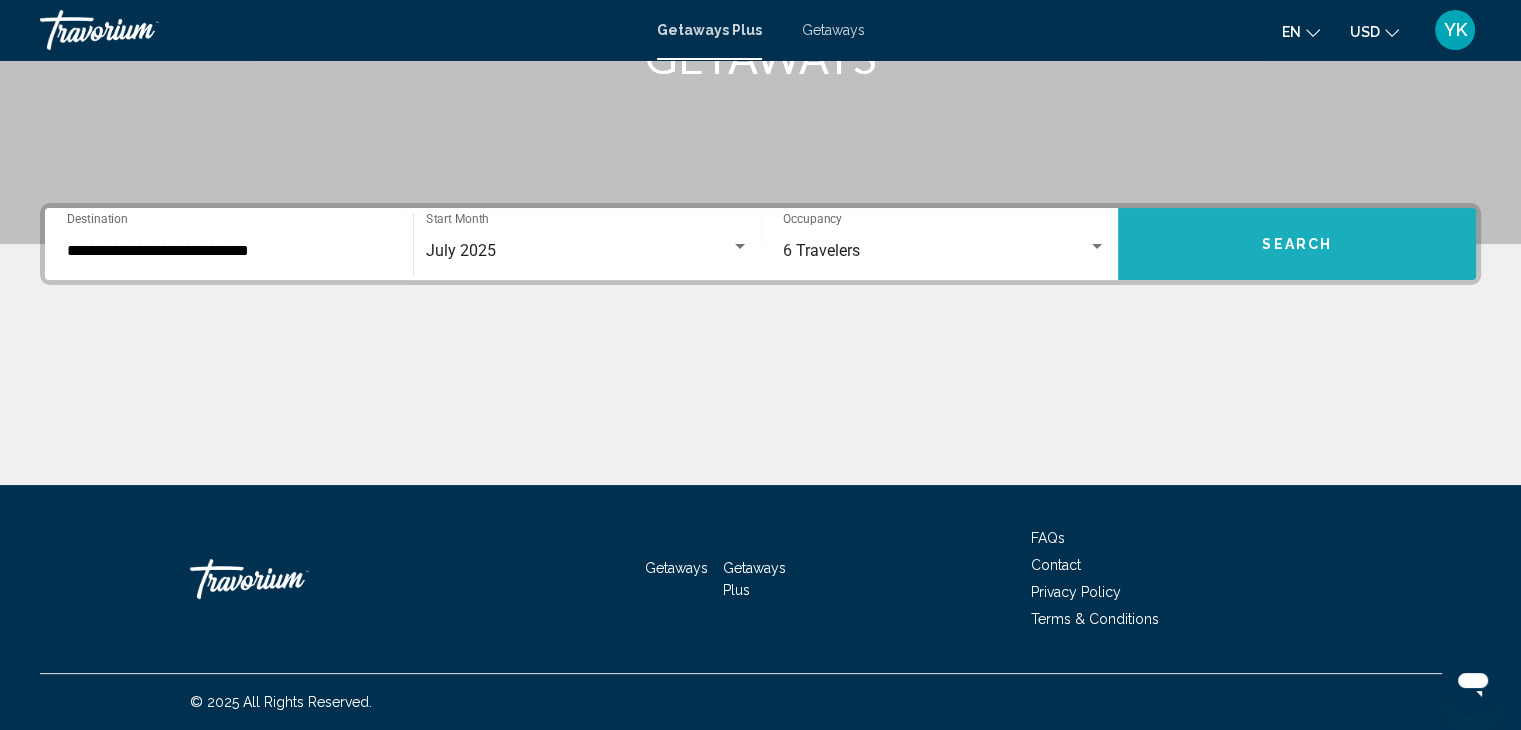 click on "Search" at bounding box center (1297, 244) 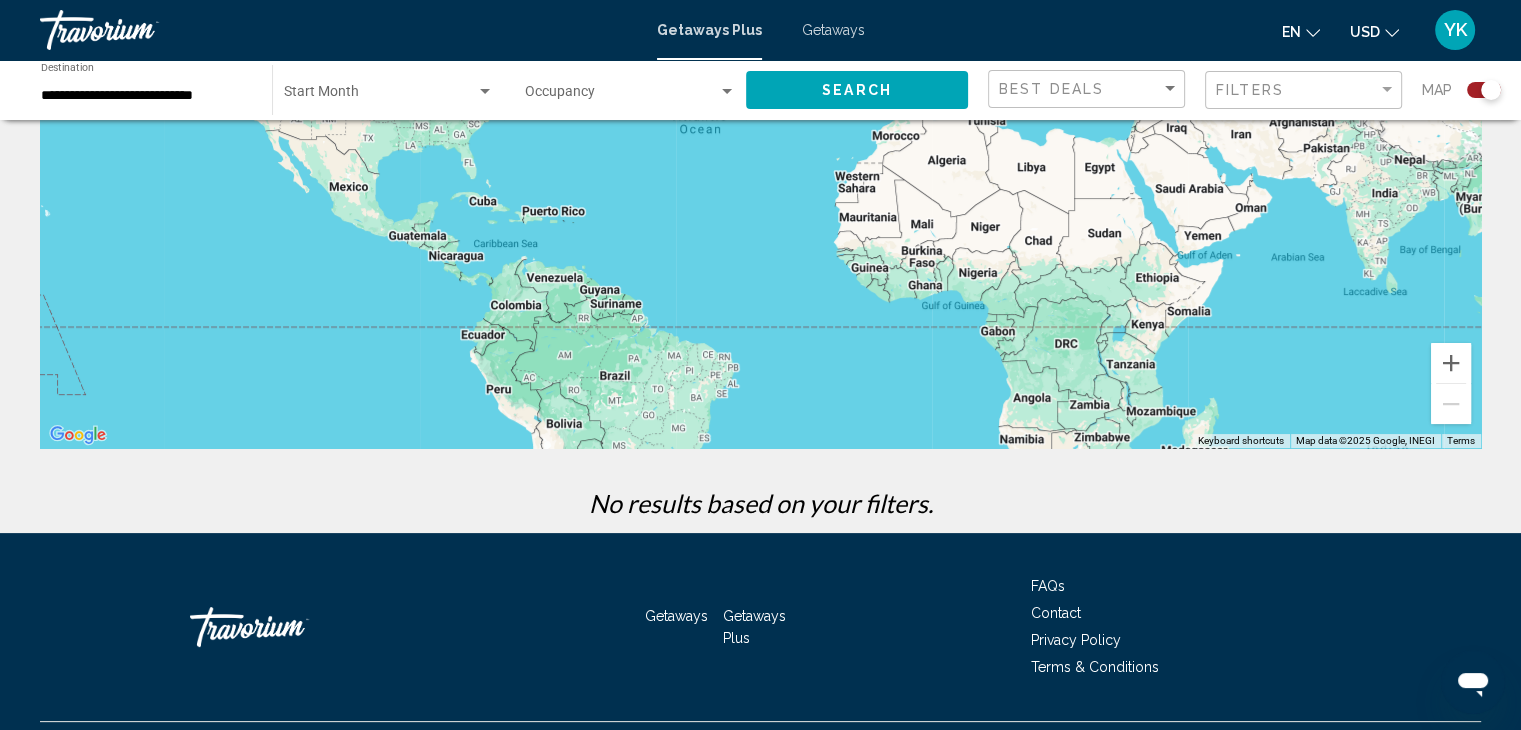 scroll, scrollTop: 0, scrollLeft: 0, axis: both 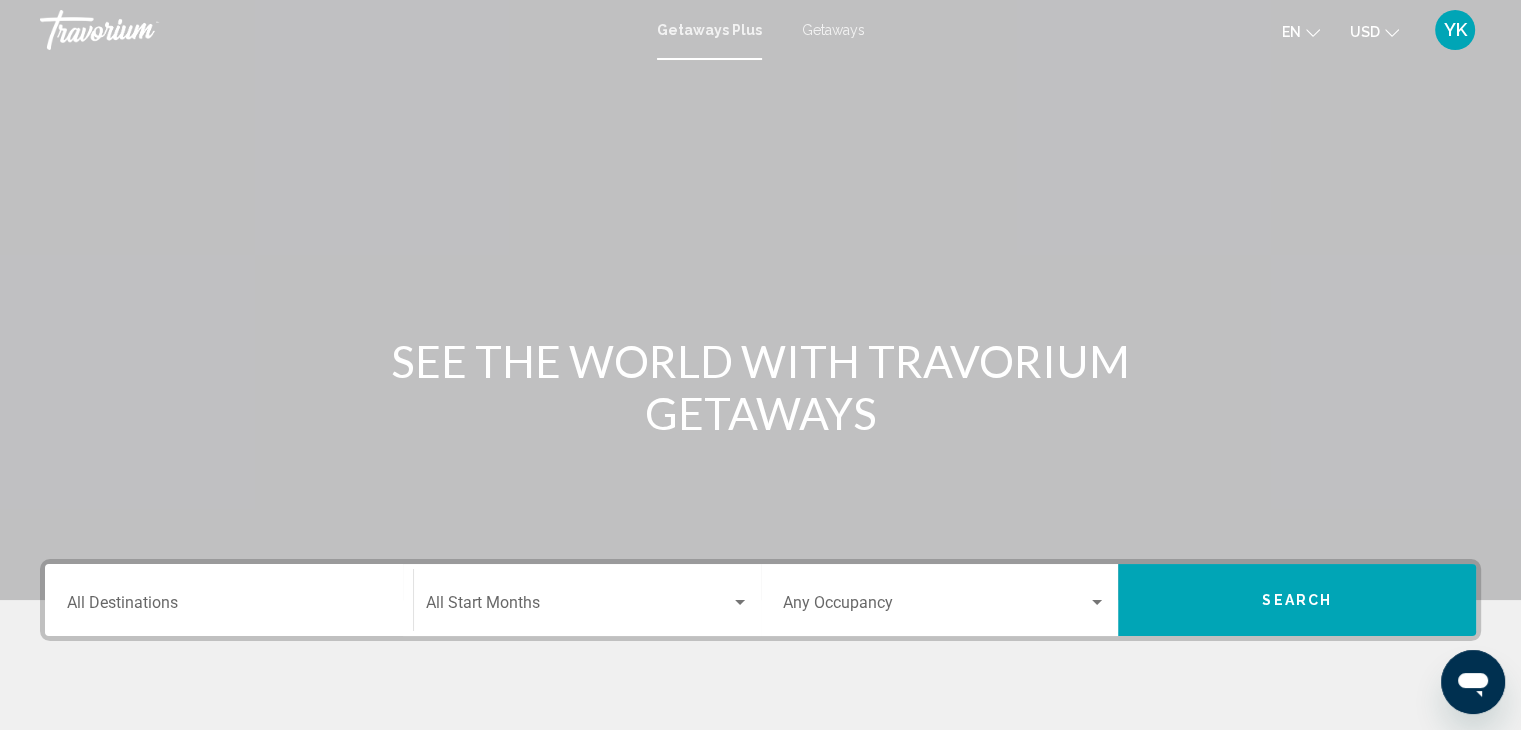 click on "Destination All Destinations" at bounding box center [229, 600] 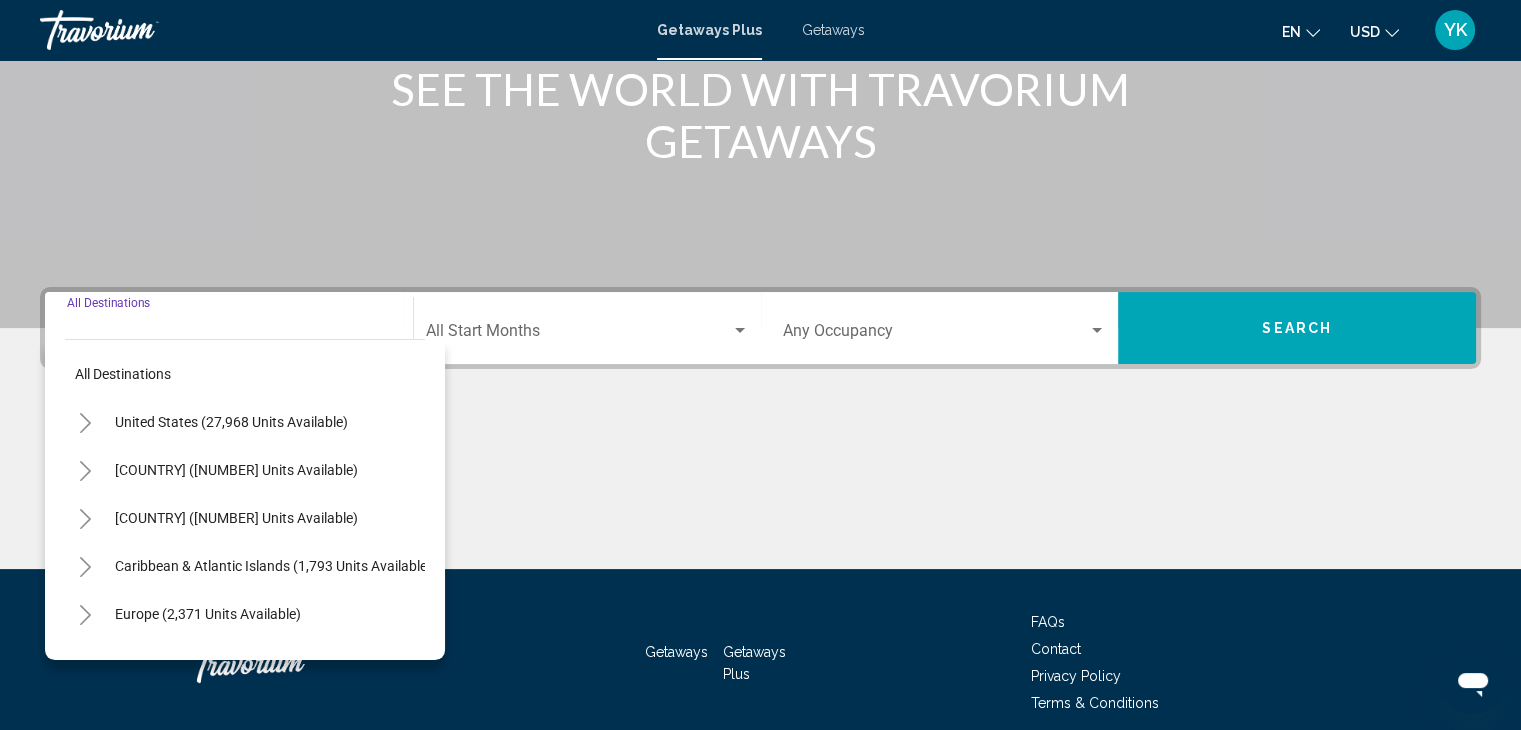 scroll, scrollTop: 356, scrollLeft: 0, axis: vertical 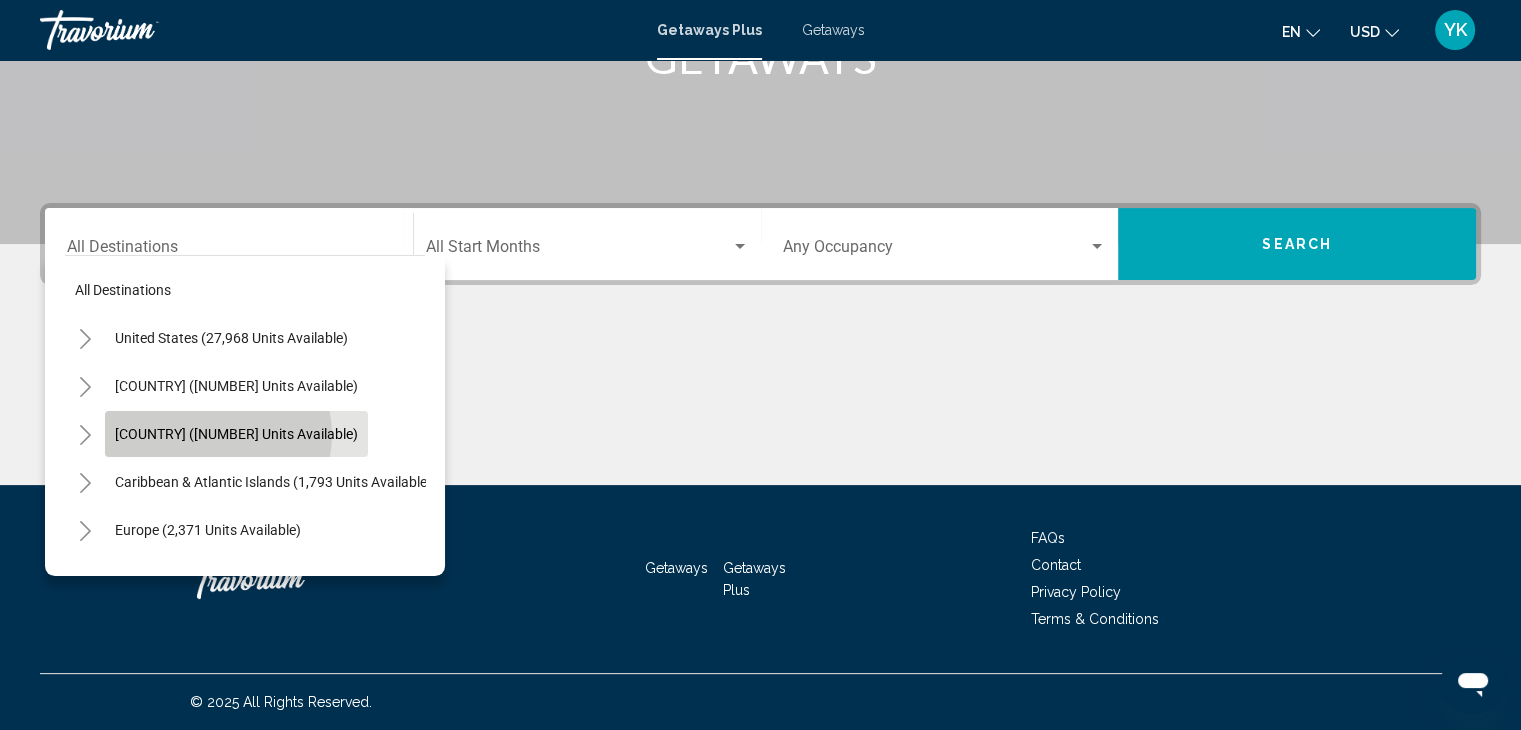 click on "[COUNTRY] (1,948 units available)" 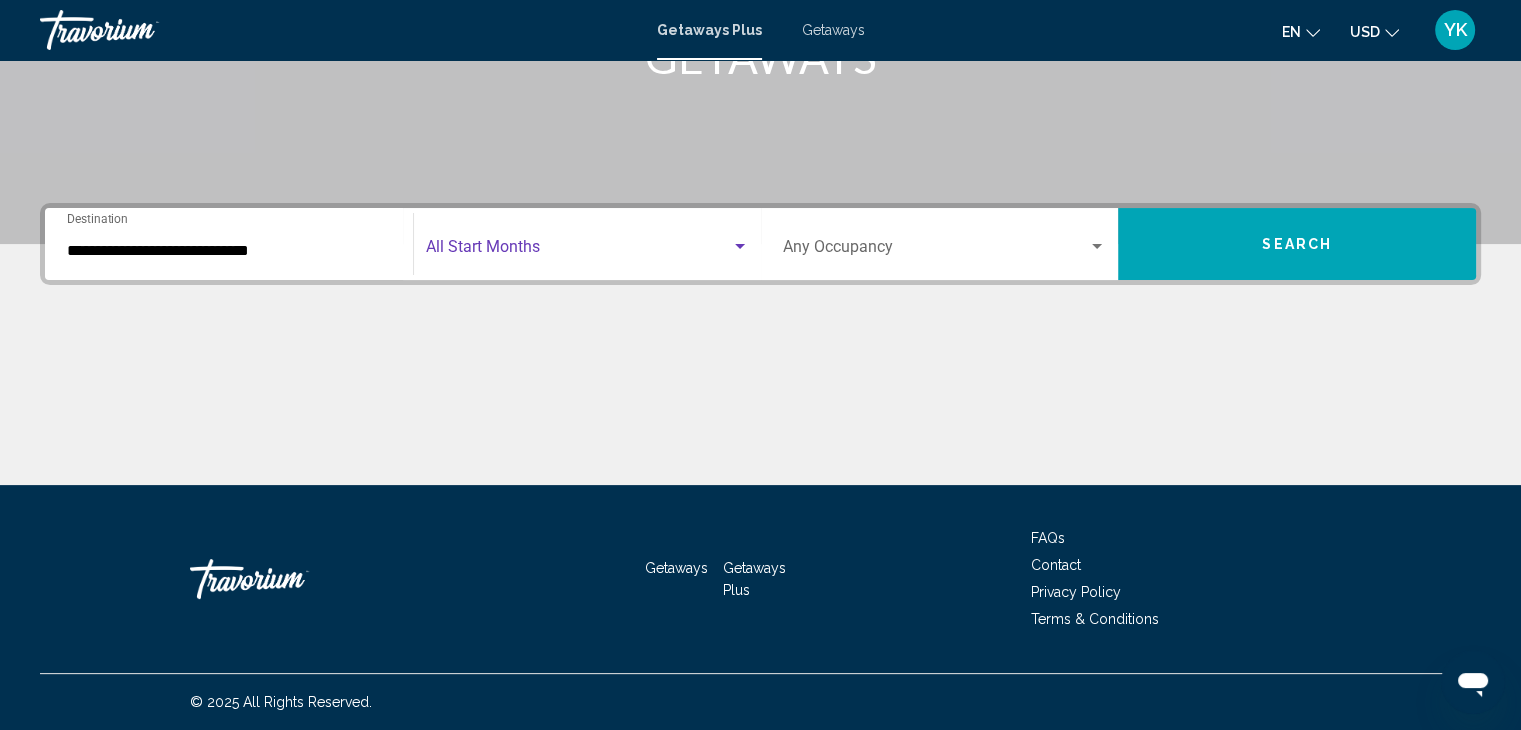 click at bounding box center [578, 251] 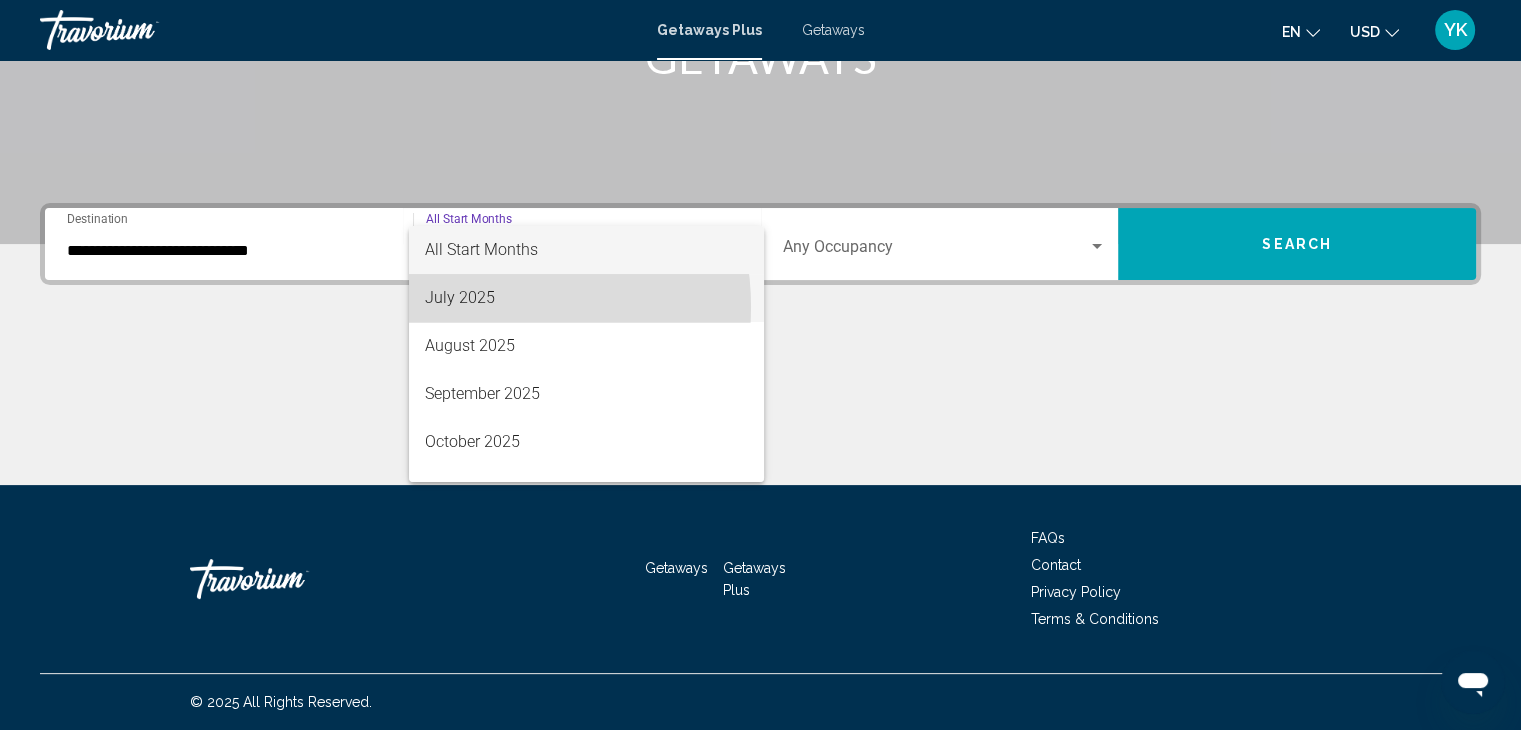 click on "July 2025" at bounding box center [586, 298] 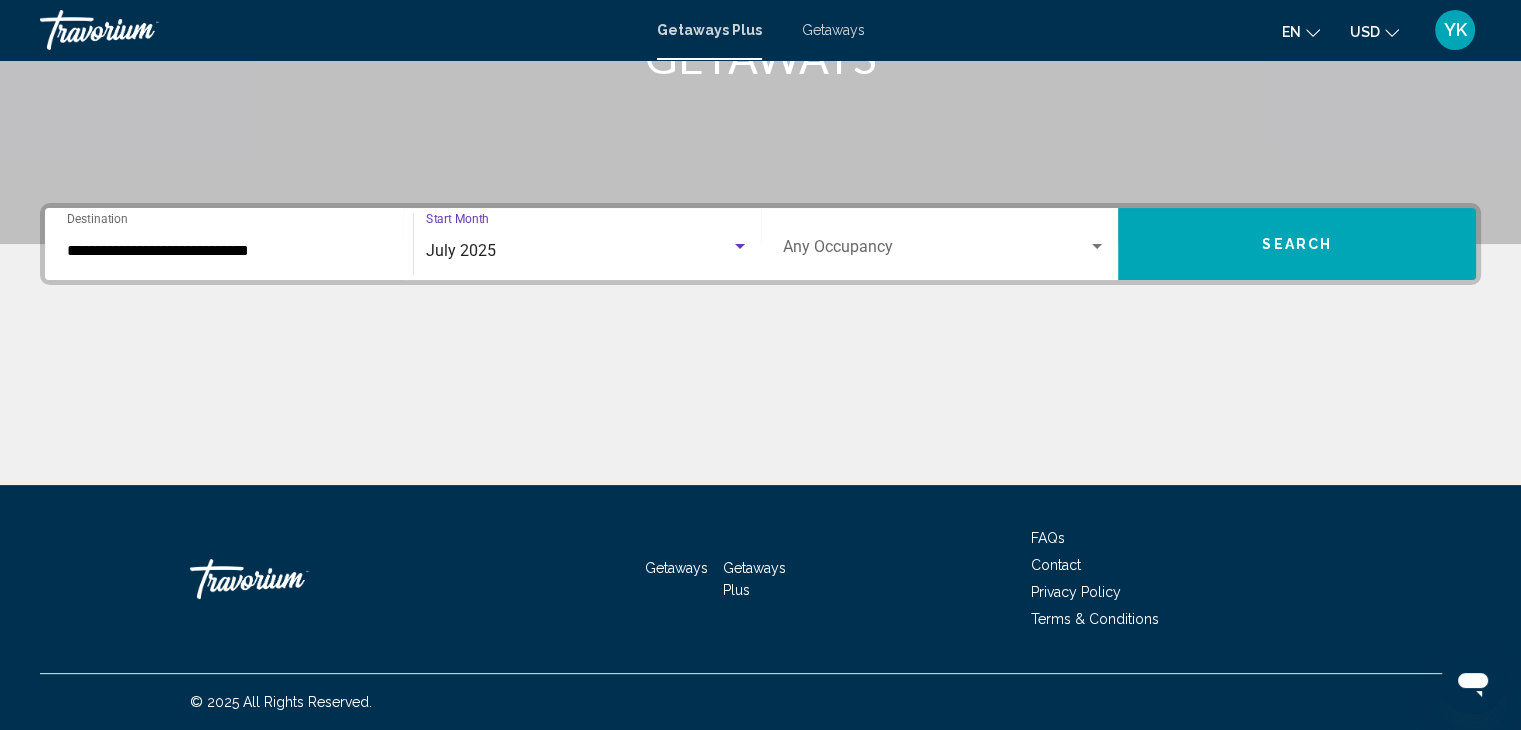 click at bounding box center [936, 251] 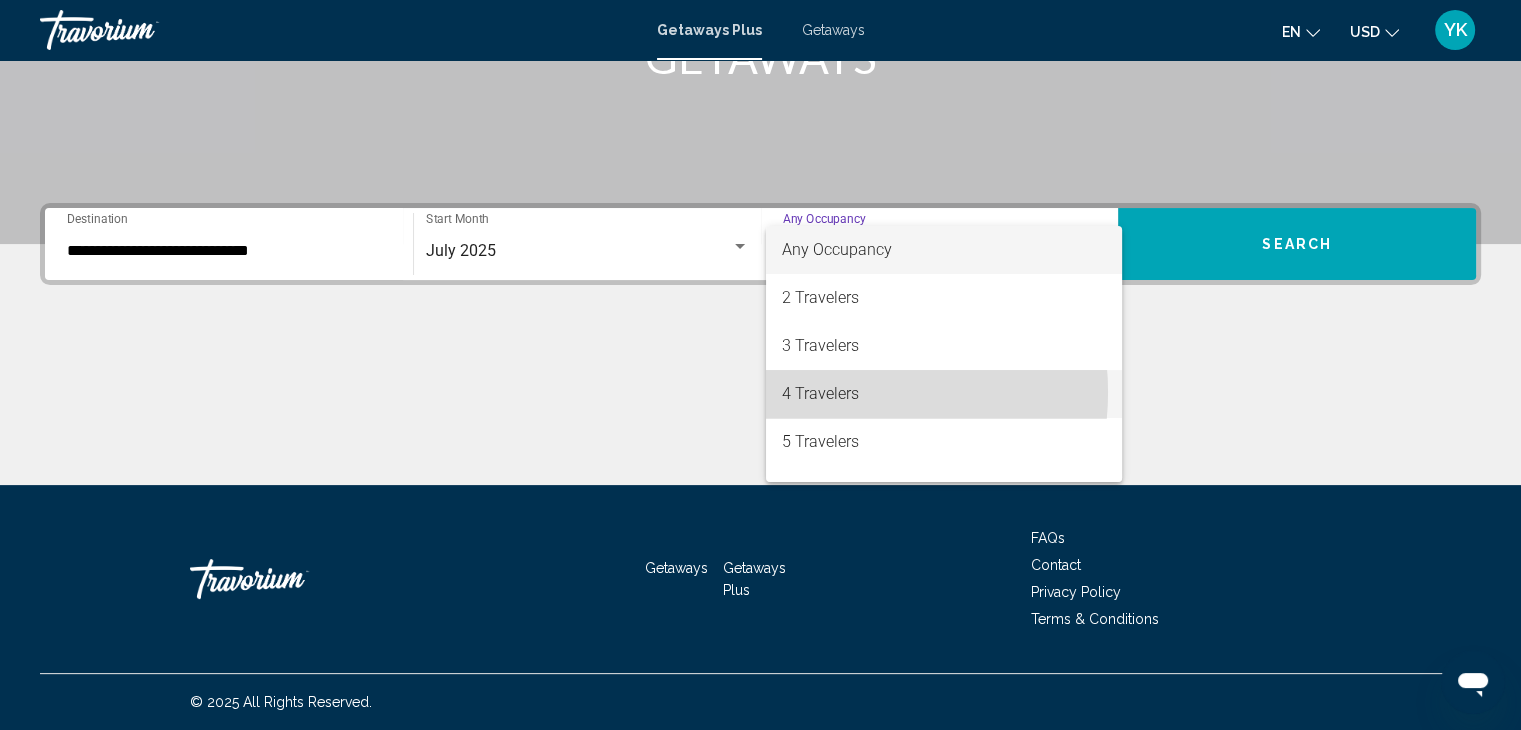 click on "4 Travelers" at bounding box center (944, 394) 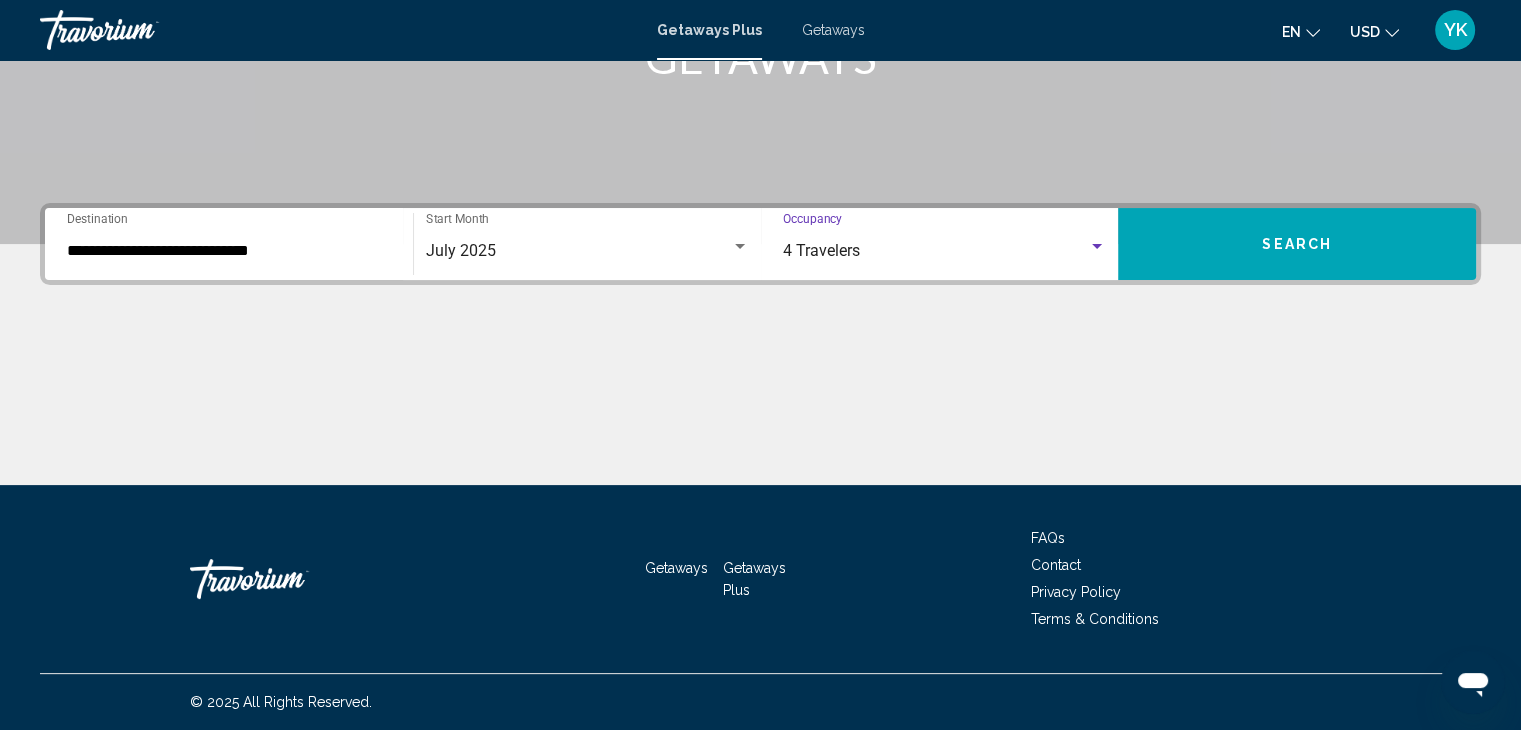 click on "Search" at bounding box center (1297, 245) 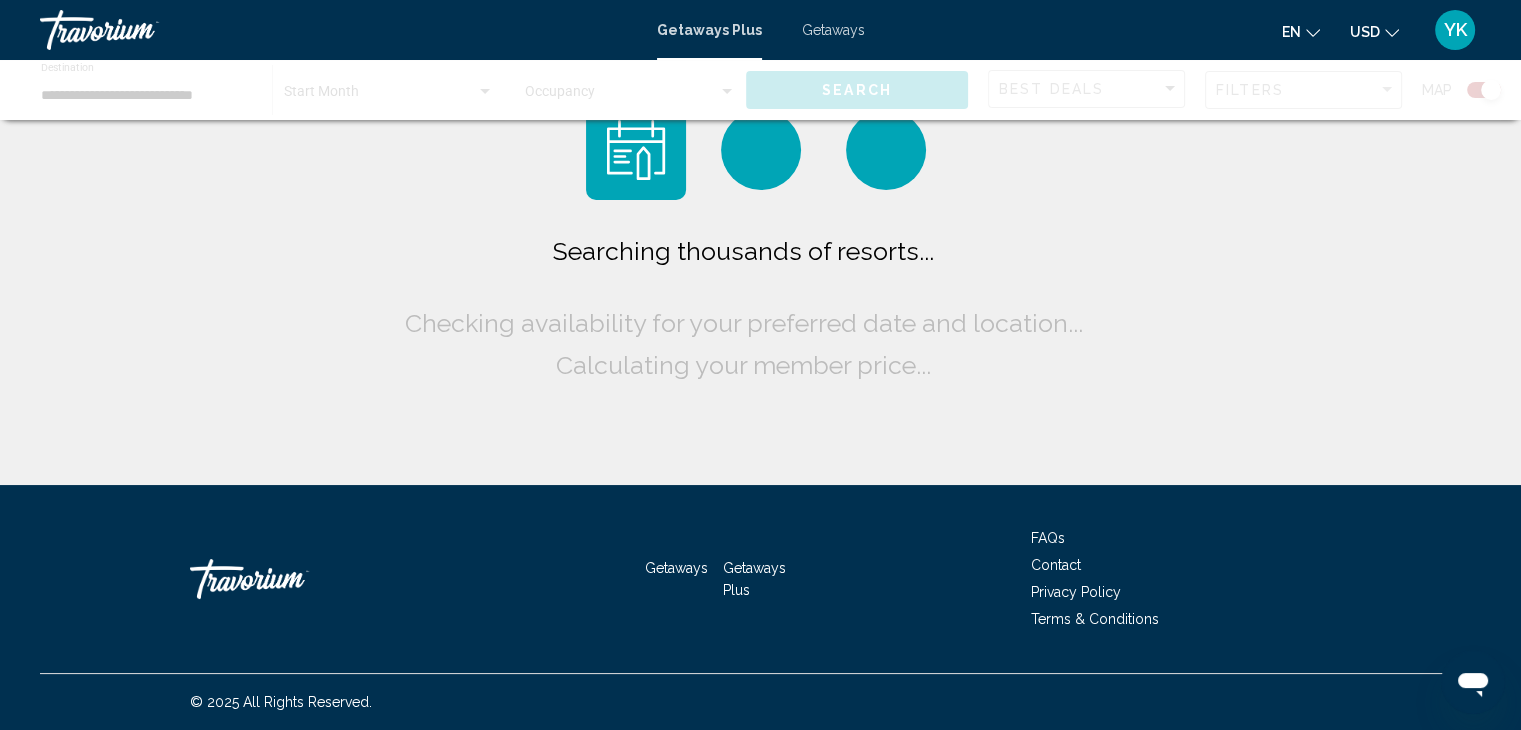 scroll, scrollTop: 0, scrollLeft: 0, axis: both 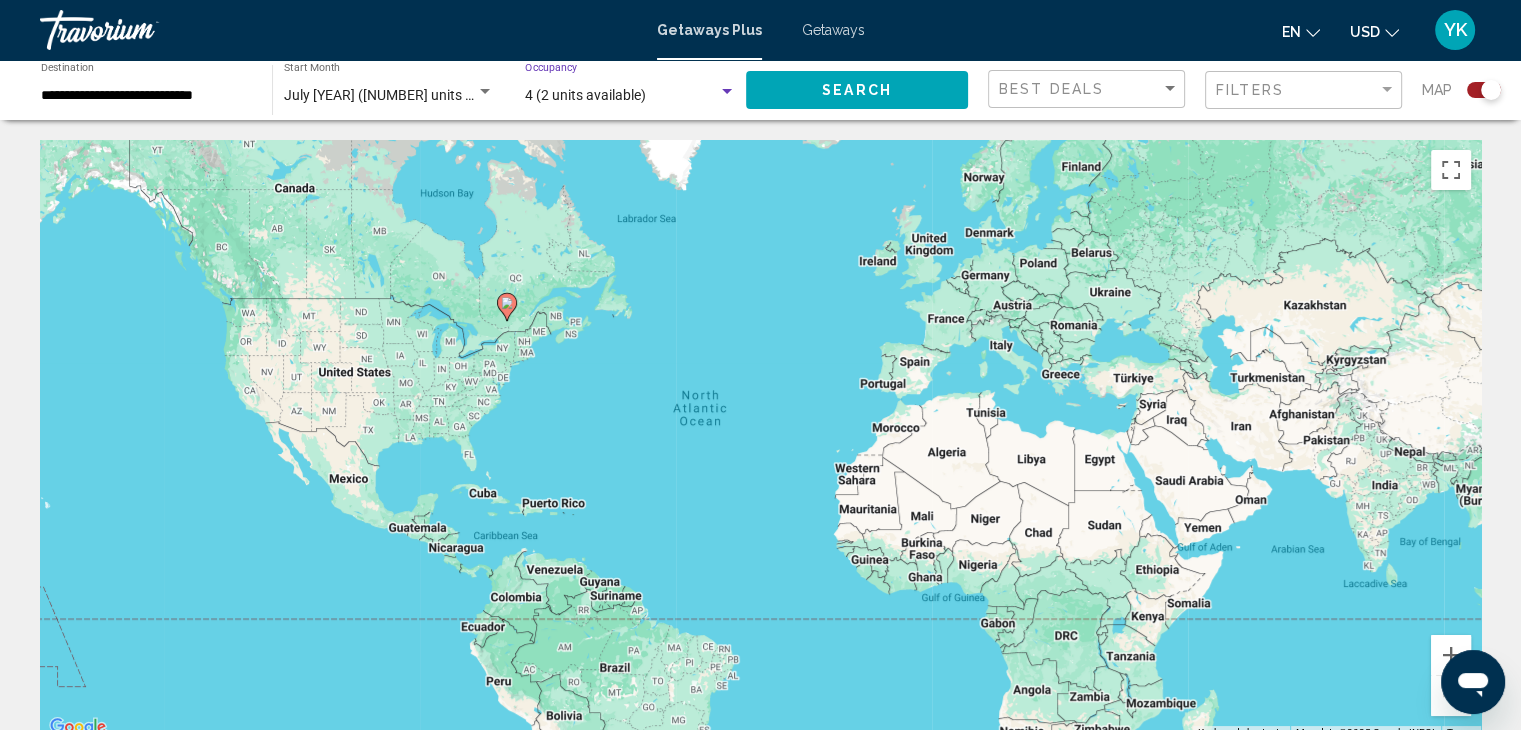 click on "4 (2 units available)" at bounding box center (585, 95) 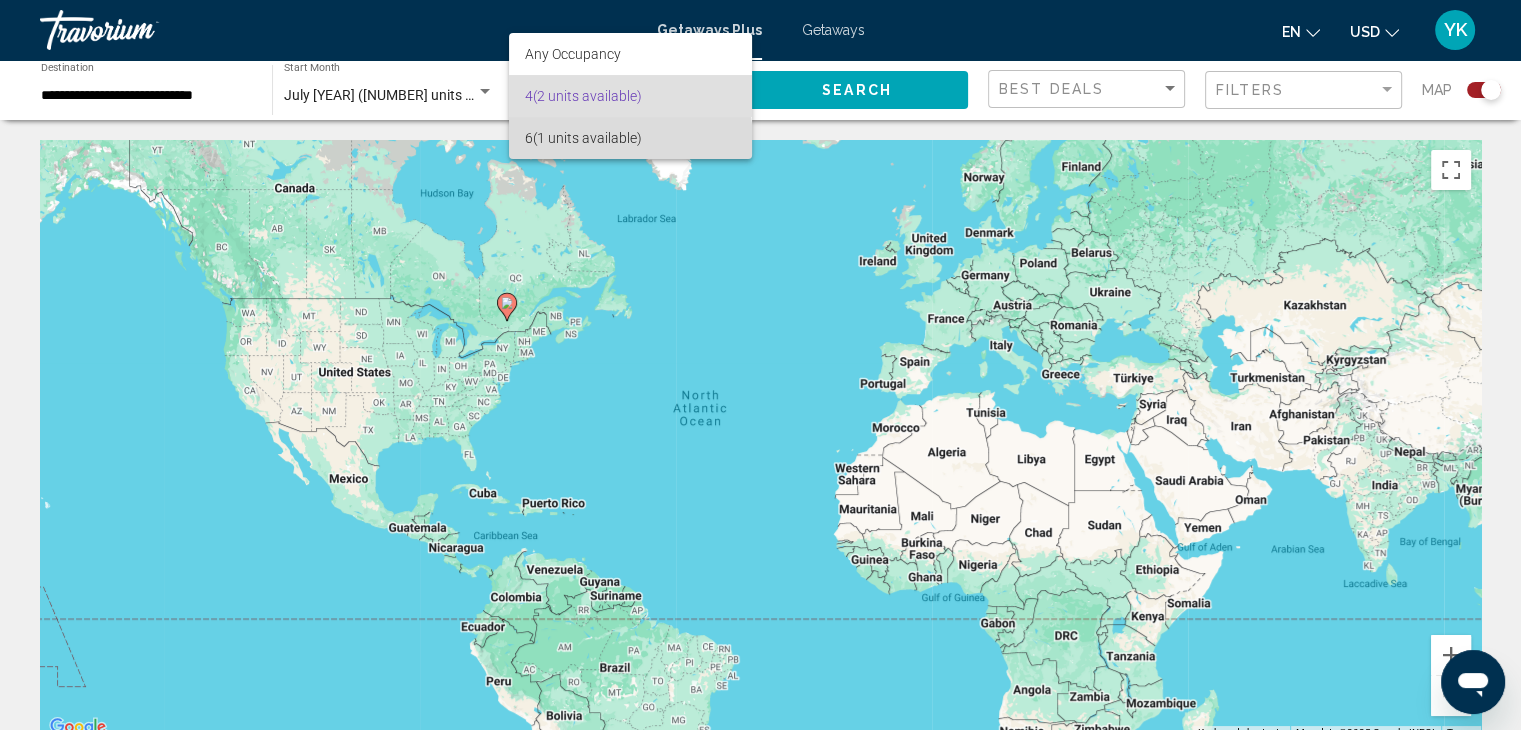 click on "6  (1 units available)" at bounding box center [630, 138] 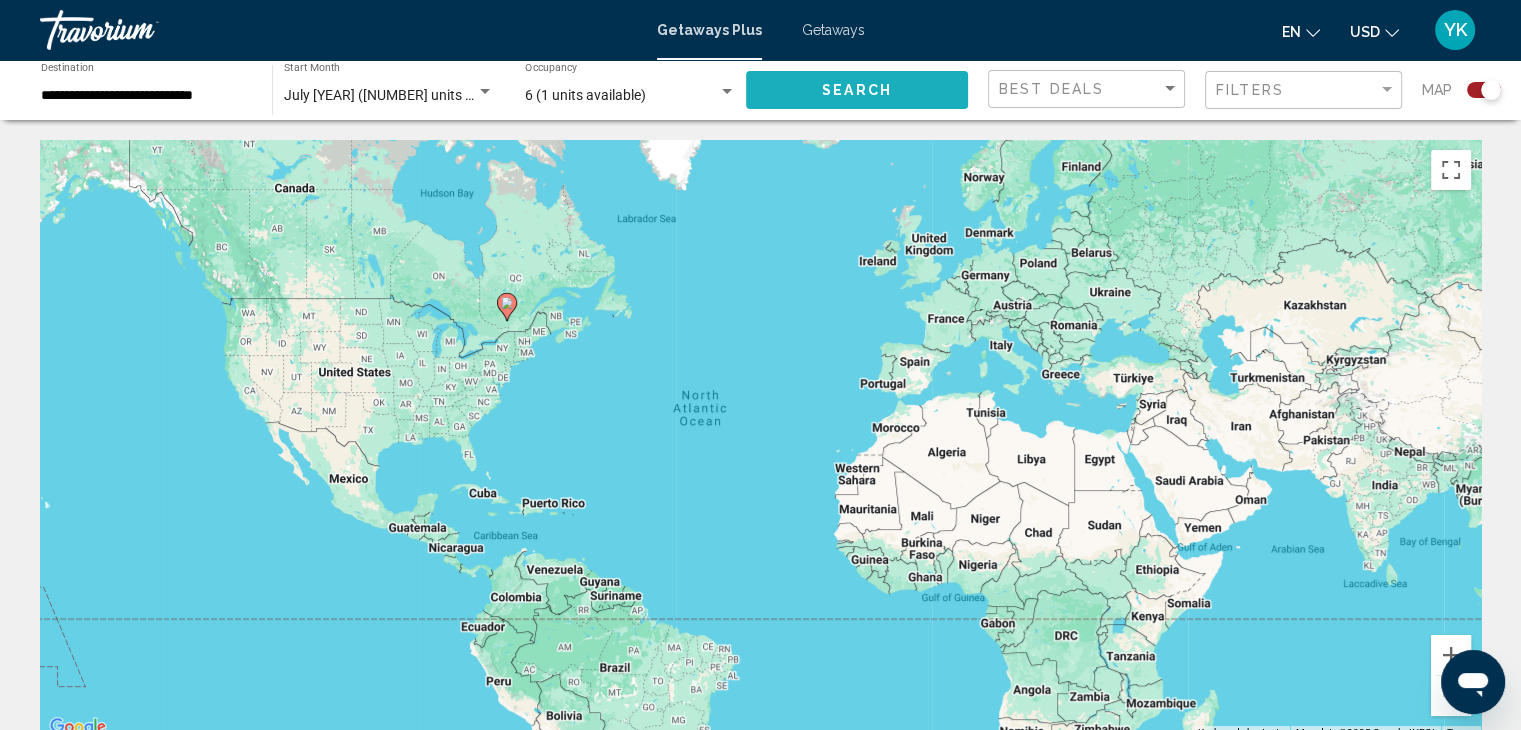 click on "Search" 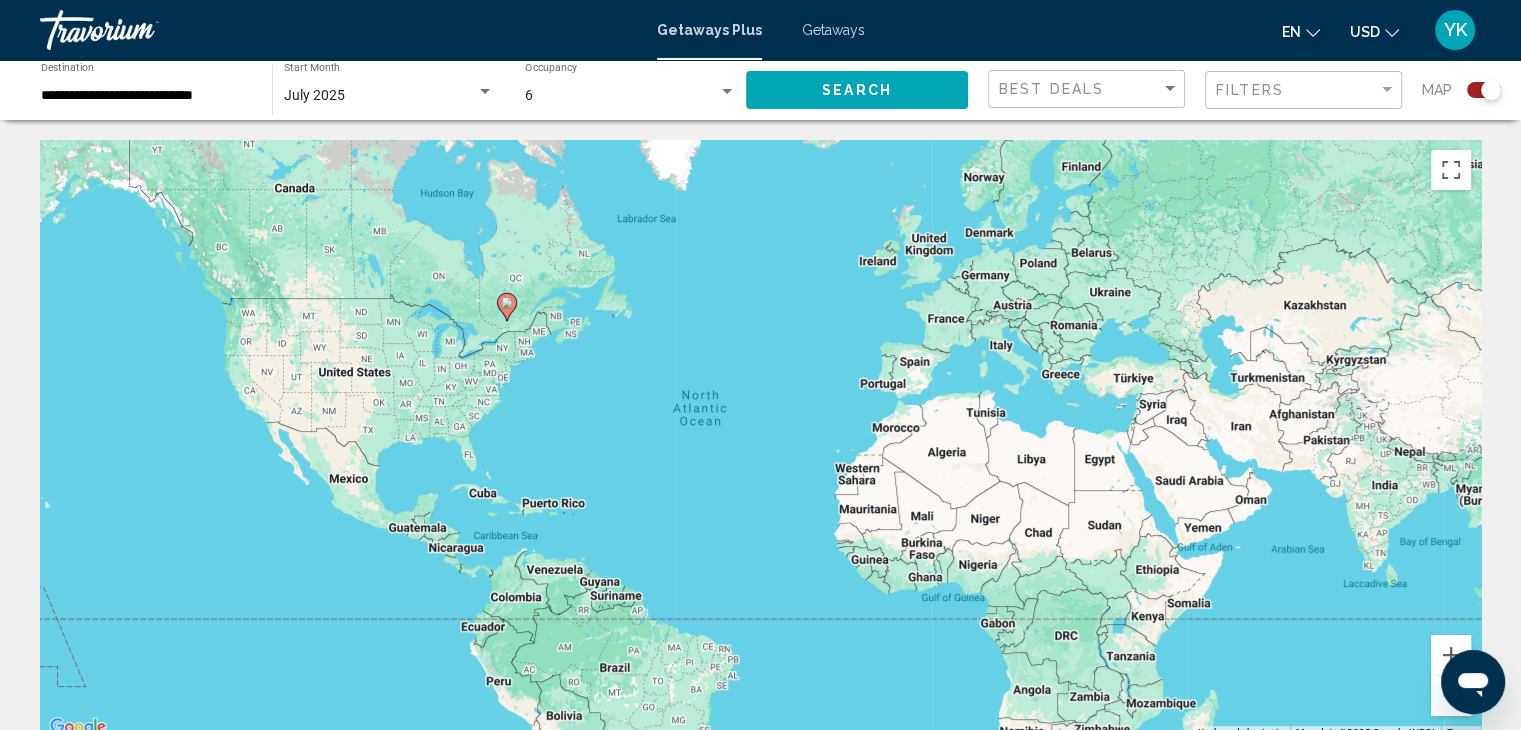 click 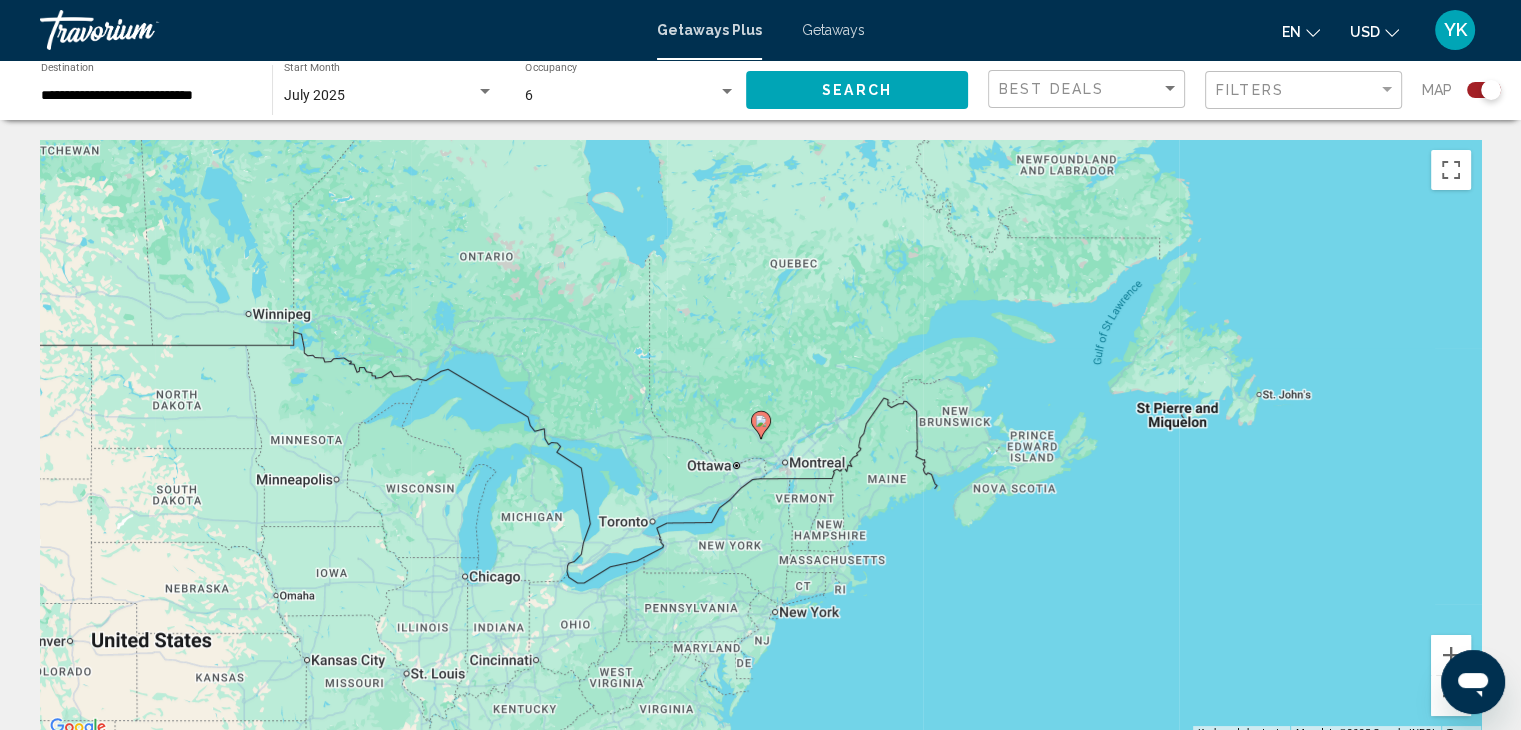 click 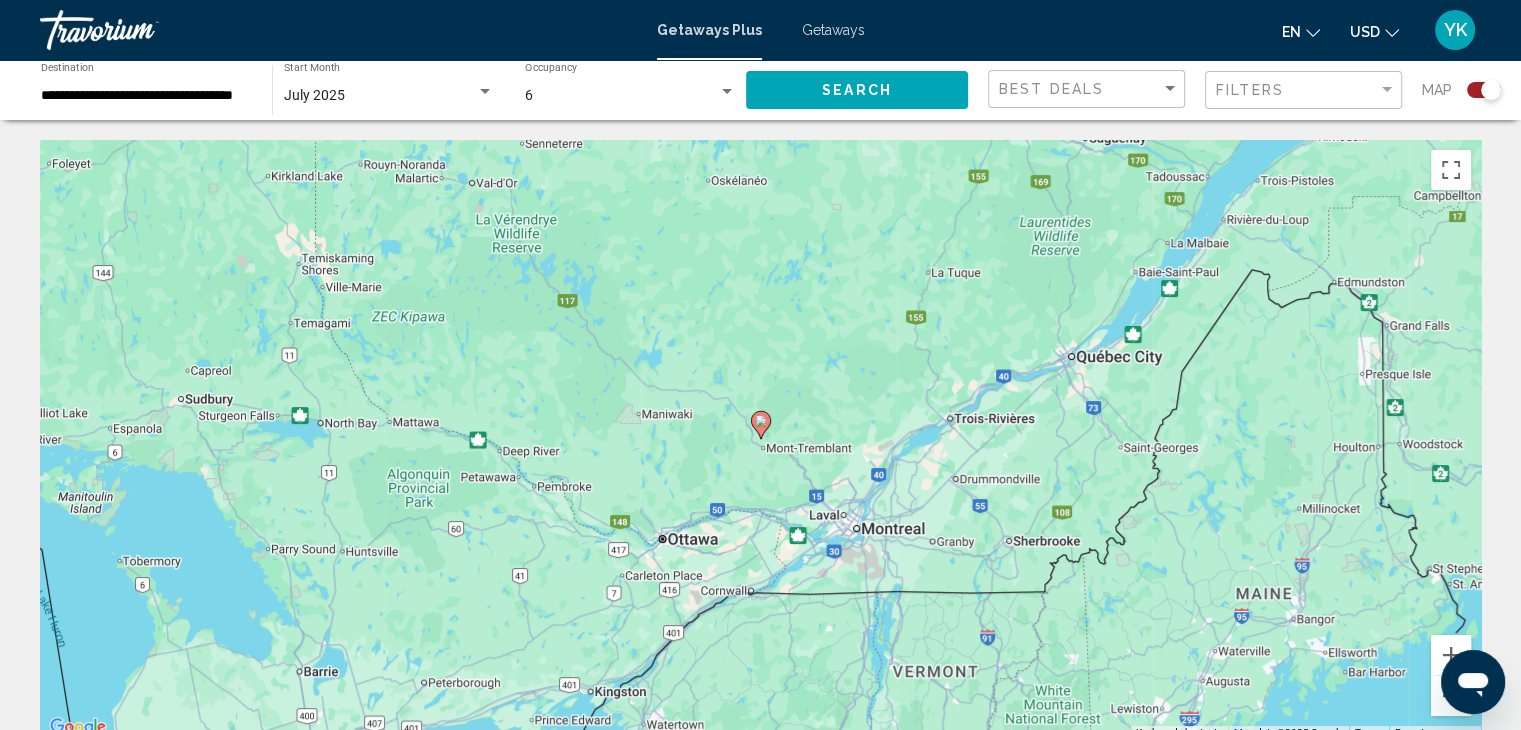 click 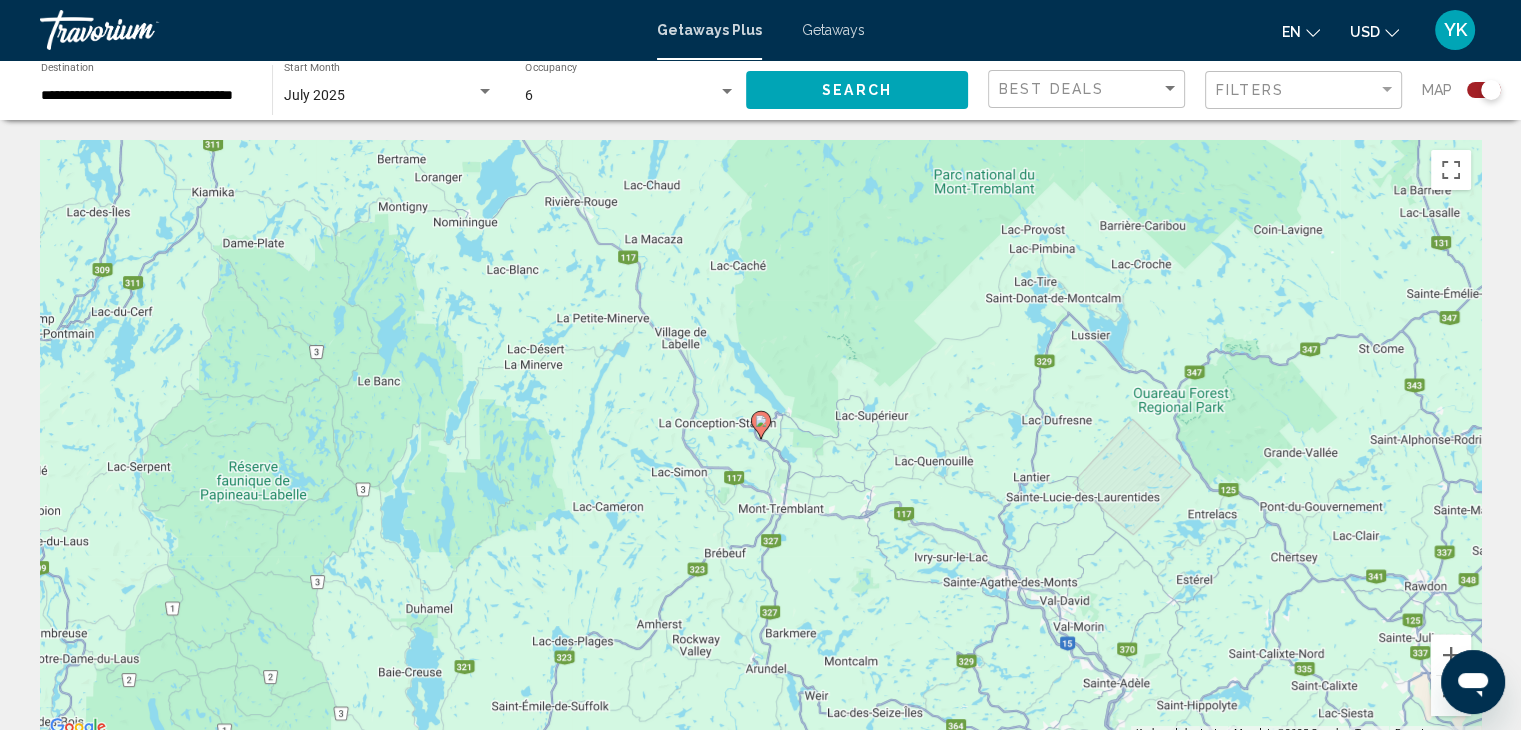 click 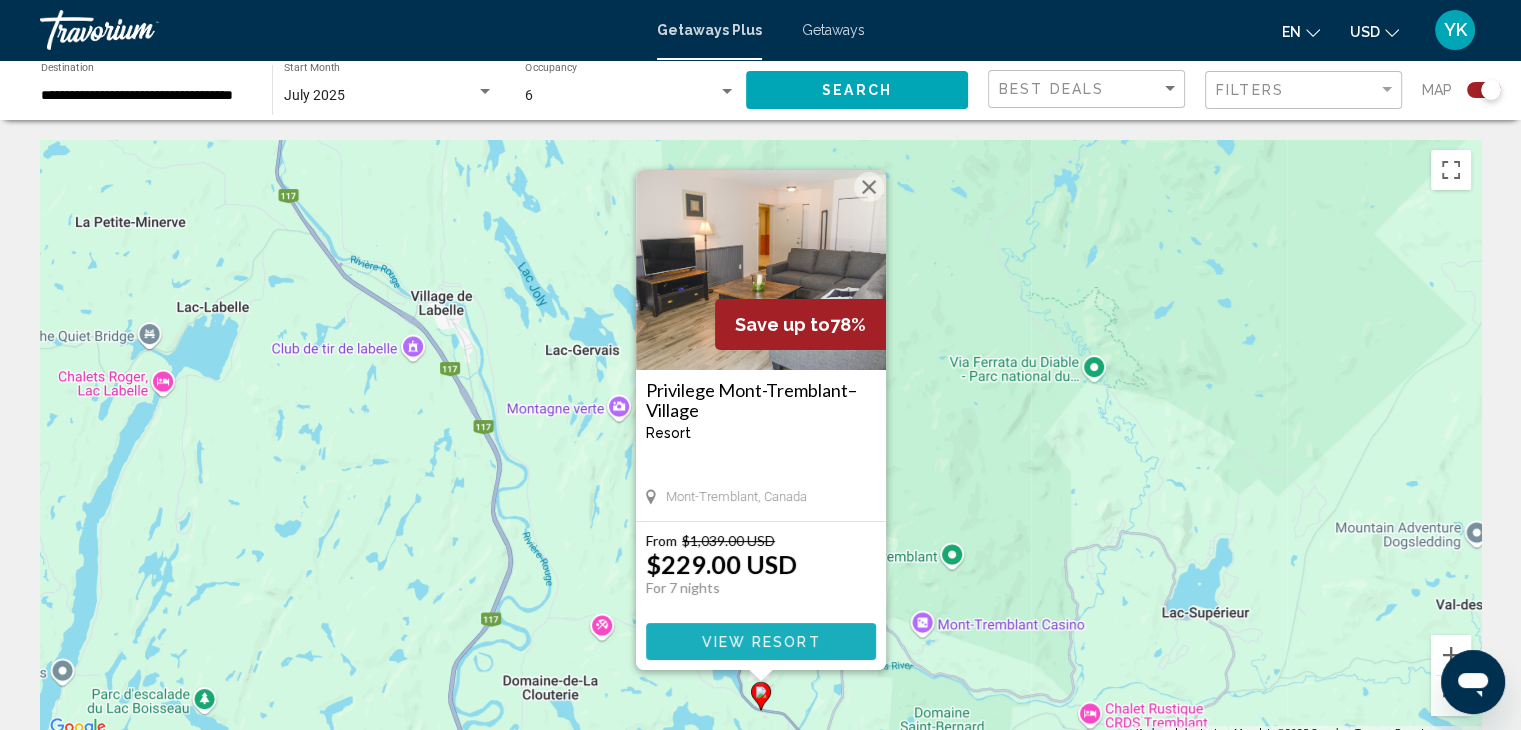 click on "View Resort" at bounding box center (760, 642) 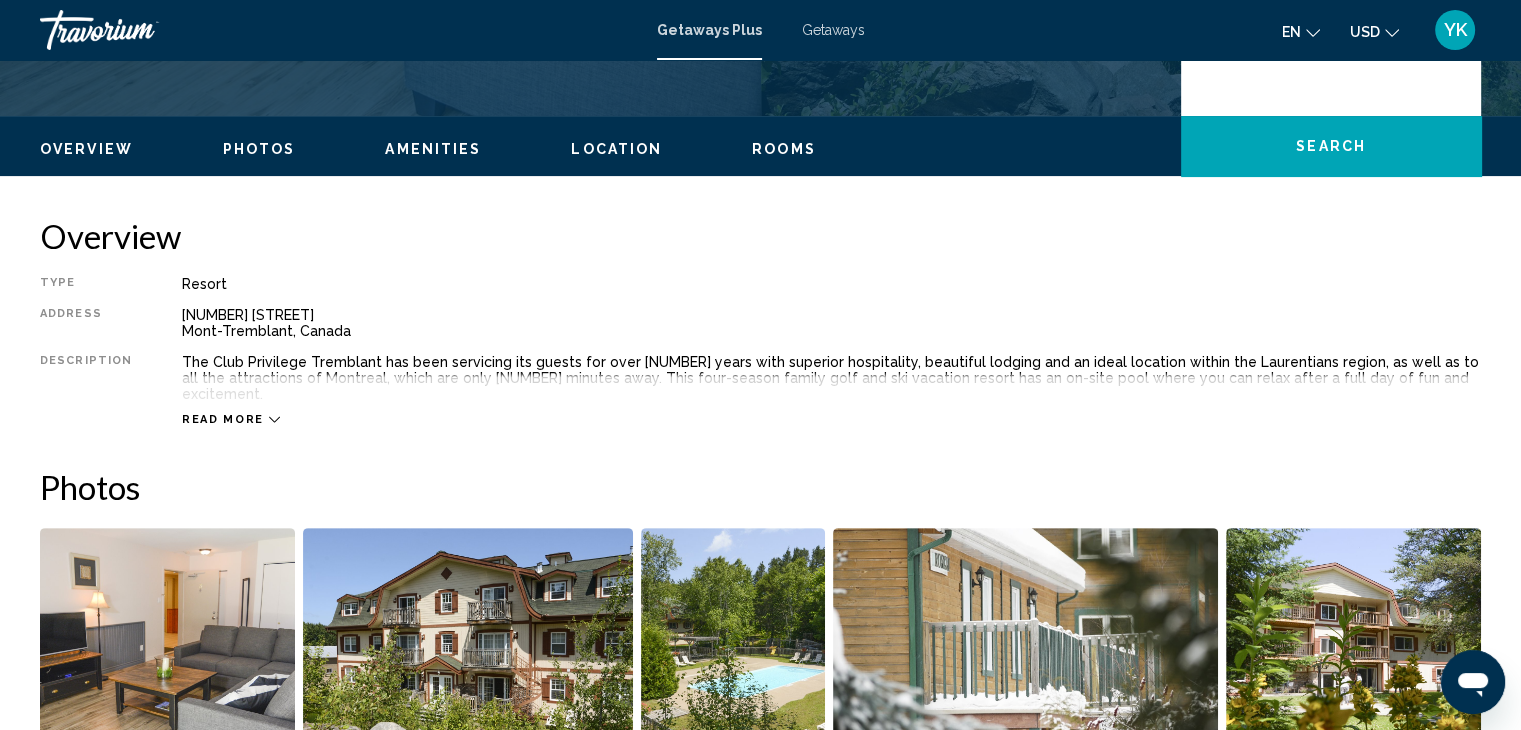 scroll, scrollTop: 550, scrollLeft: 0, axis: vertical 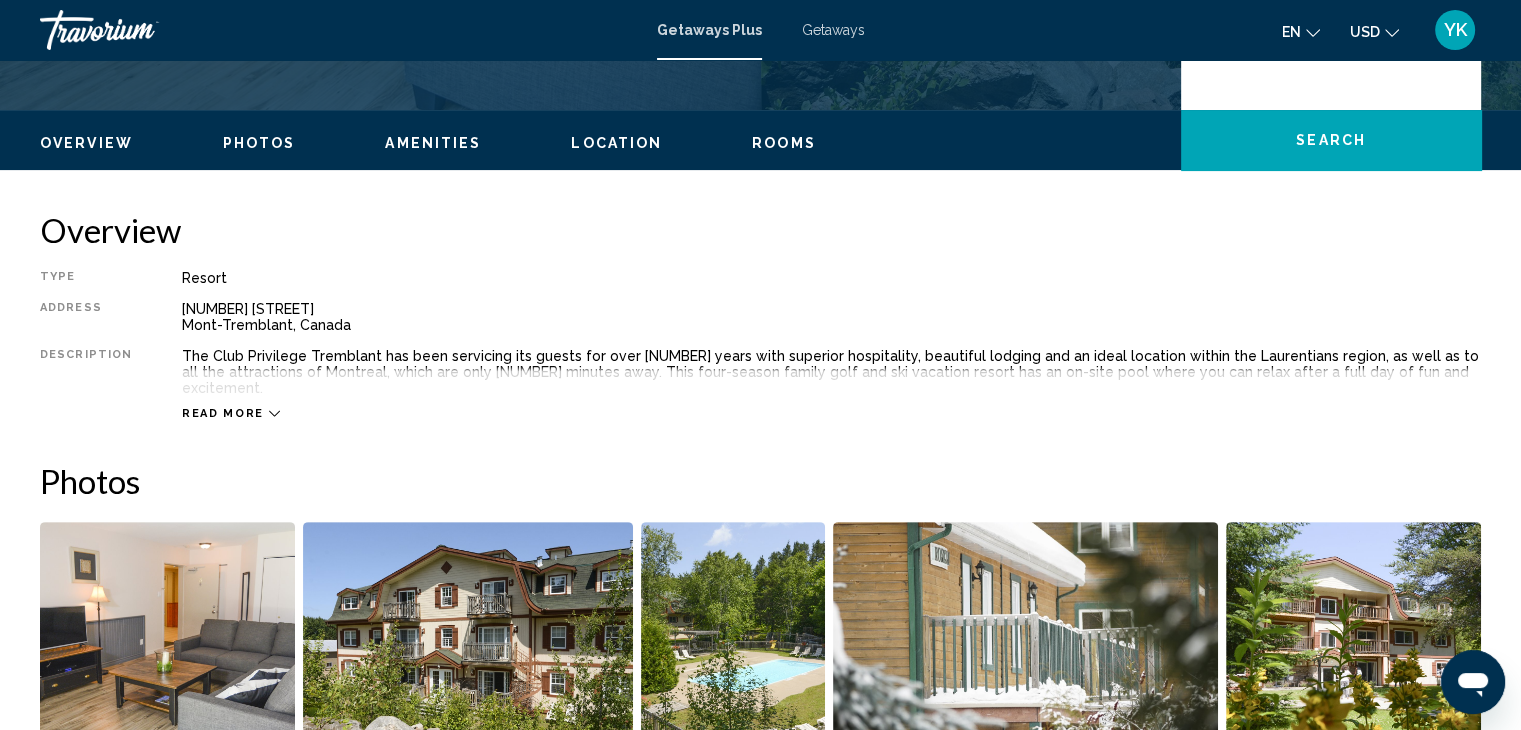click 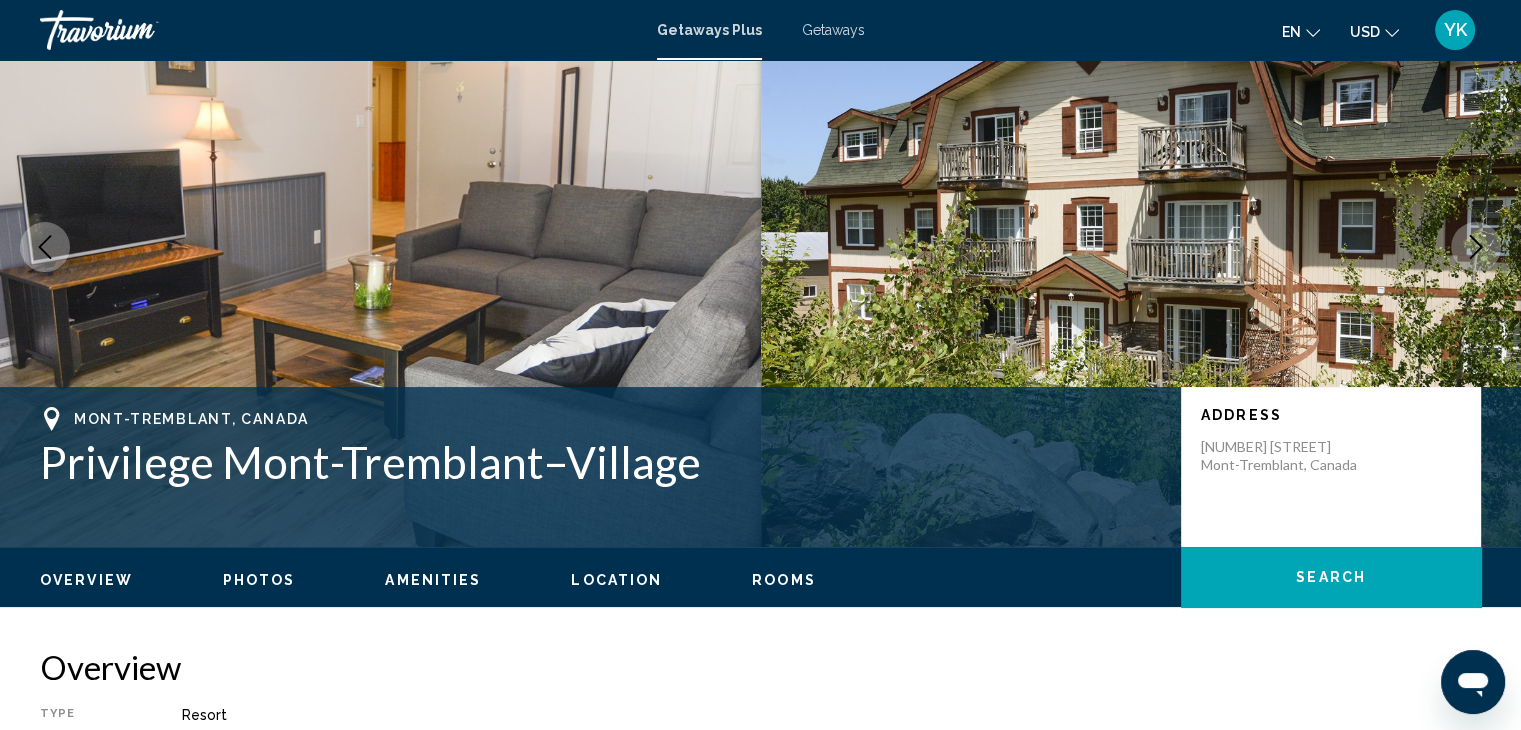 scroll, scrollTop: 112, scrollLeft: 0, axis: vertical 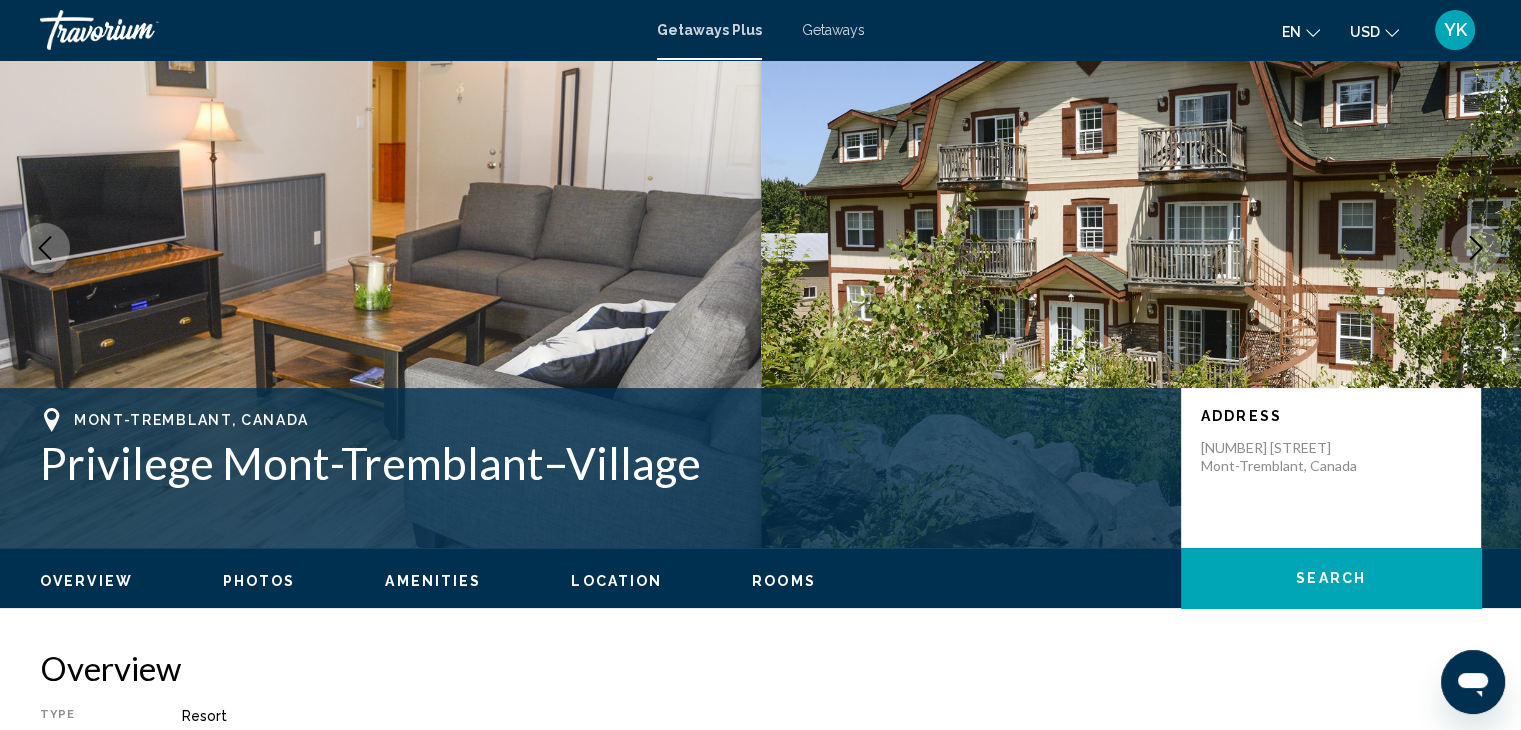 click on "Getaways Plus" at bounding box center (709, 30) 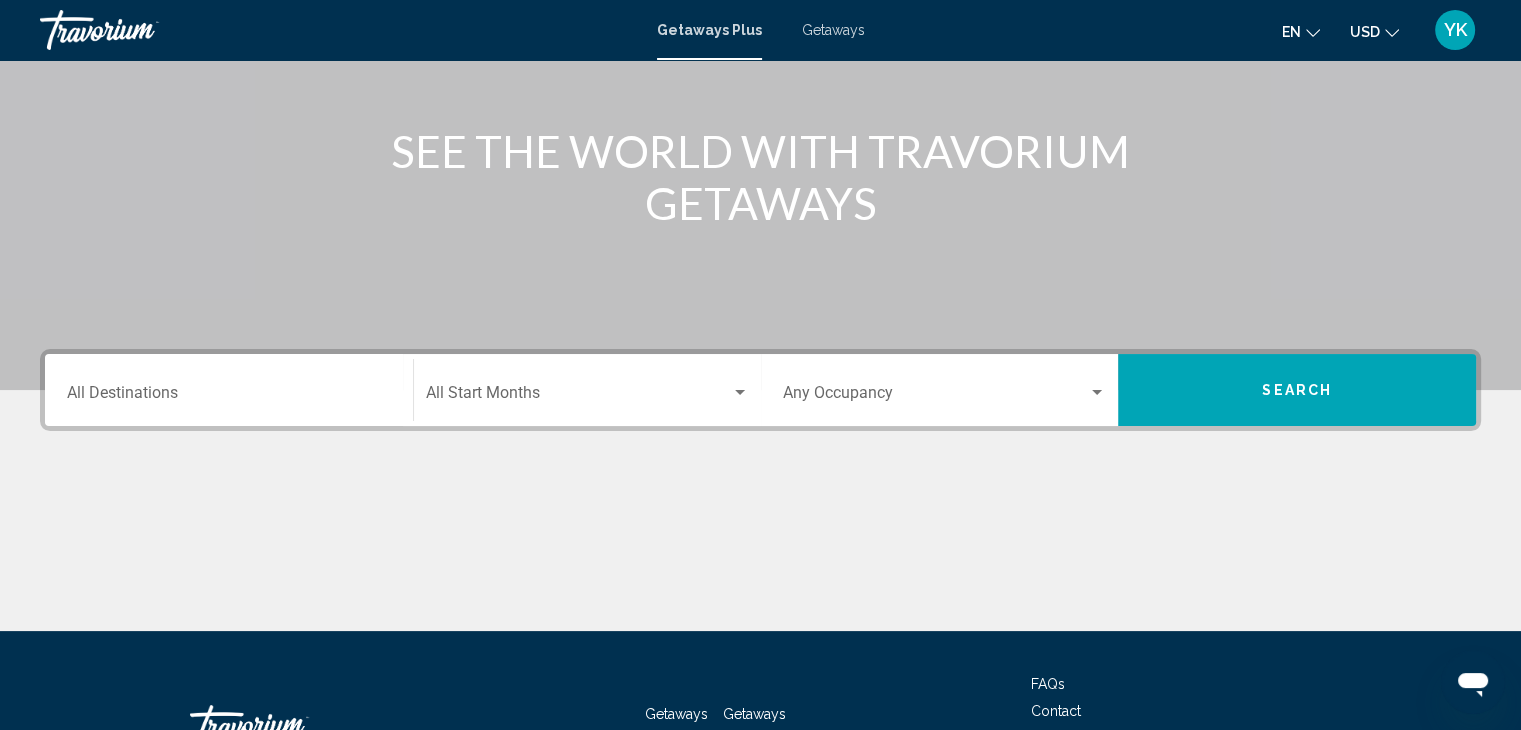 scroll, scrollTop: 0, scrollLeft: 0, axis: both 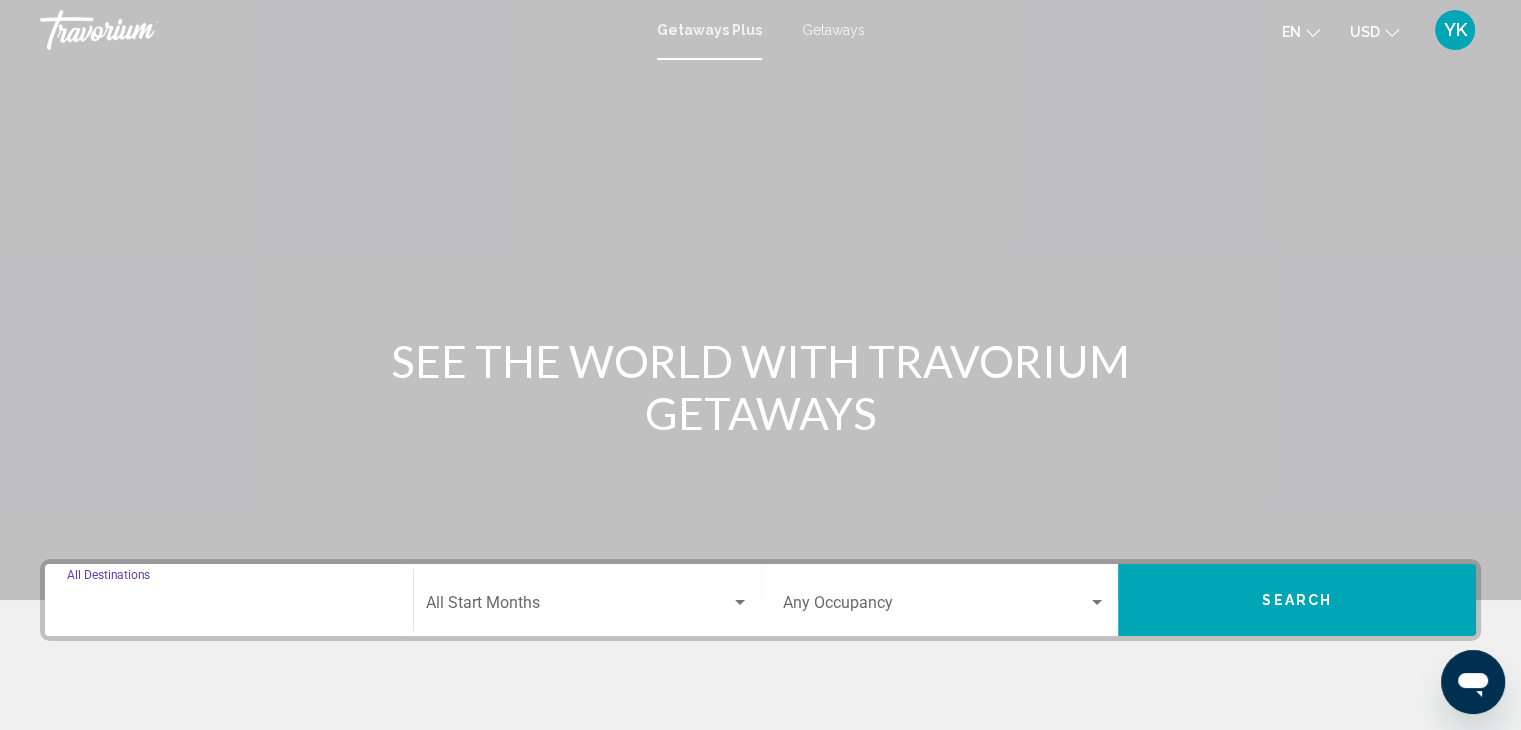 click on "Destination All Destinations" at bounding box center [229, 607] 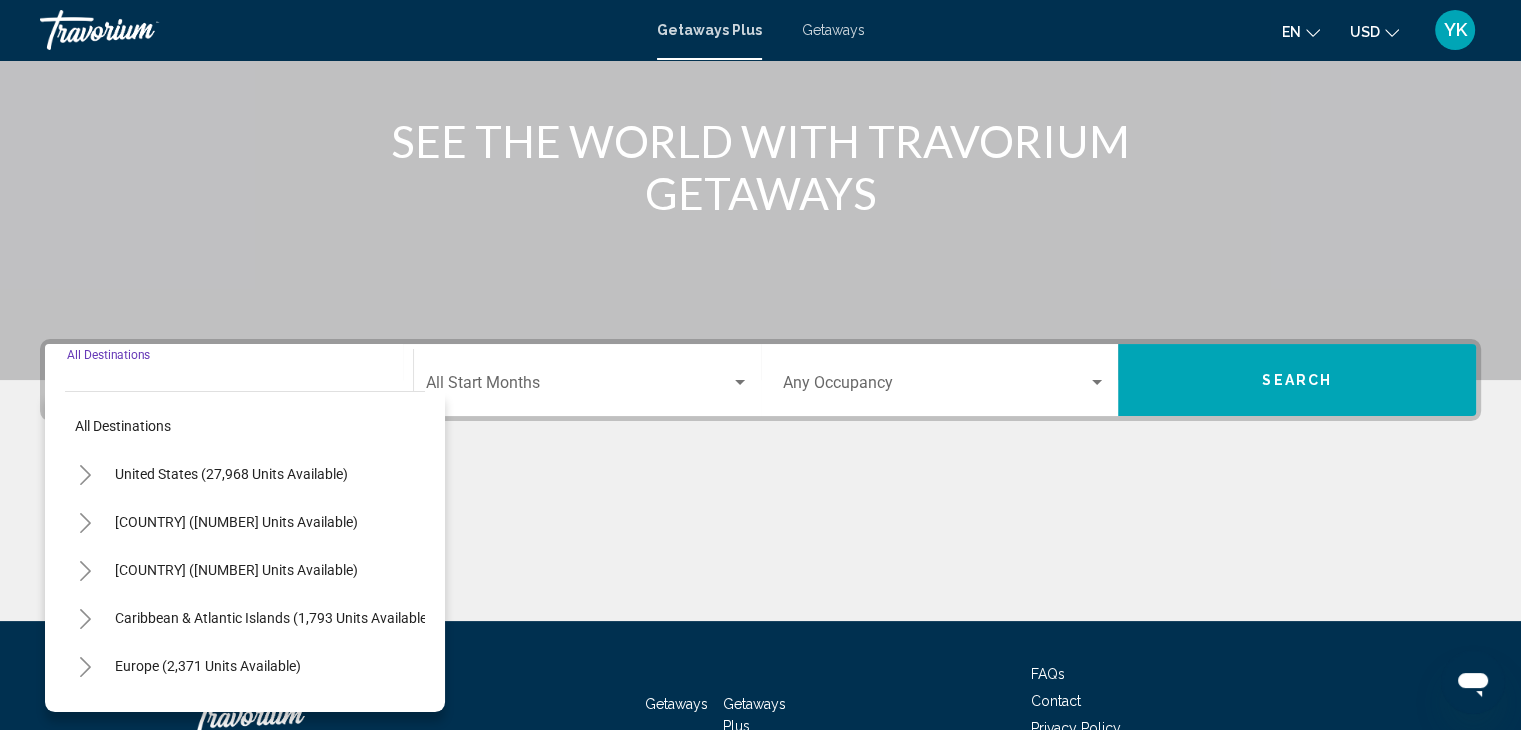 scroll, scrollTop: 356, scrollLeft: 0, axis: vertical 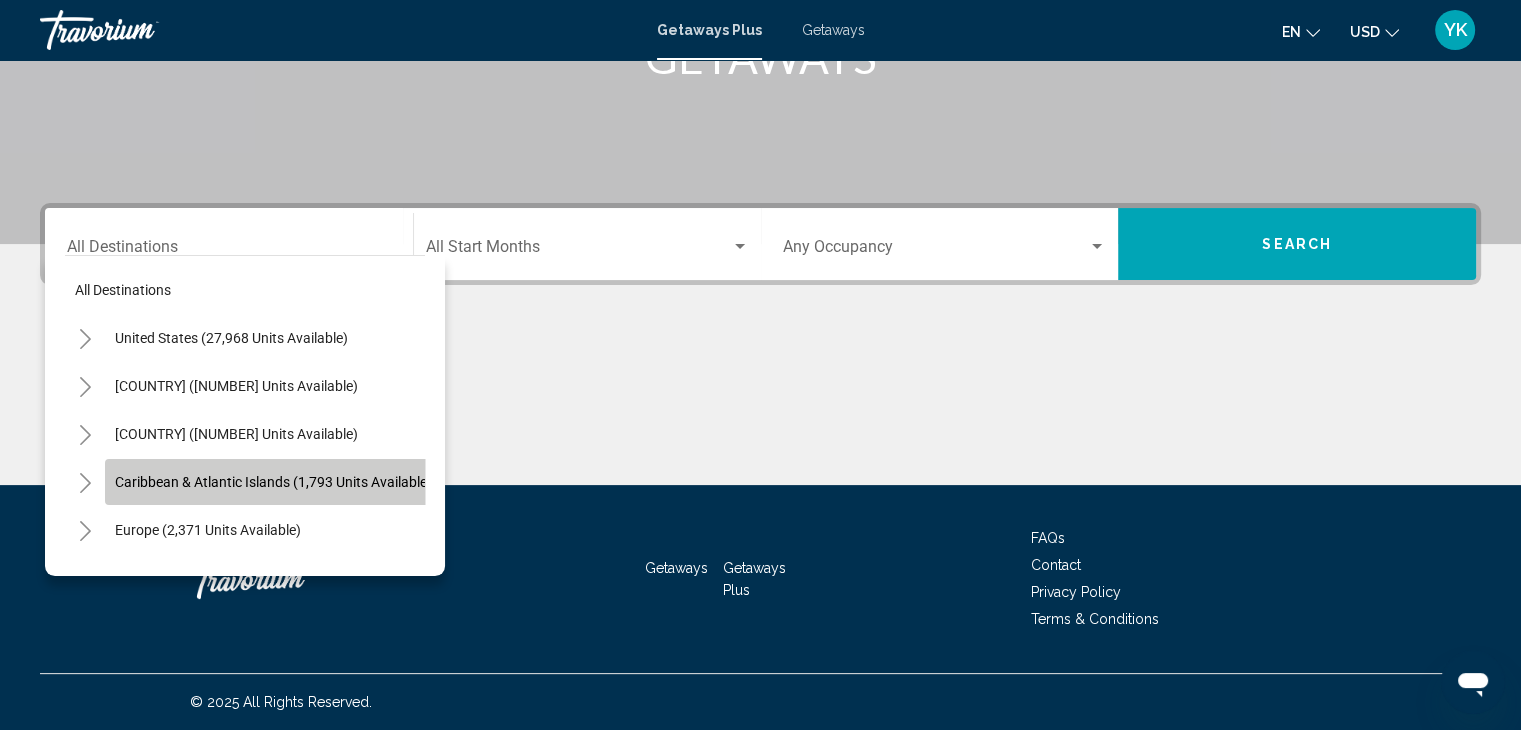 click on "Caribbean & Atlantic Islands (1,793 units available)" 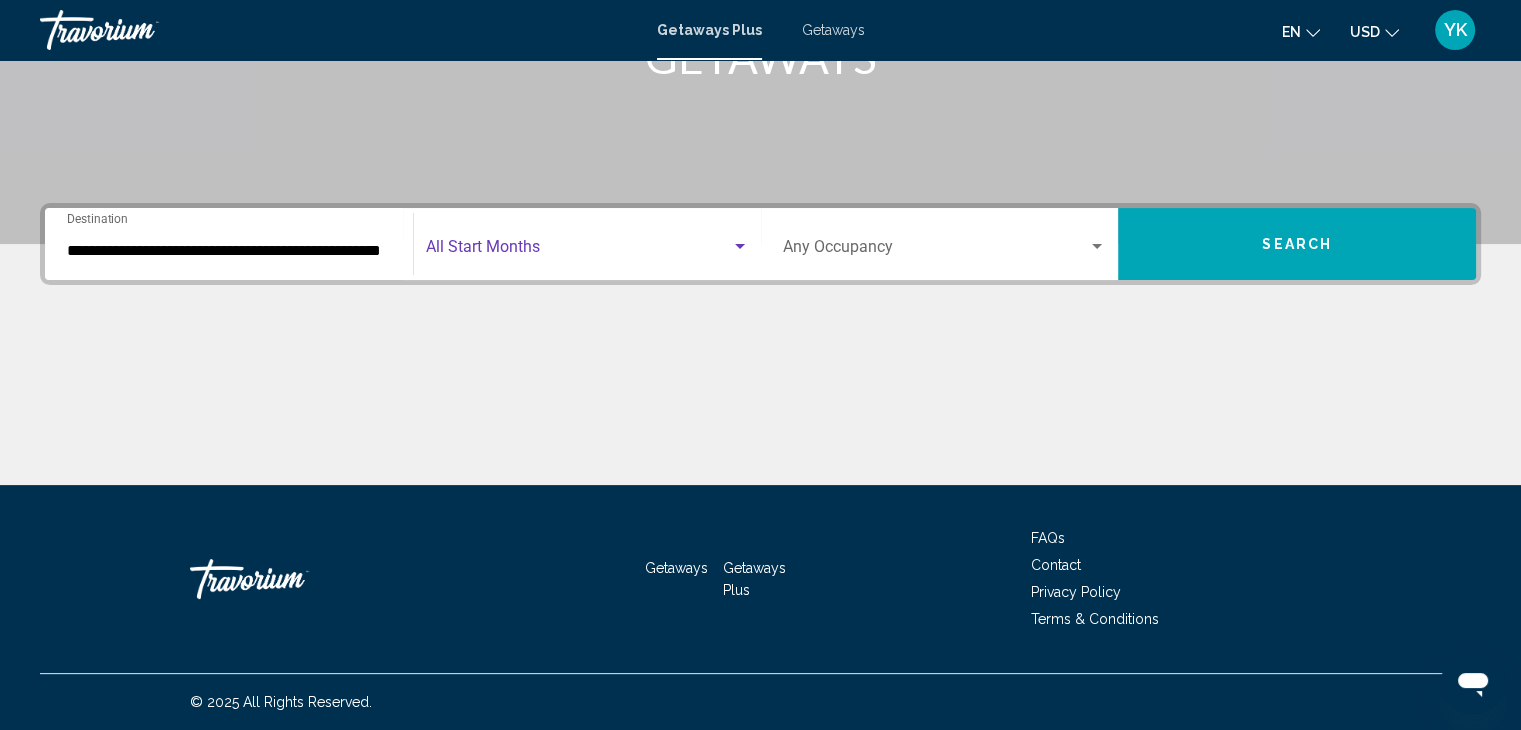 click at bounding box center (578, 251) 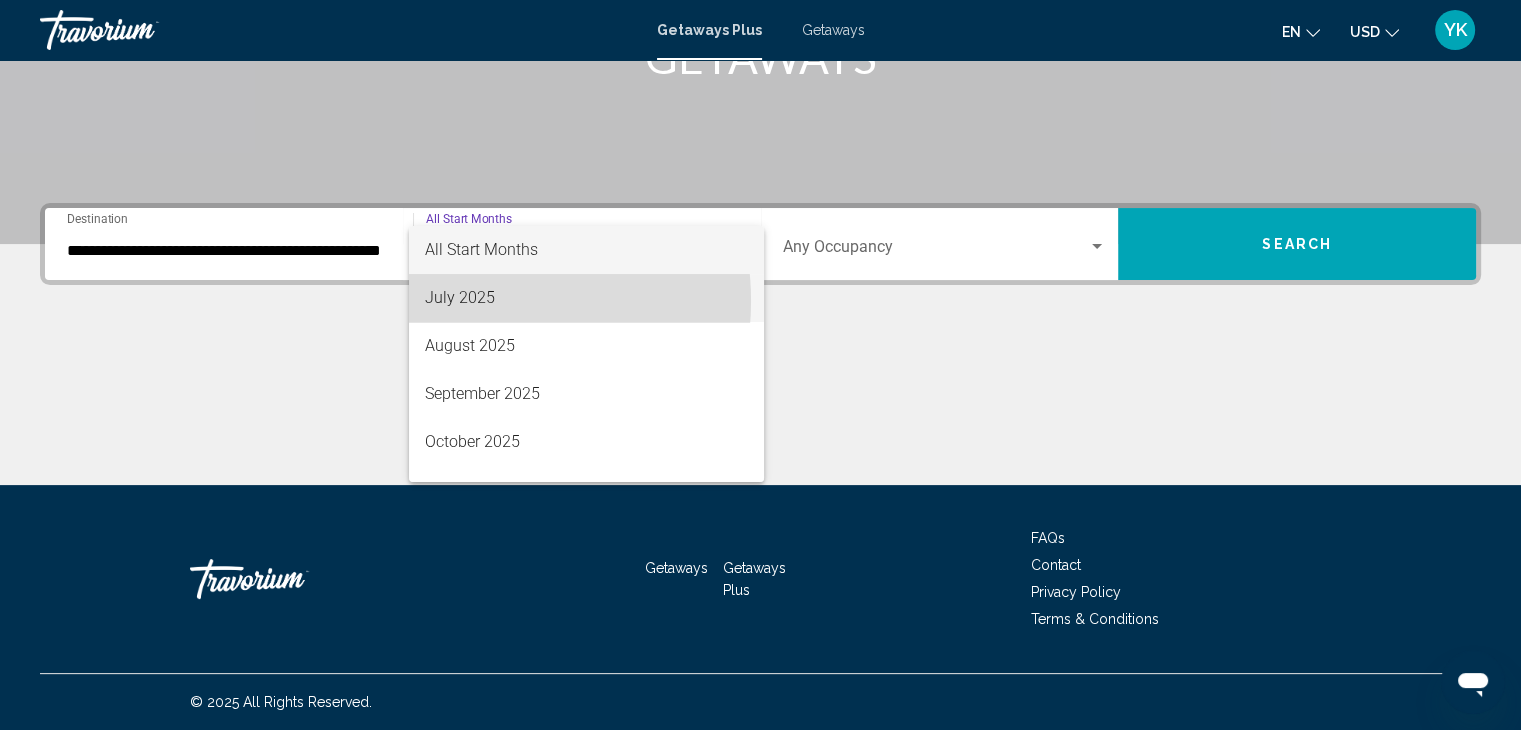 click on "July 2025" at bounding box center [586, 298] 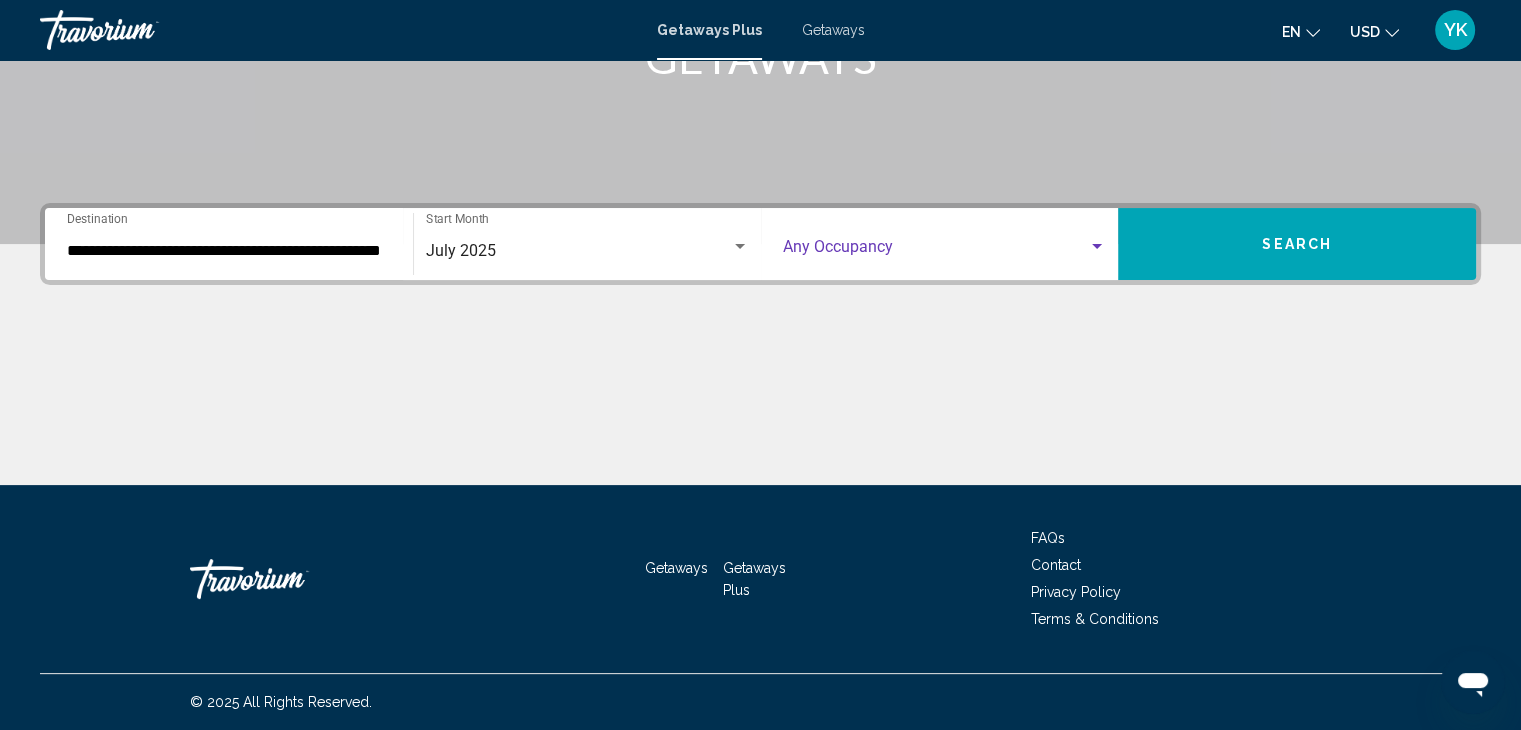 click at bounding box center (936, 251) 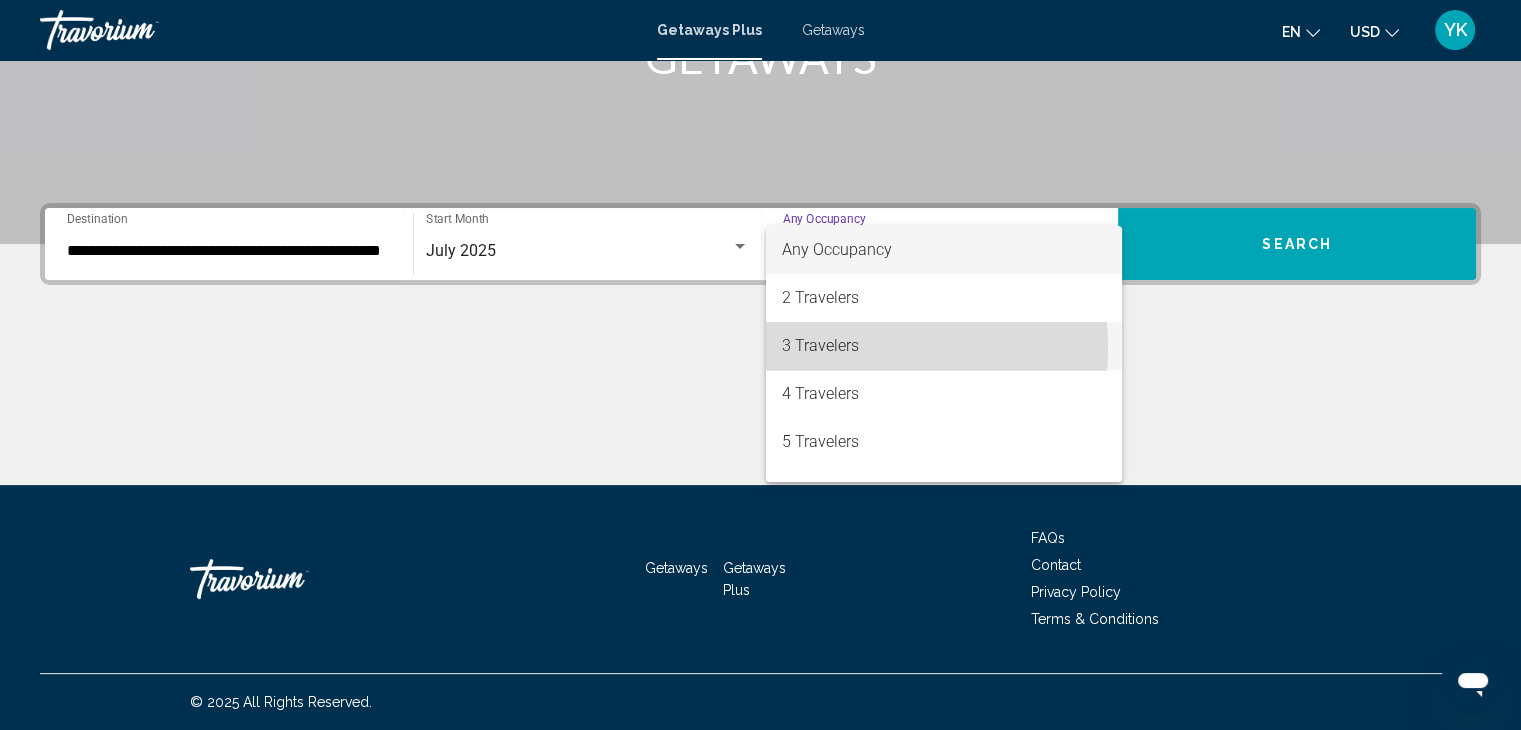 click on "3 Travelers" at bounding box center [944, 346] 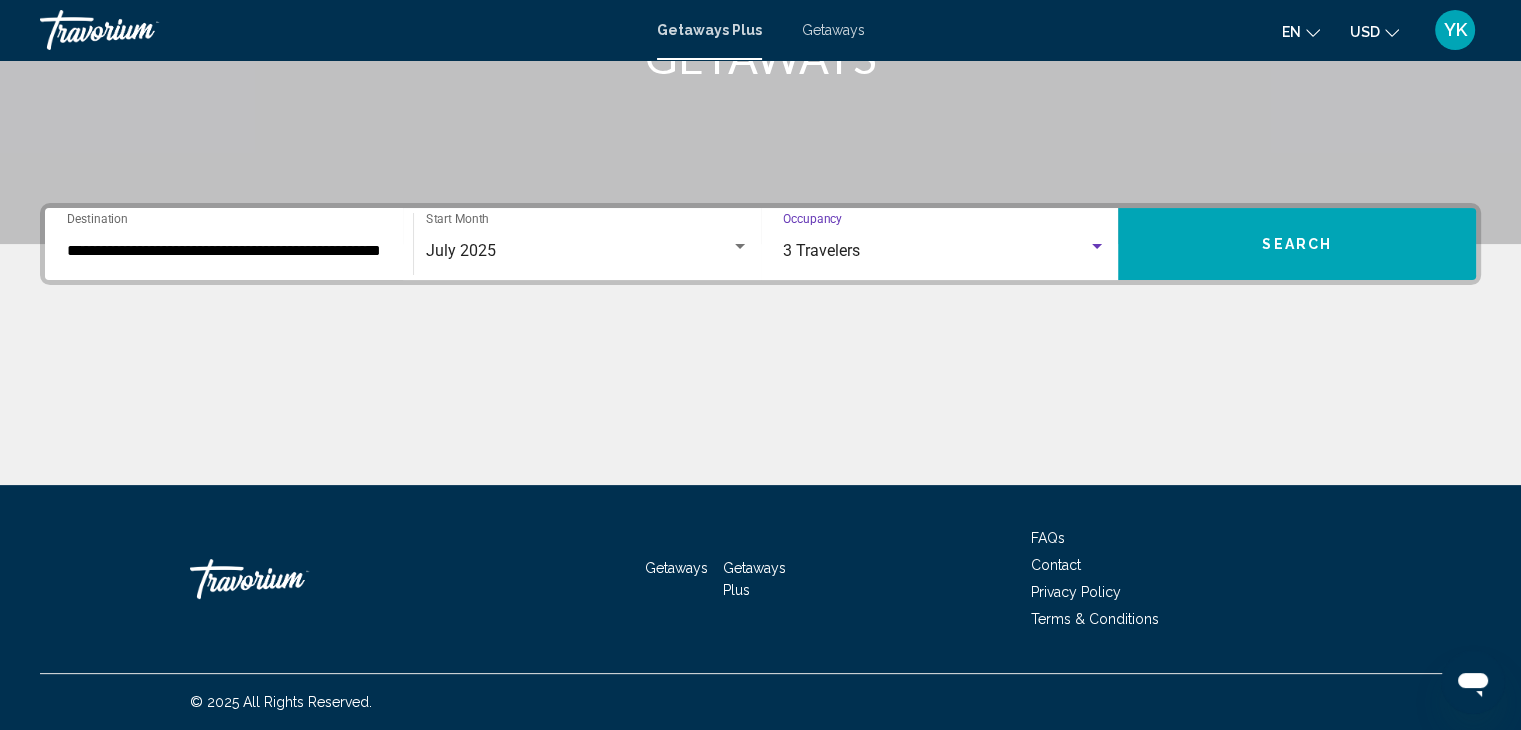 click on "Search" at bounding box center (1297, 245) 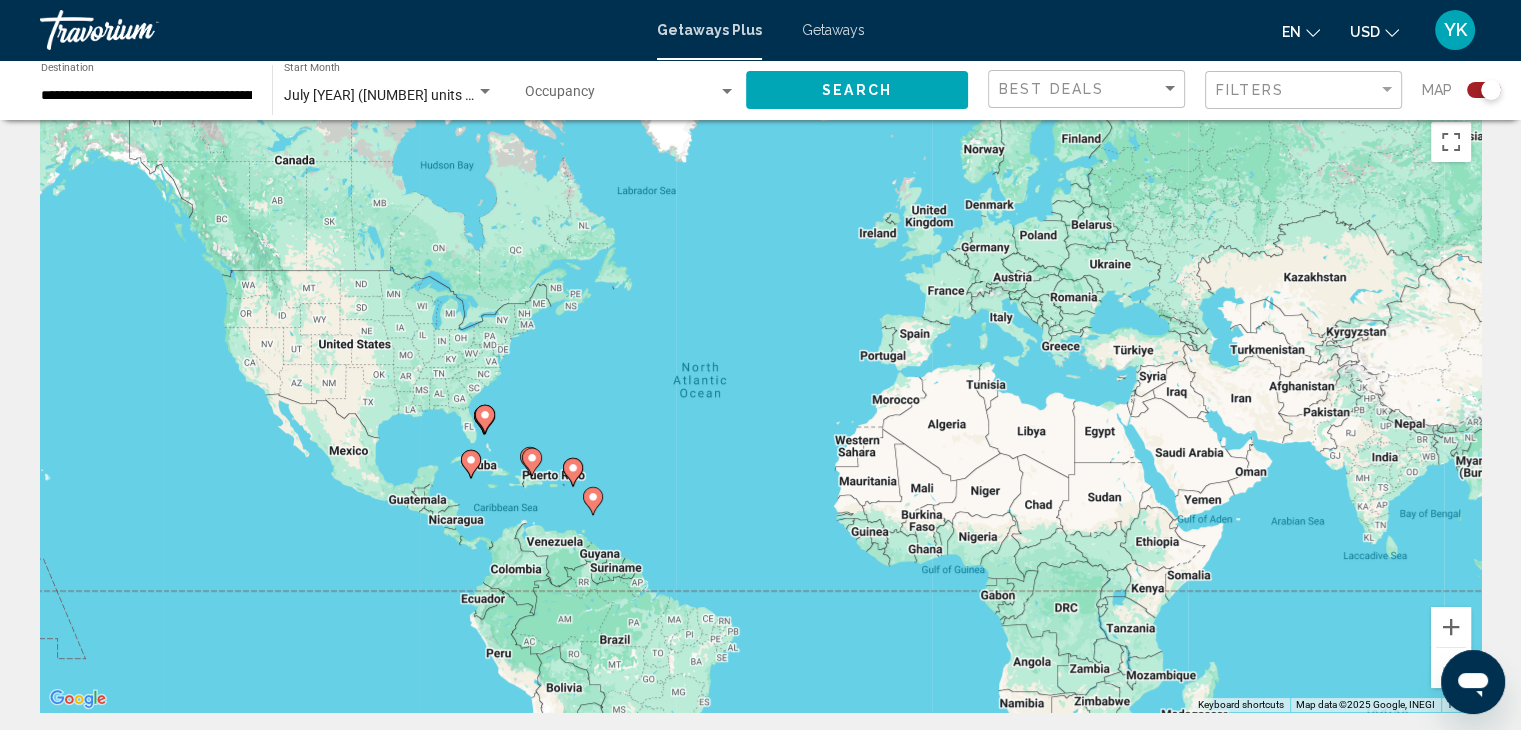 scroll, scrollTop: 30, scrollLeft: 0, axis: vertical 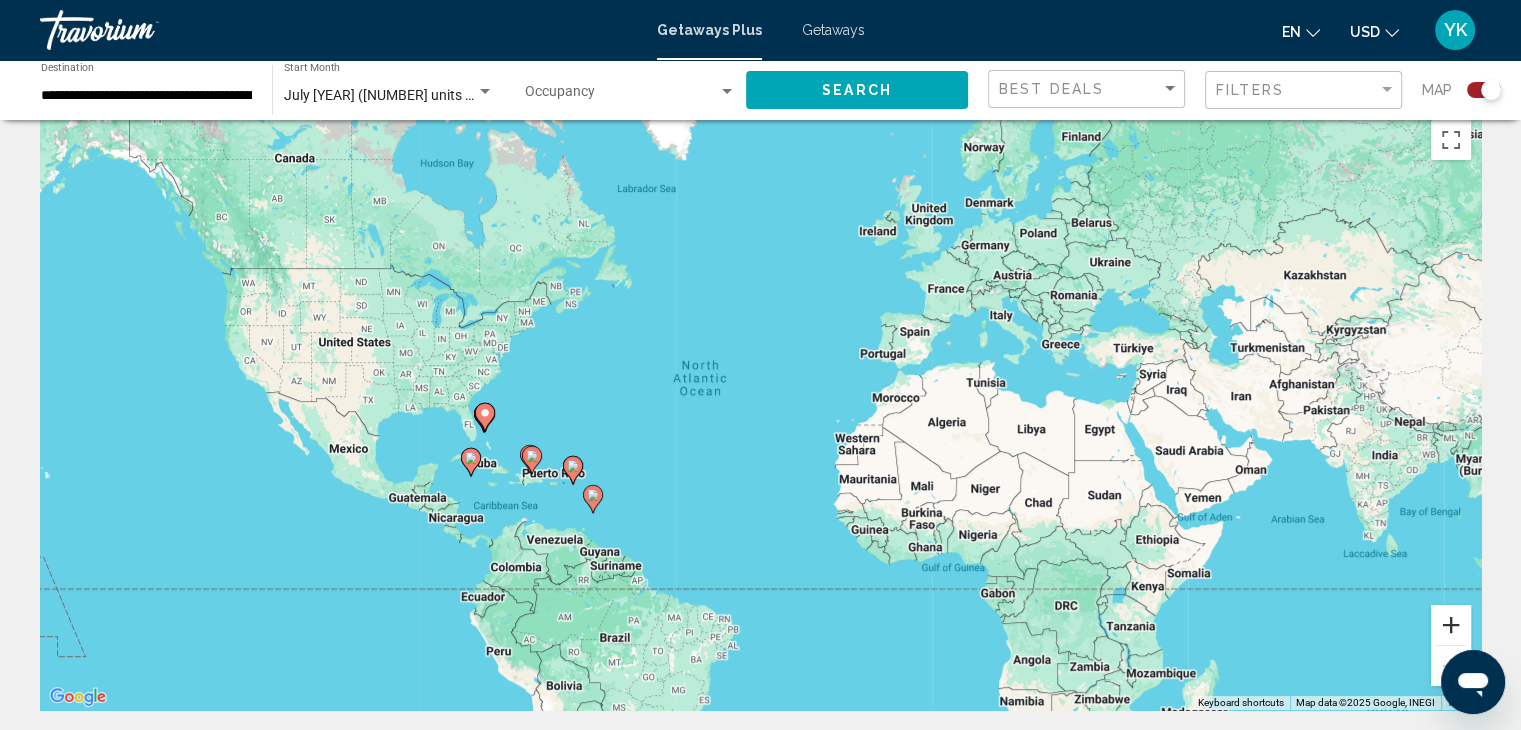 click at bounding box center (1451, 625) 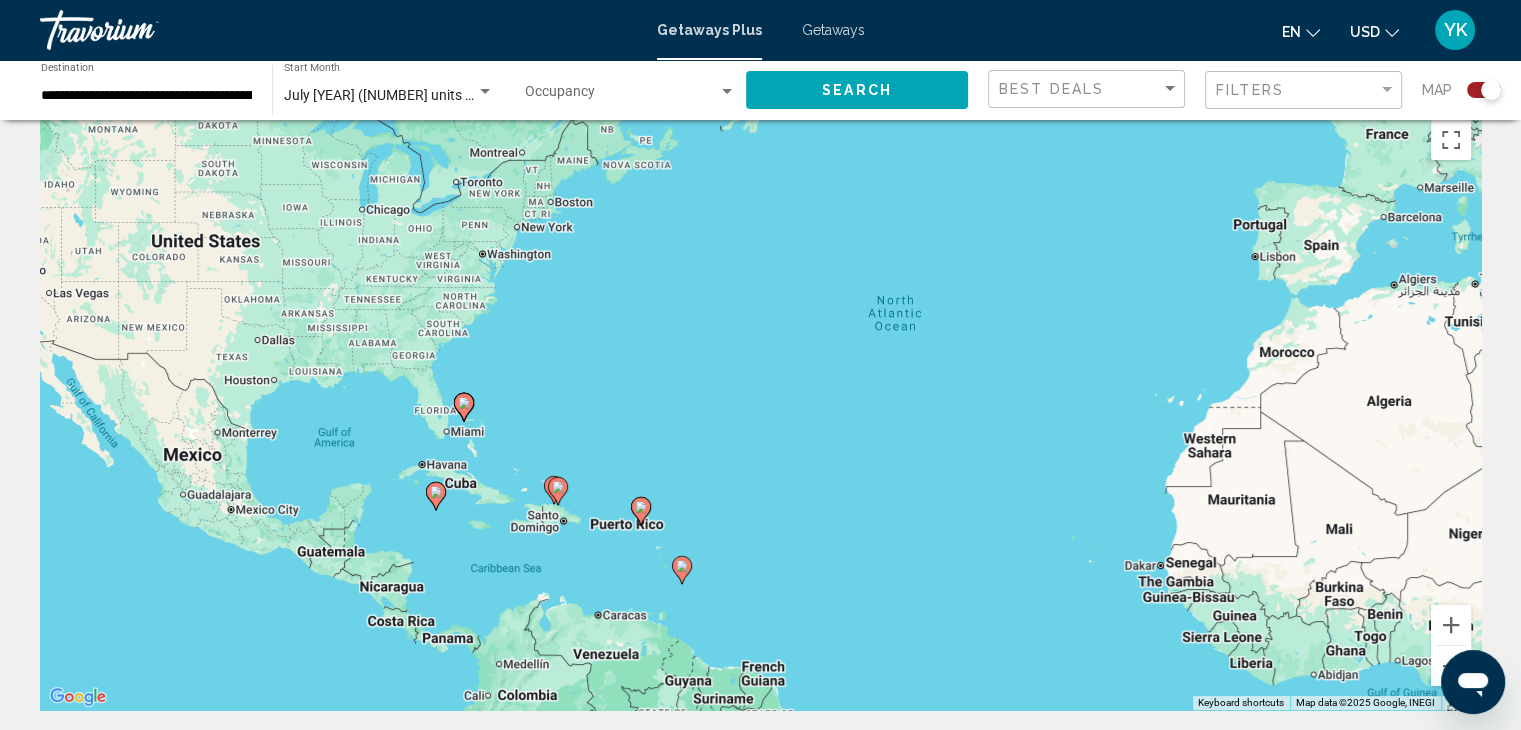 drag, startPoint x: 740, startPoint y: 435, endPoint x: 1059, endPoint y: 380, distance: 323.70667 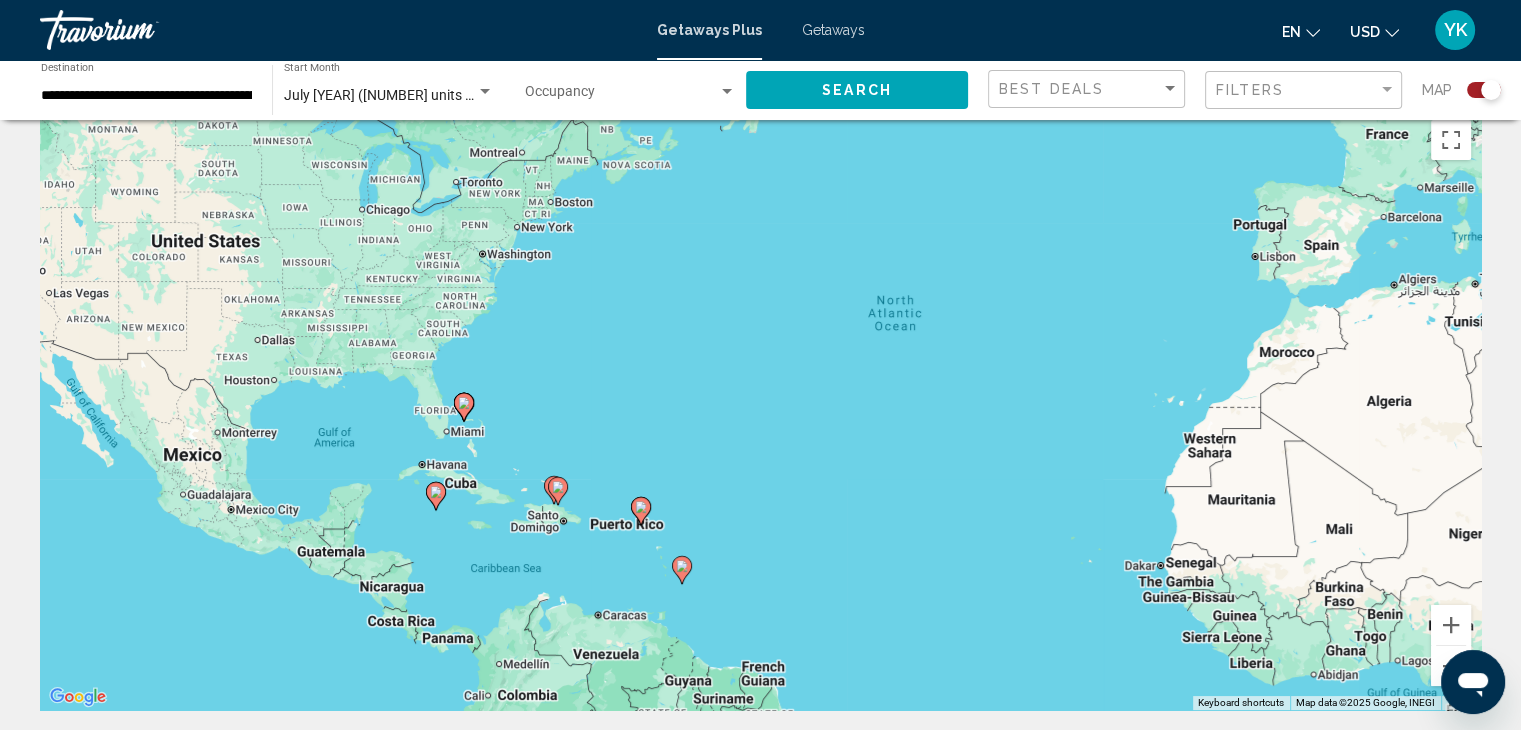 click at bounding box center [558, 491] 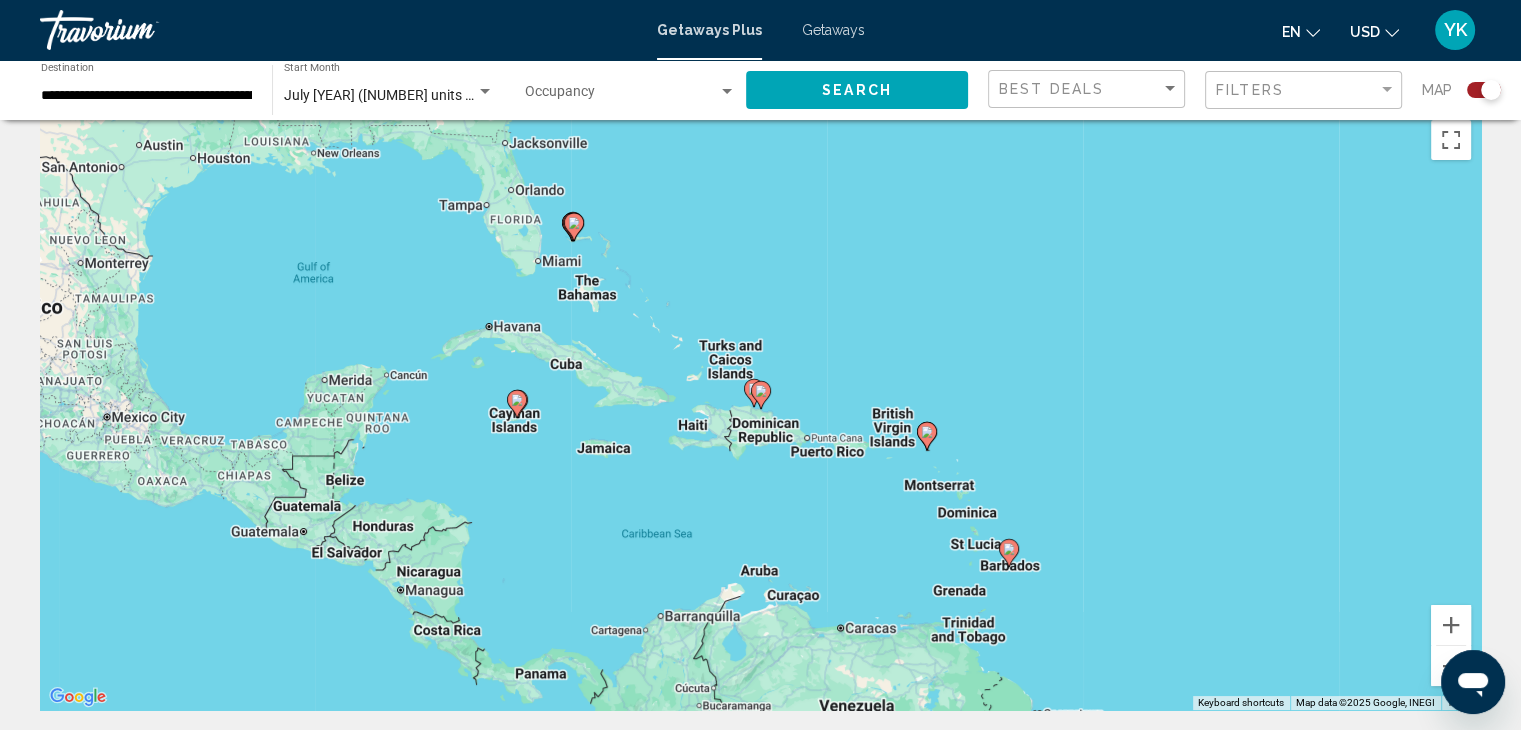 click 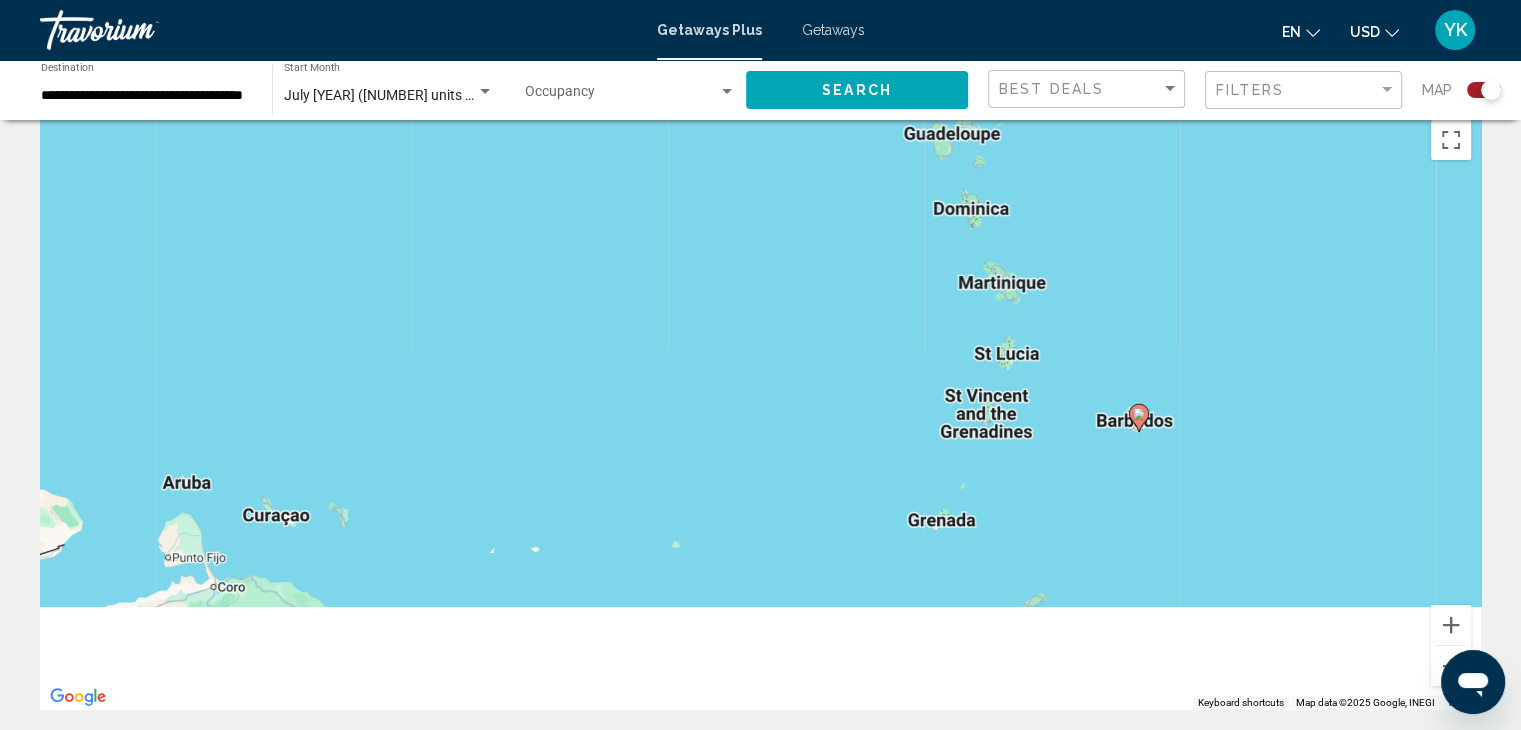 scroll, scrollTop: 0, scrollLeft: 0, axis: both 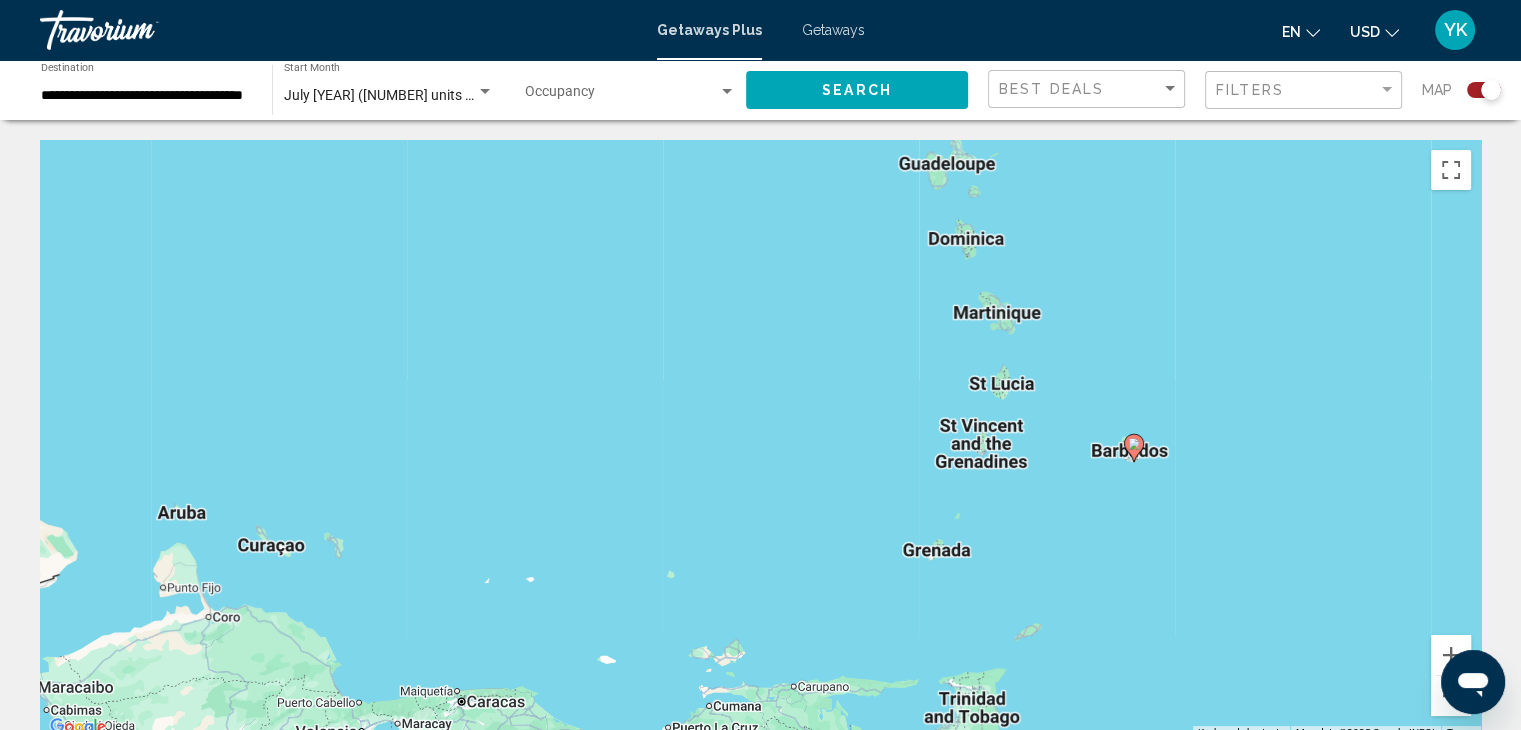 drag, startPoint x: 1135, startPoint y: 505, endPoint x: 510, endPoint y: -87, distance: 860.86523 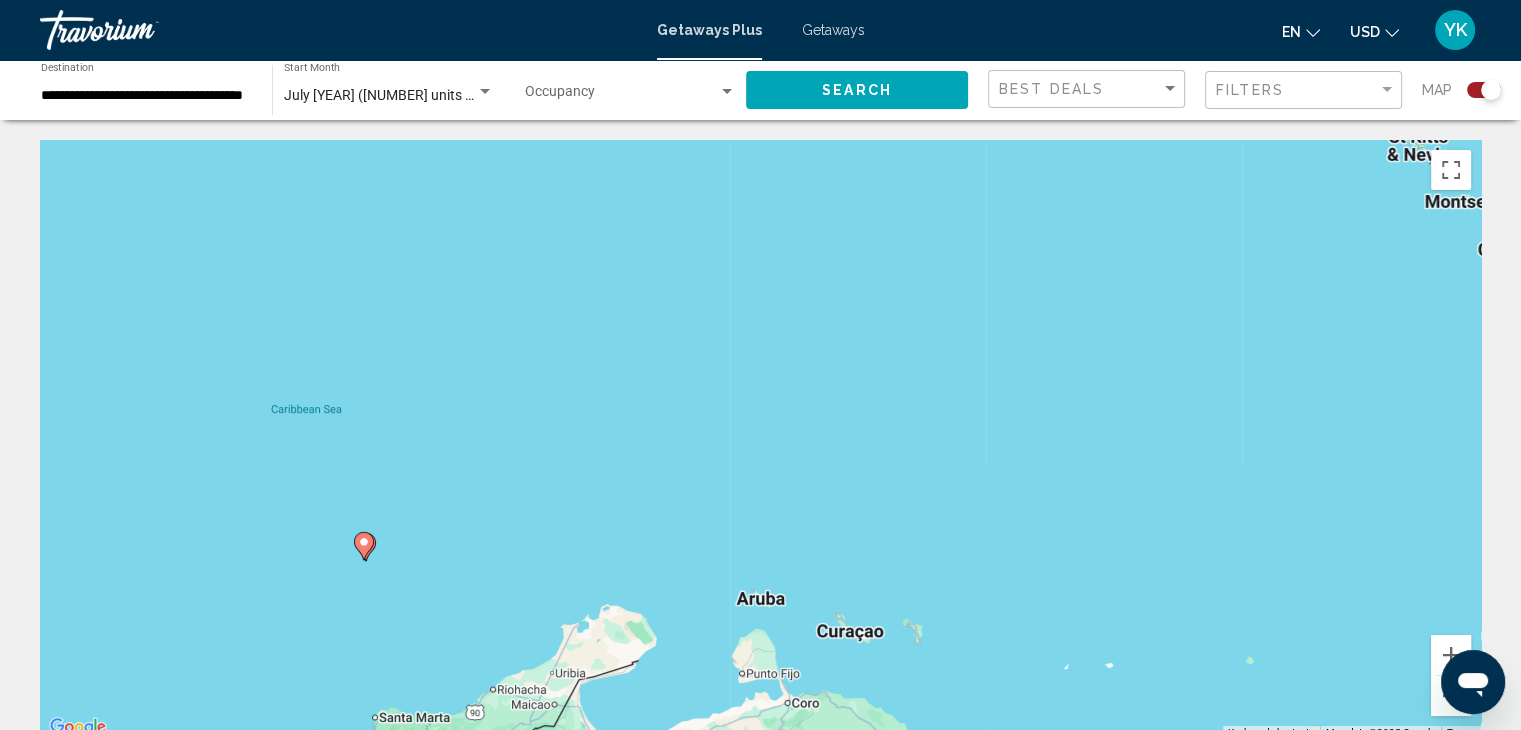 drag, startPoint x: 902, startPoint y: 377, endPoint x: 1499, endPoint y: 455, distance: 602.0739 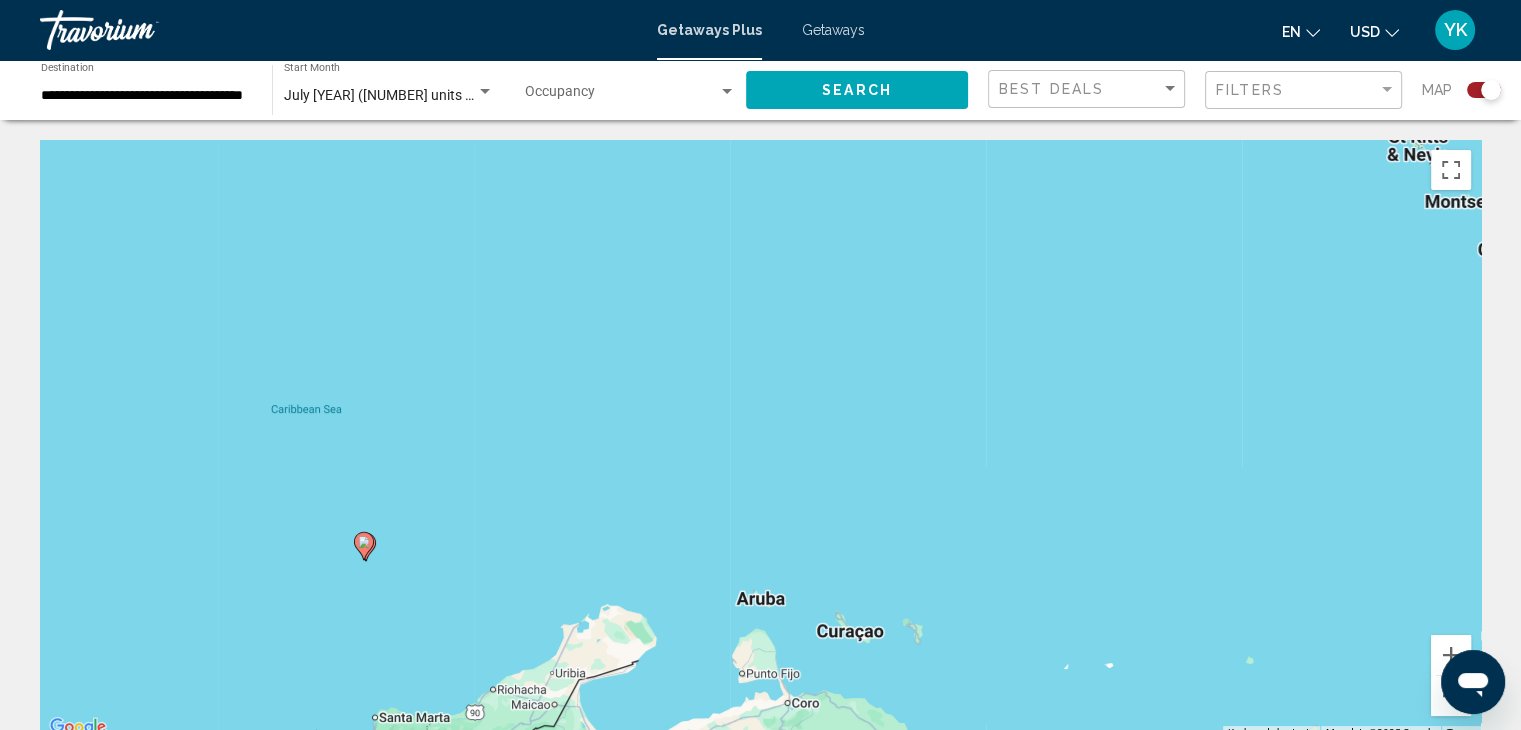 click on "← Move left → Move right ↑ Move up ↓ Move down + Zoom in - Zoom out Home Jump left by 75% End Jump right by 75% Page Up Jump up by 75% Page Down Jump down by 75% To activate drag with keyboard, press Alt + Enter. Once in keyboard drag state, use the arrow keys to move the marker. To complete the drag, press the Enter key. To cancel, press Escape. Keyboard shortcuts Map Data Map data ©2025 Google Map data ©2025 Google 50 km  Click to toggle between metric and imperial units Terms Report a map error 81 Getaways Plus units available across 14 Resorts Save up to  94%   Island Seas Resort  Resort  -  This is an adults only resort
Freeport, Bahamas From $859.00 USD $49.00 USD For 7 nights You save  $810.00 USD   temp  3.5
Swimming Pool View Resort    ( 9 units )  Save up to  94%   Ocean Reef Yacht Club and Resort  Resort  -  This is an adults only resort
Freeport, Grand Bahama, Bahamas From $859.00 USD 3.7" at bounding box center [760, 1791] 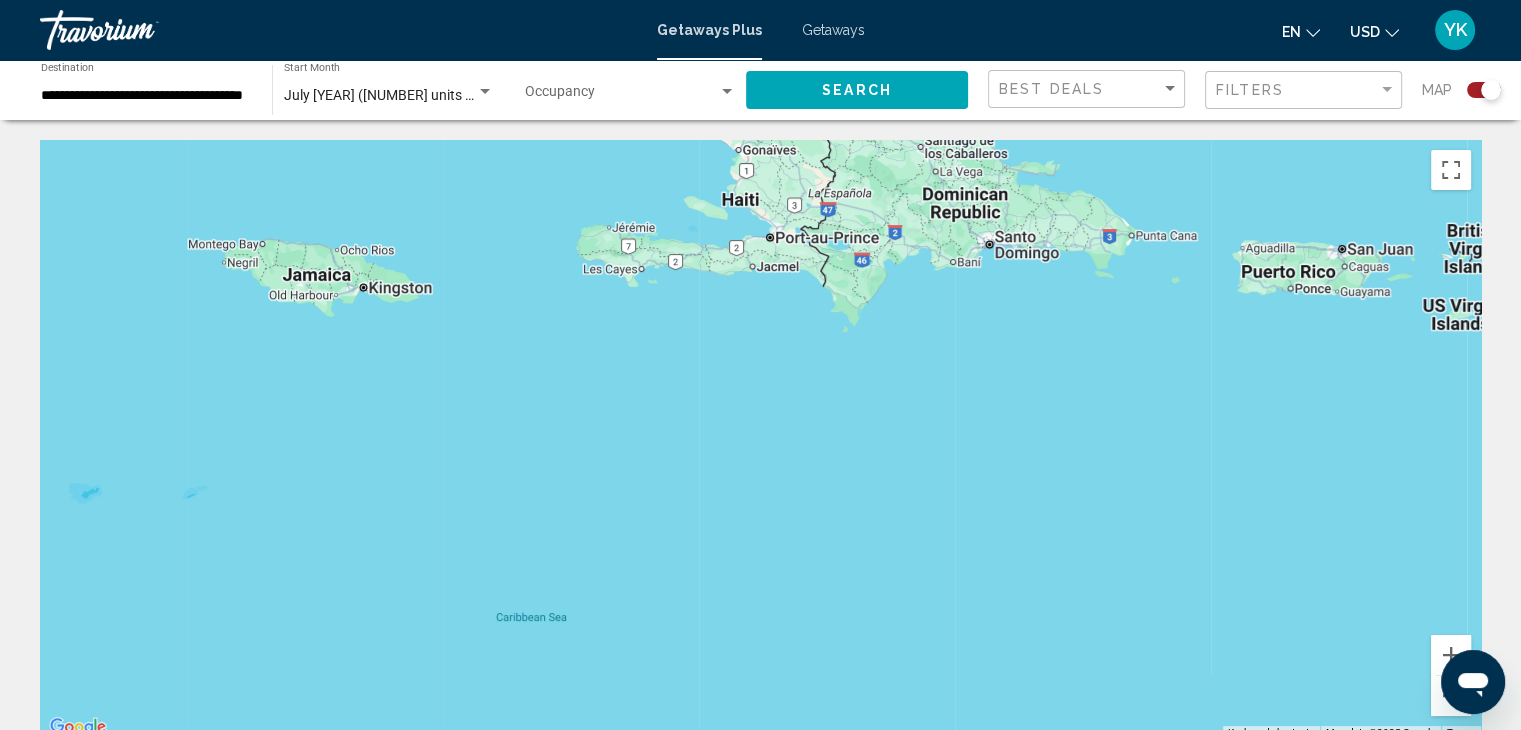 drag, startPoint x: 1166, startPoint y: 392, endPoint x: 1423, endPoint y: 610, distance: 337.00592 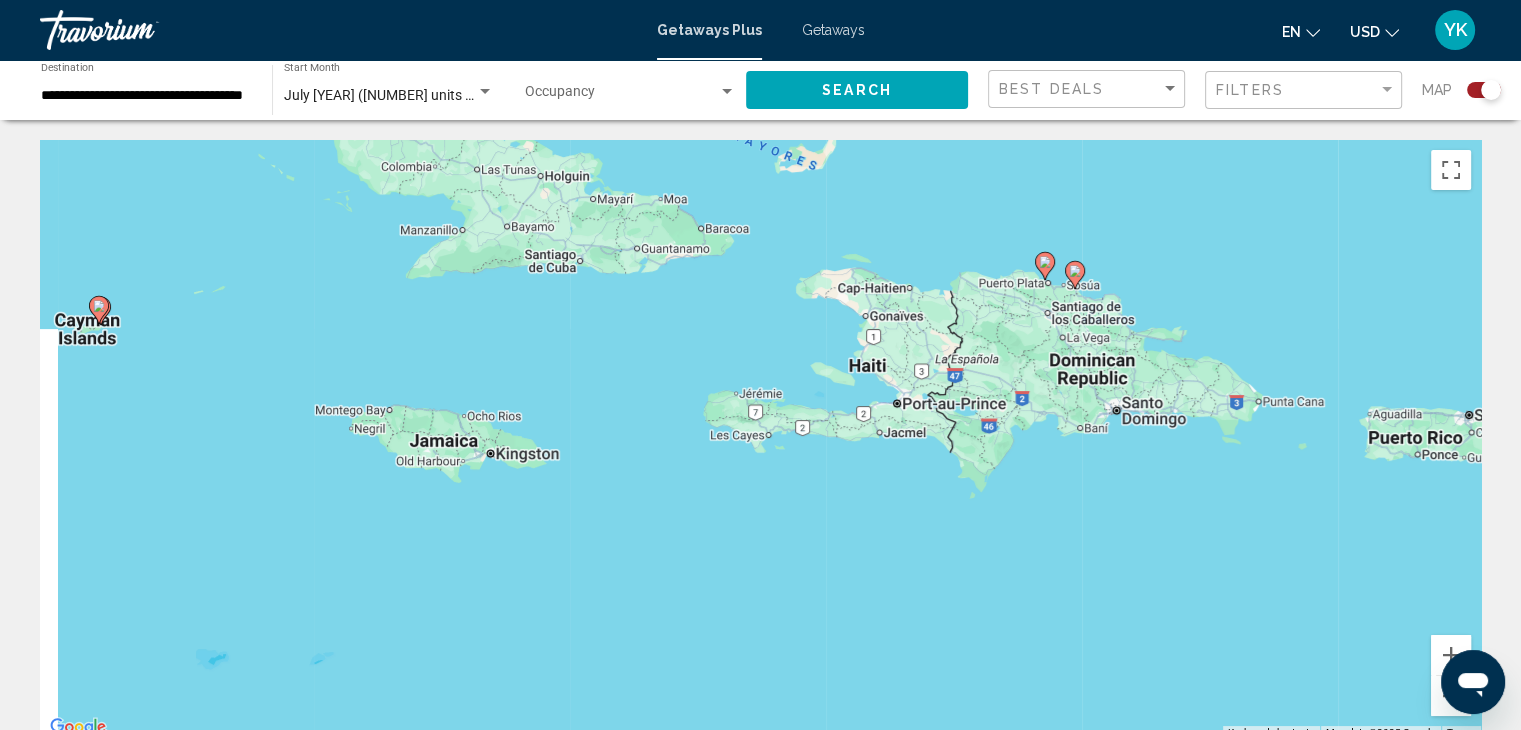 drag, startPoint x: 1147, startPoint y: 516, endPoint x: 1274, endPoint y: 683, distance: 209.80467 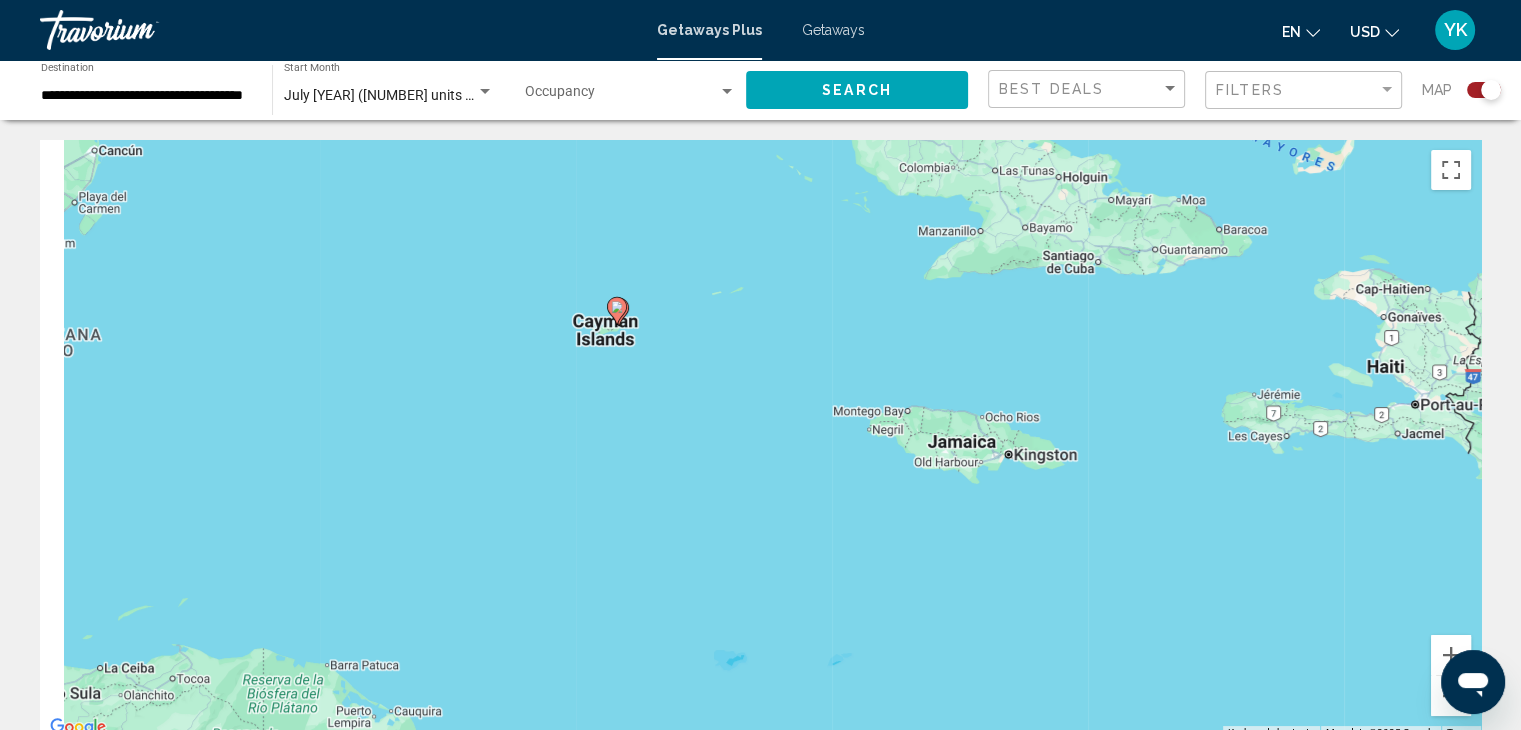 drag, startPoint x: 848, startPoint y: 569, endPoint x: 1390, endPoint y: 577, distance: 542.059 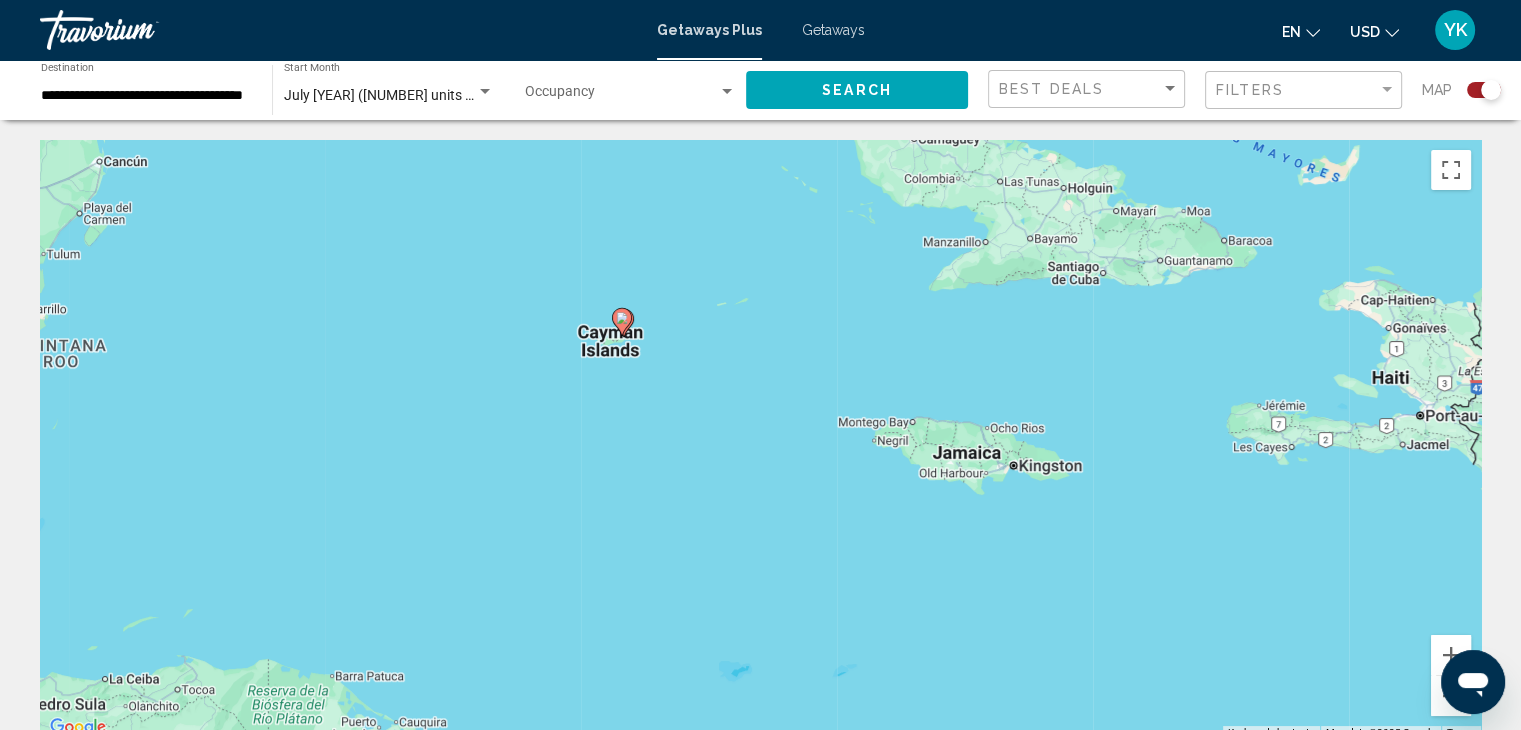 click 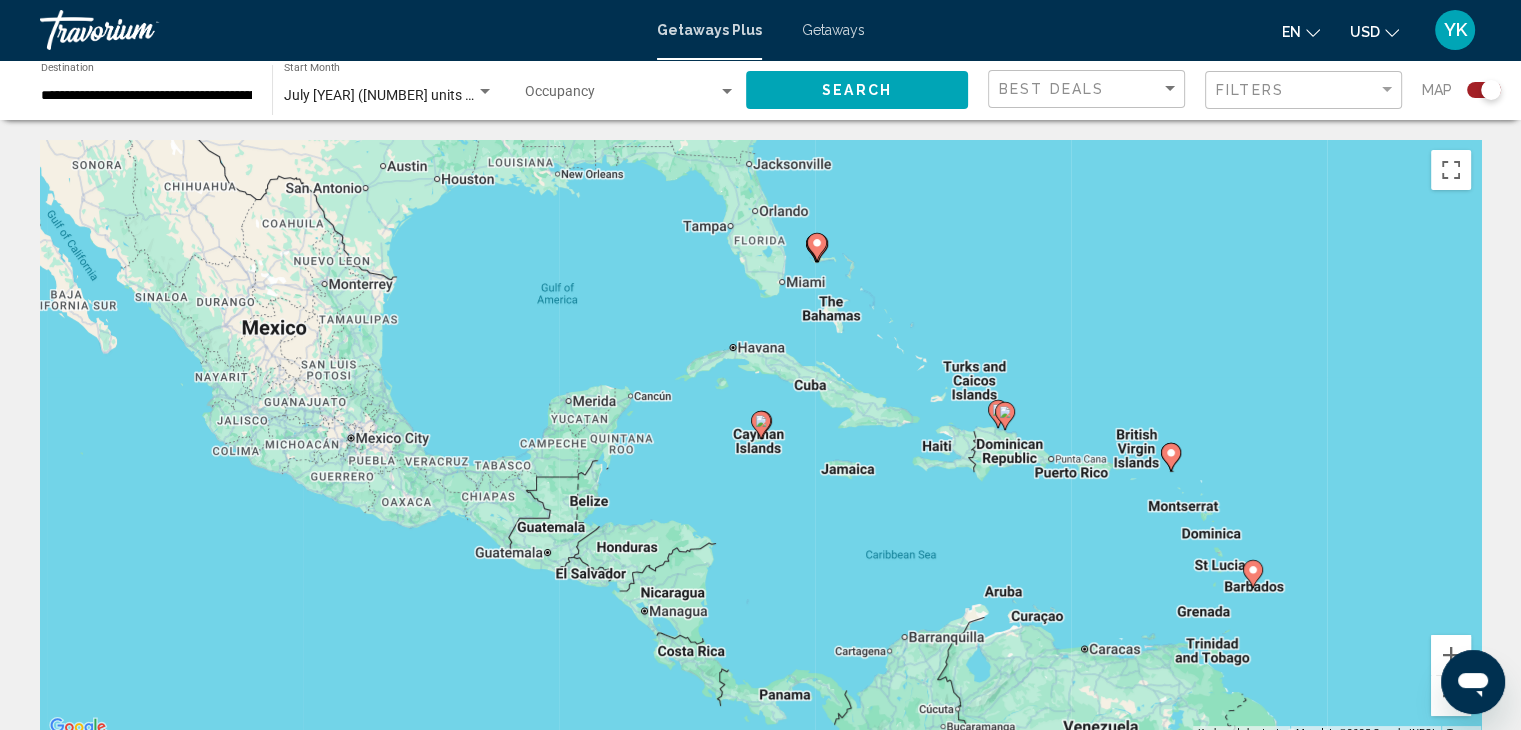 click 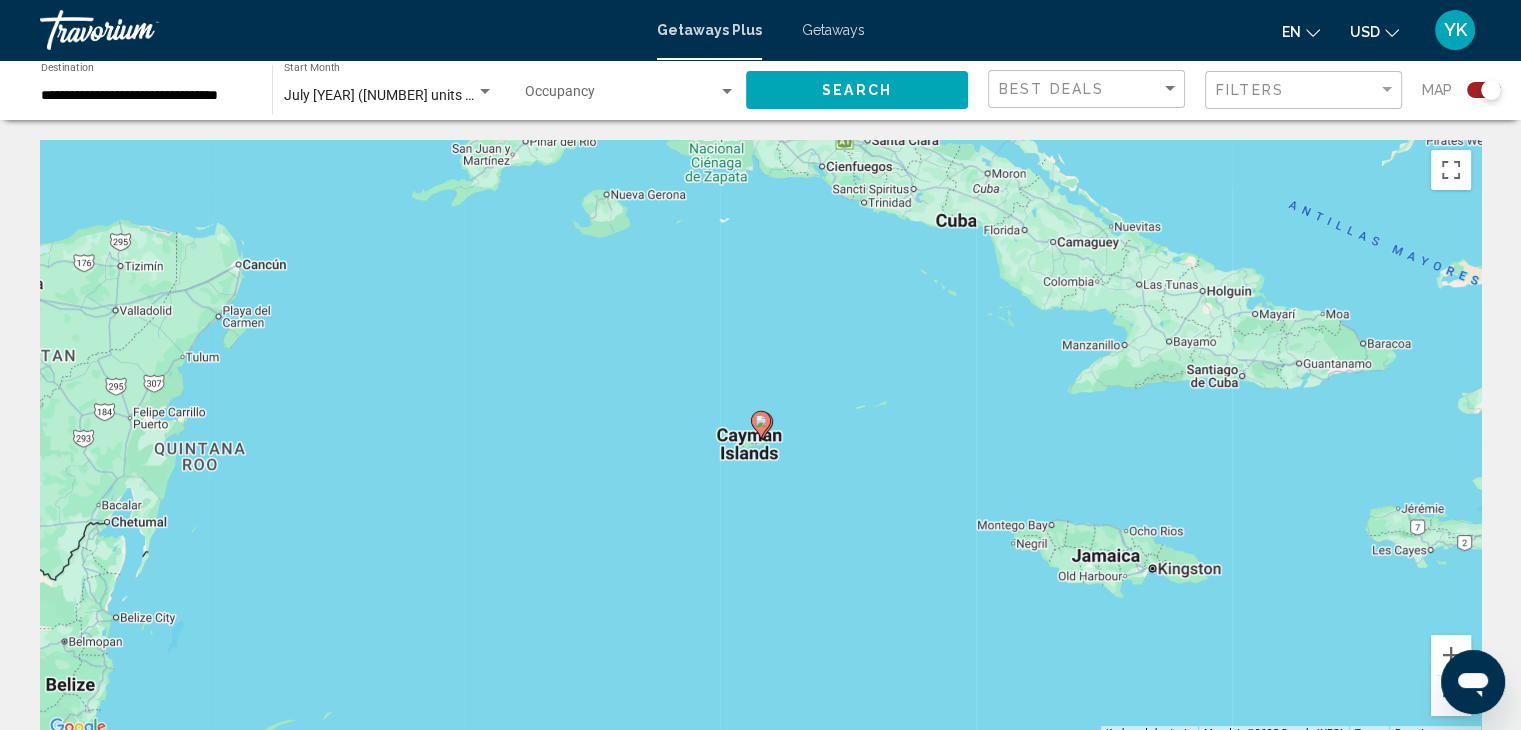 click 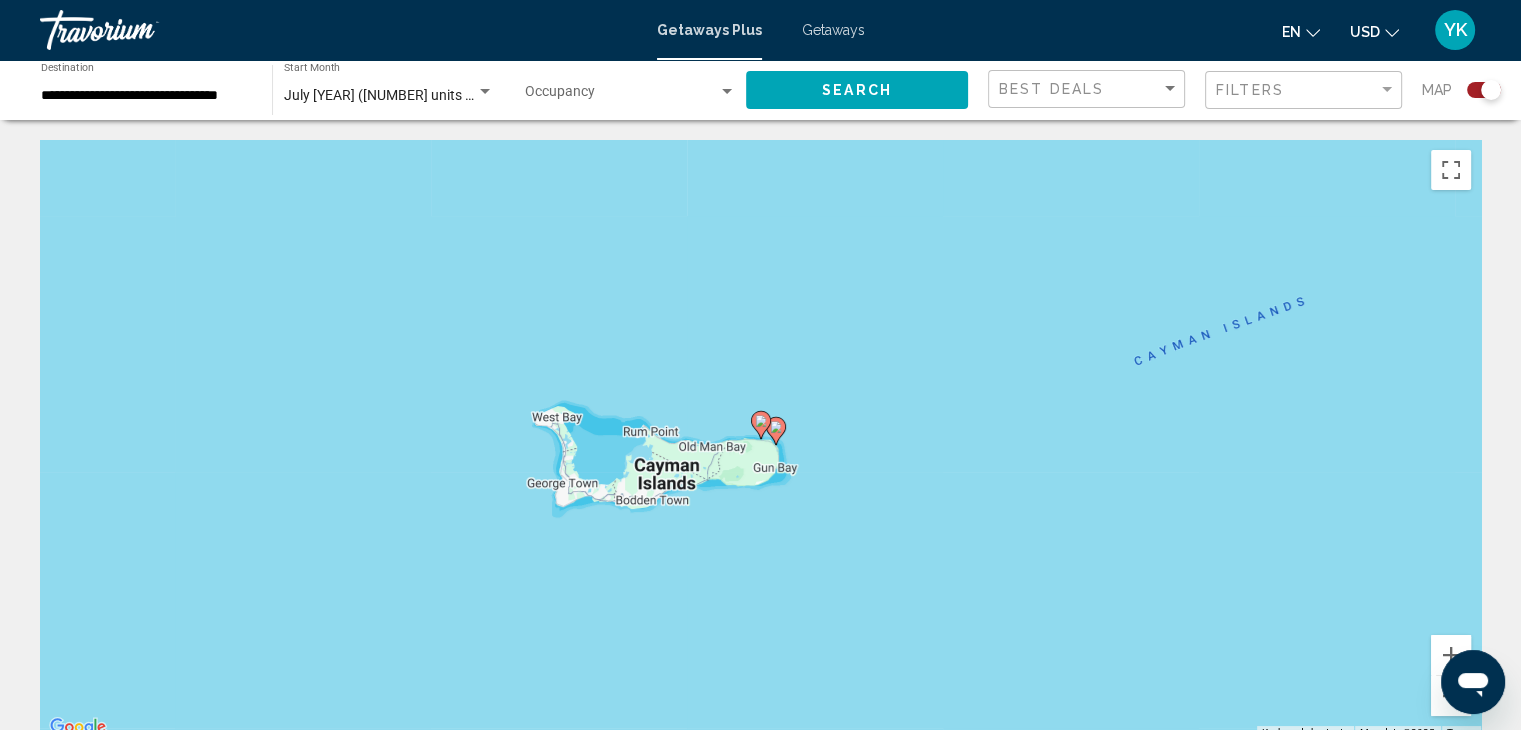 click 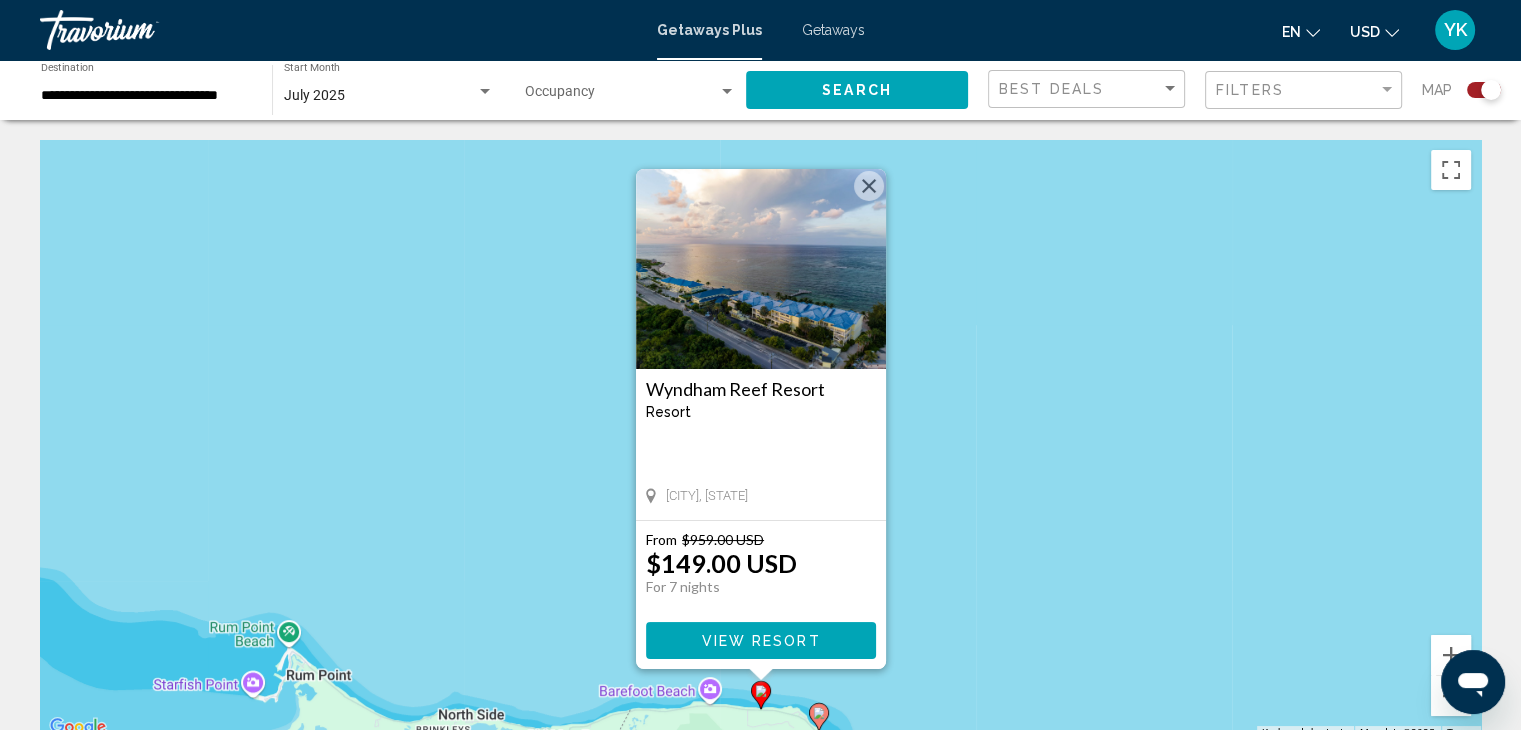 click on "To activate drag with keyboard, press Alt + Enter. Once in keyboard drag state, use the arrow keys to move the marker. To complete the drag, press the Enter key. To cancel, press Escape.  Wyndham Reef Resort  Resort  -  This is an adults only resort
Collier's Bay, Cayman Islands From $959.00 USD $149.00 USD For 7 nights You save  $810.00 USD  View Resort" at bounding box center (760, 440) 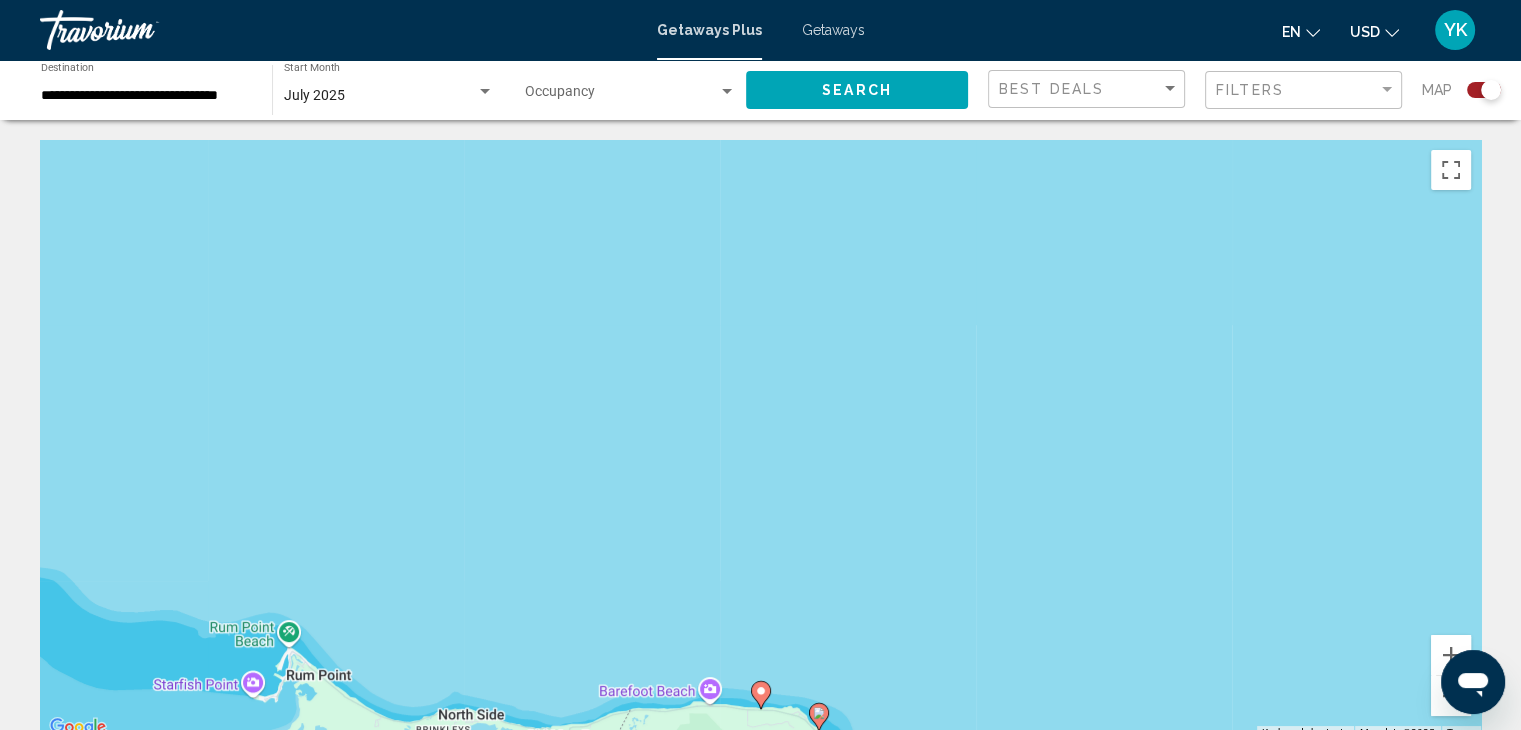 click on "To activate drag with keyboard, press Alt + Enter. Once in keyboard drag state, use the arrow keys to move the marker. To complete the drag, press the Enter key. To cancel, press Escape." at bounding box center [760, 440] 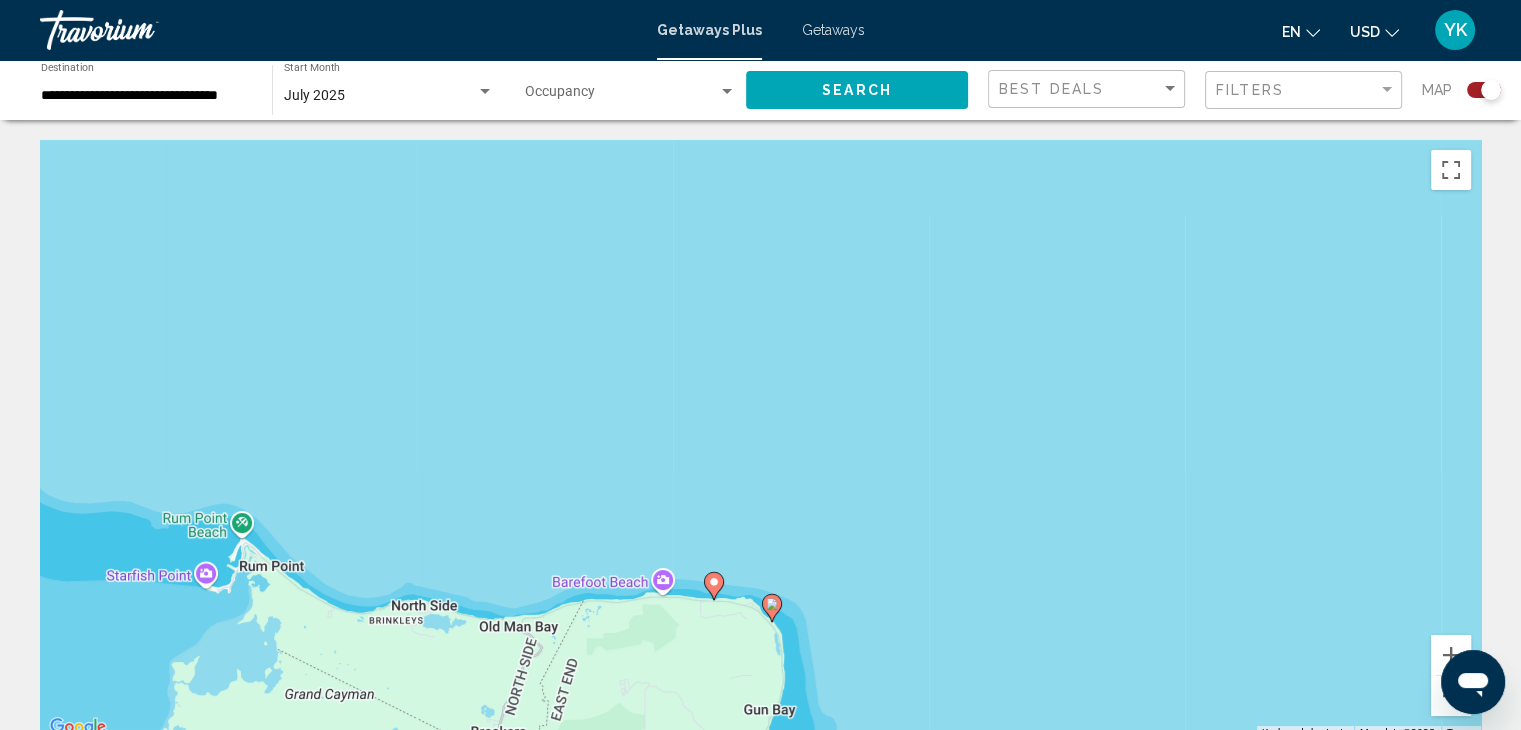 drag, startPoint x: 736, startPoint y: 509, endPoint x: 682, endPoint y: 385, distance: 135.24792 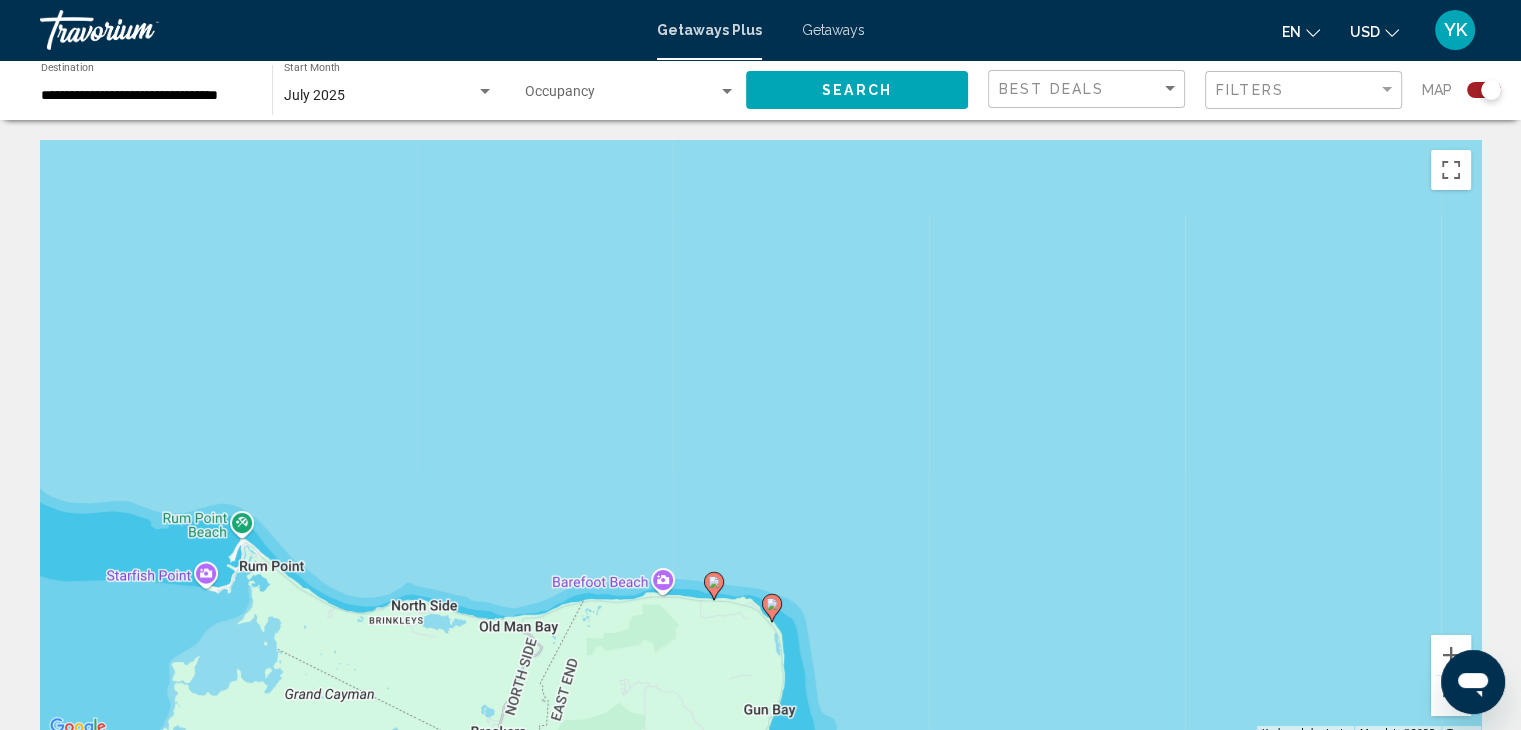 click on "To activate drag with keyboard, press Alt + Enter. Once in keyboard drag state, use the arrow keys to move the marker. To complete the drag, press the Enter key. To cancel, press Escape." at bounding box center (760, 440) 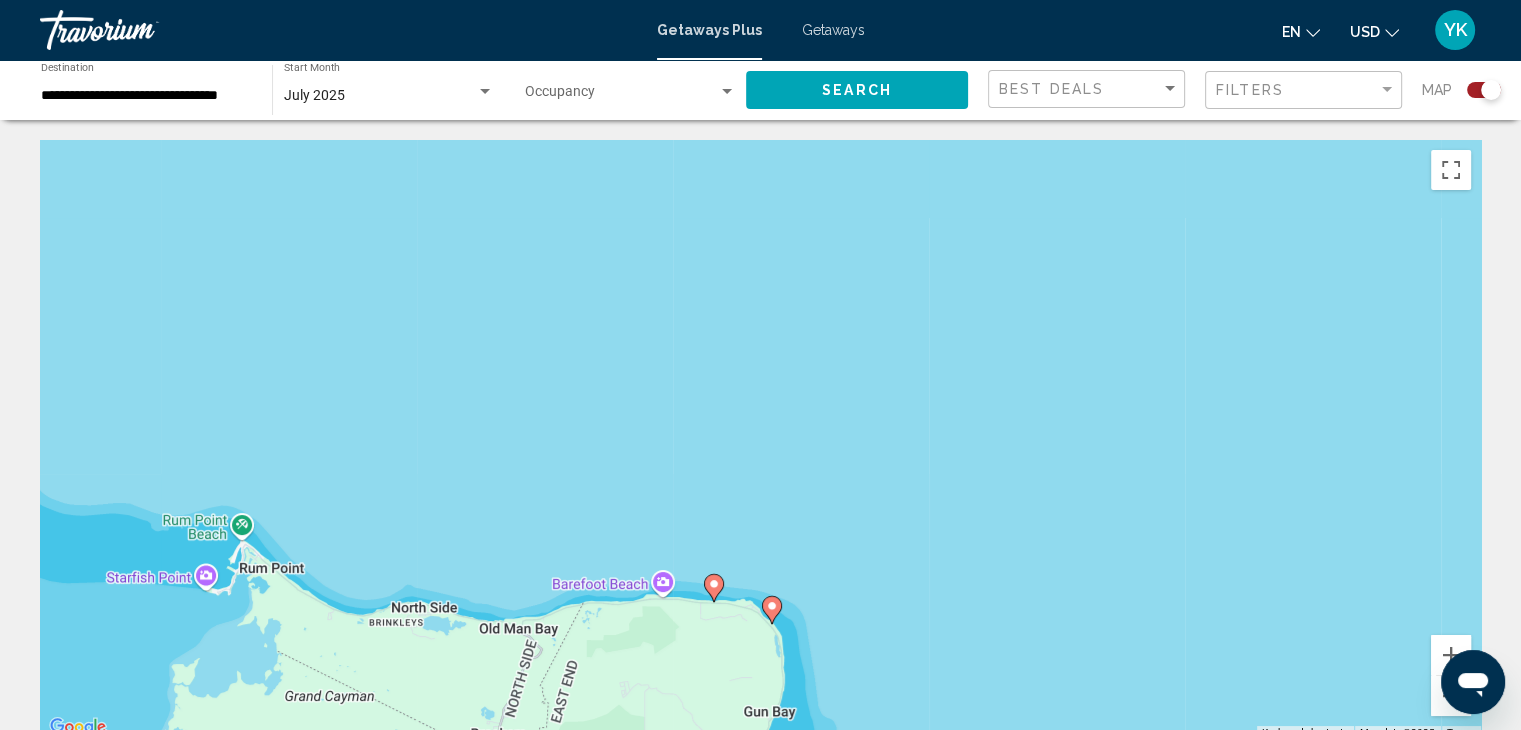 click 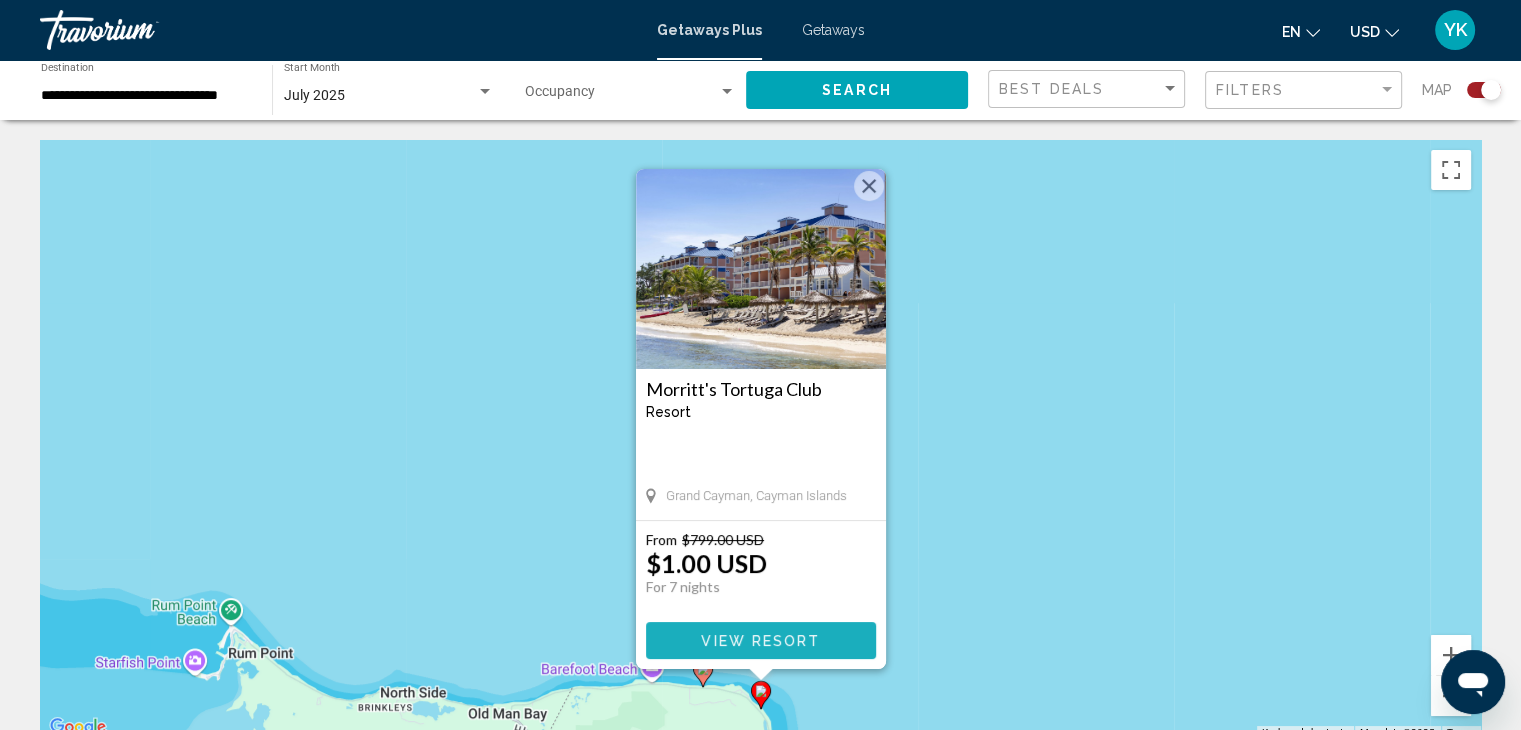 click on "View Resort" at bounding box center (760, 641) 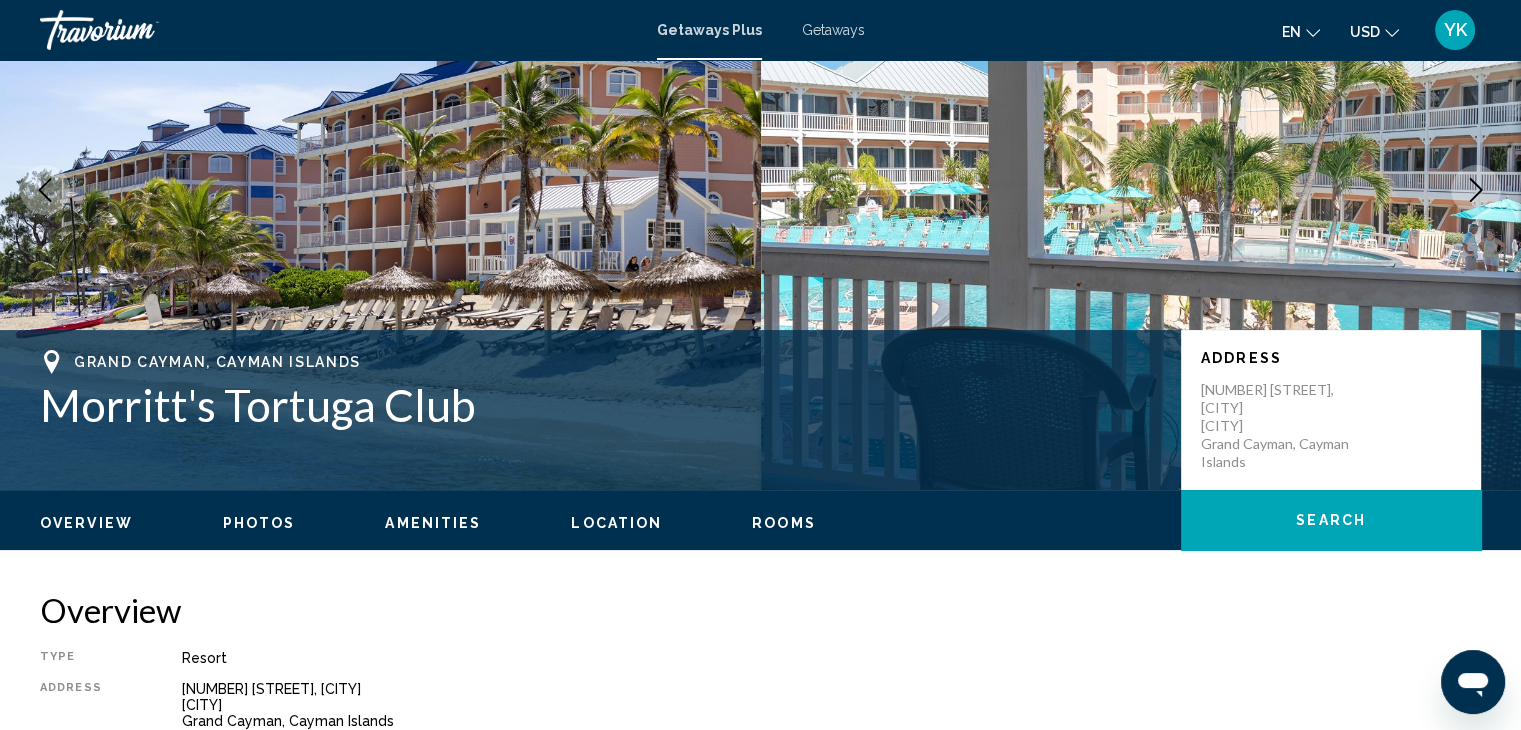 scroll, scrollTop: 172, scrollLeft: 0, axis: vertical 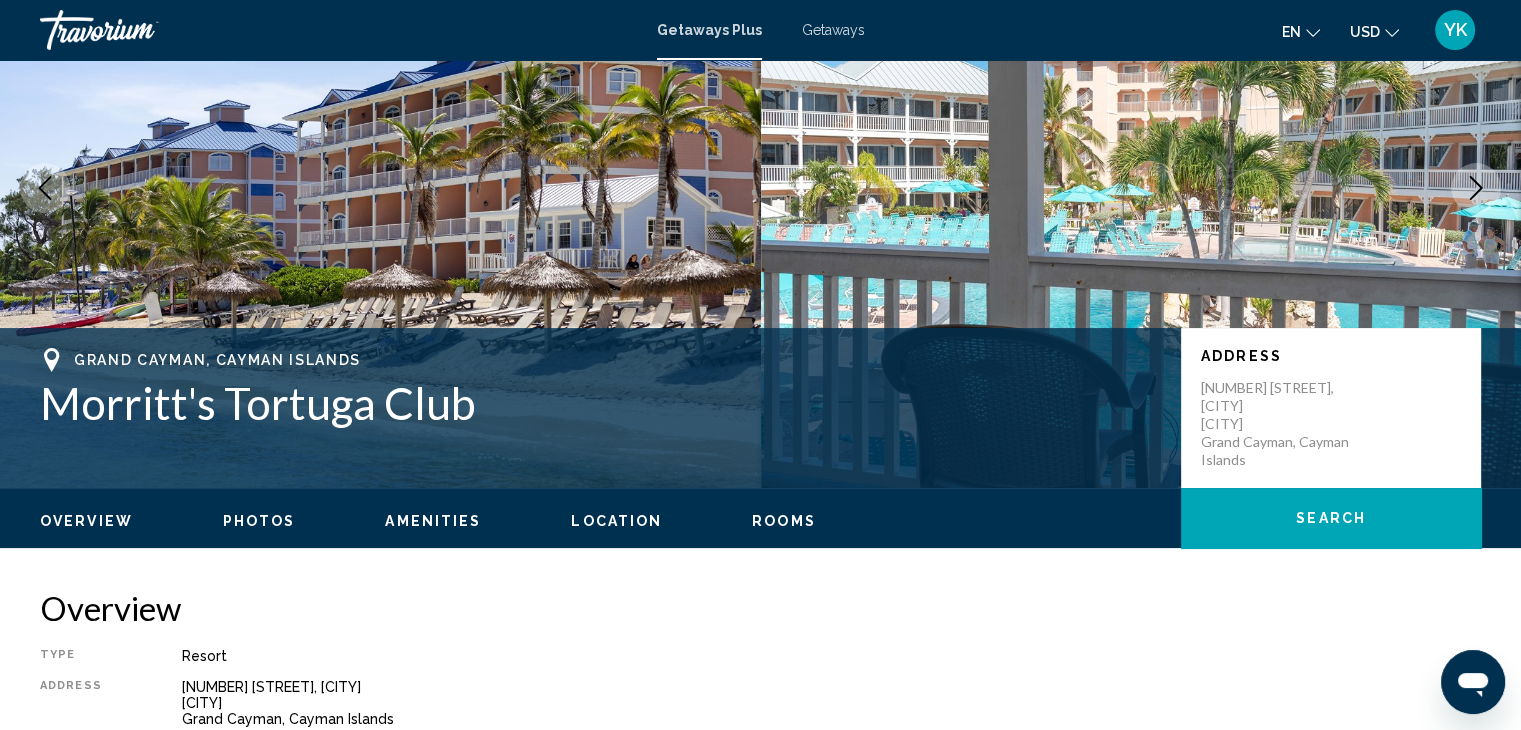 click 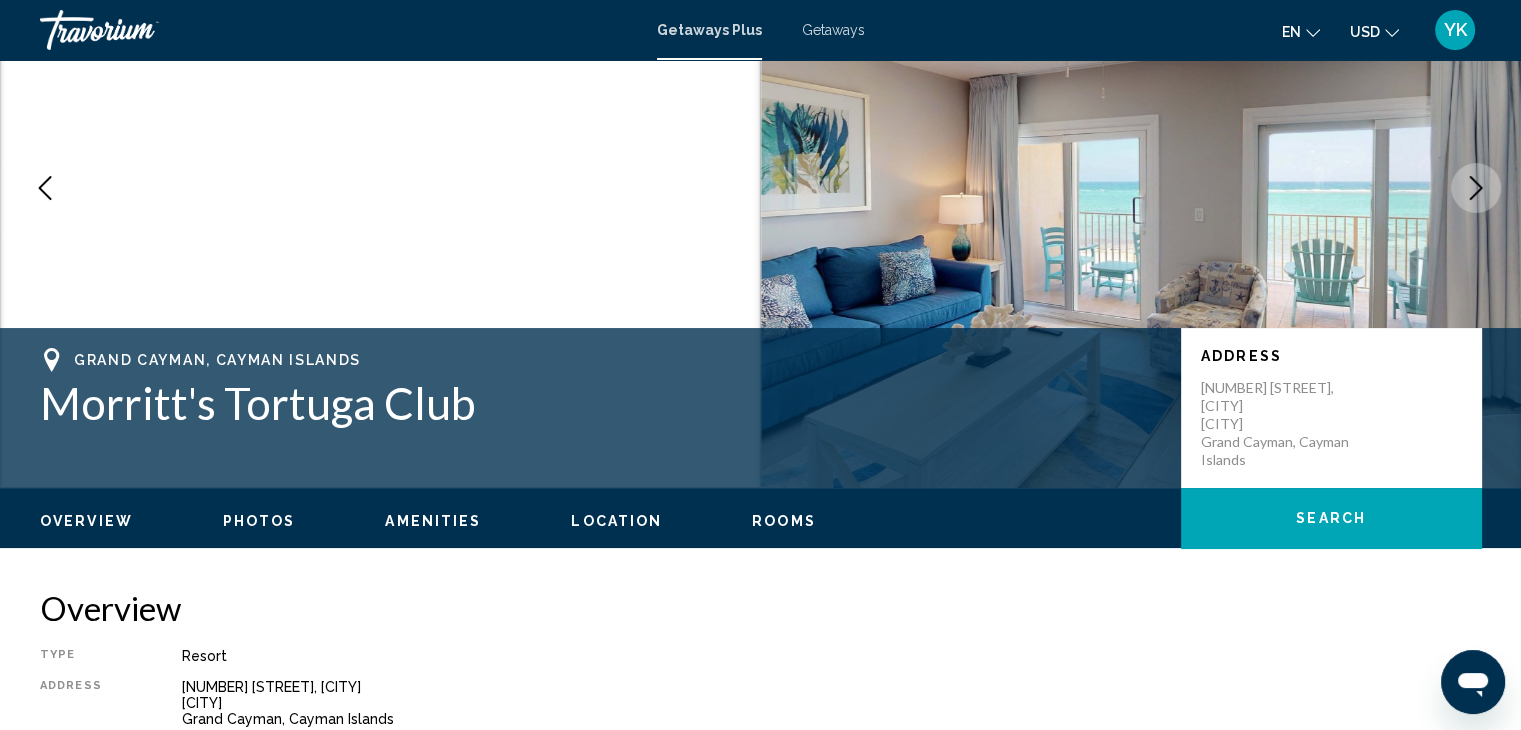 click 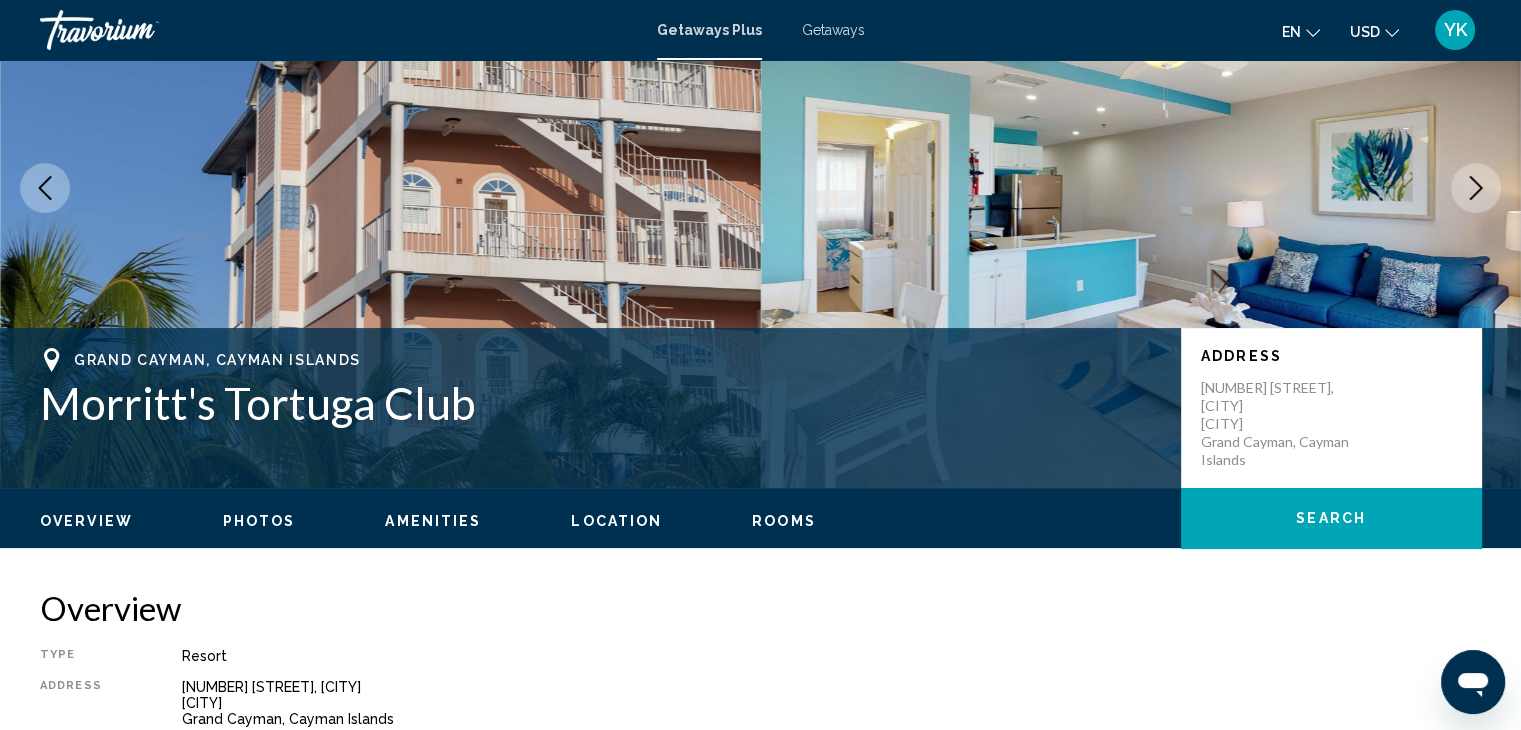 click 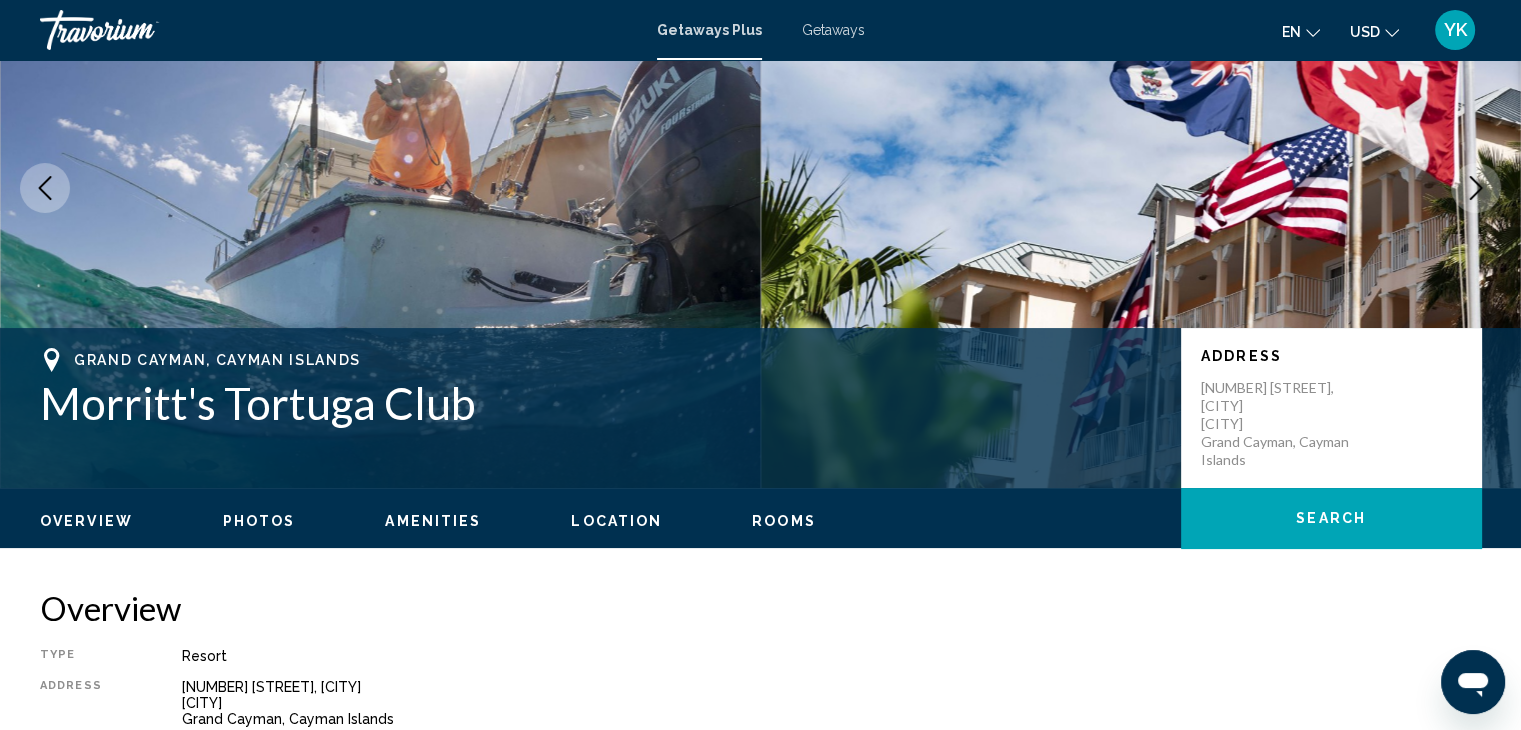 click 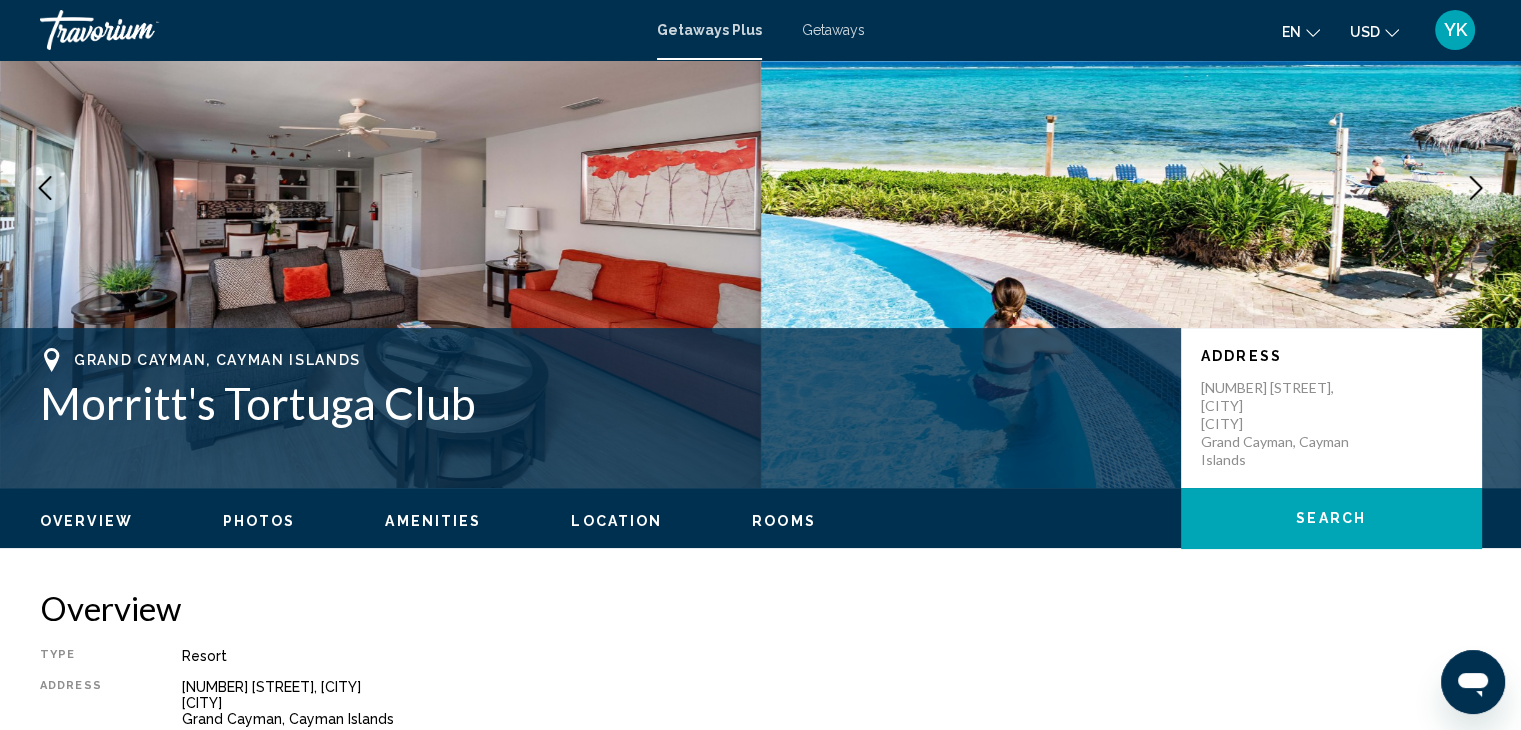 click 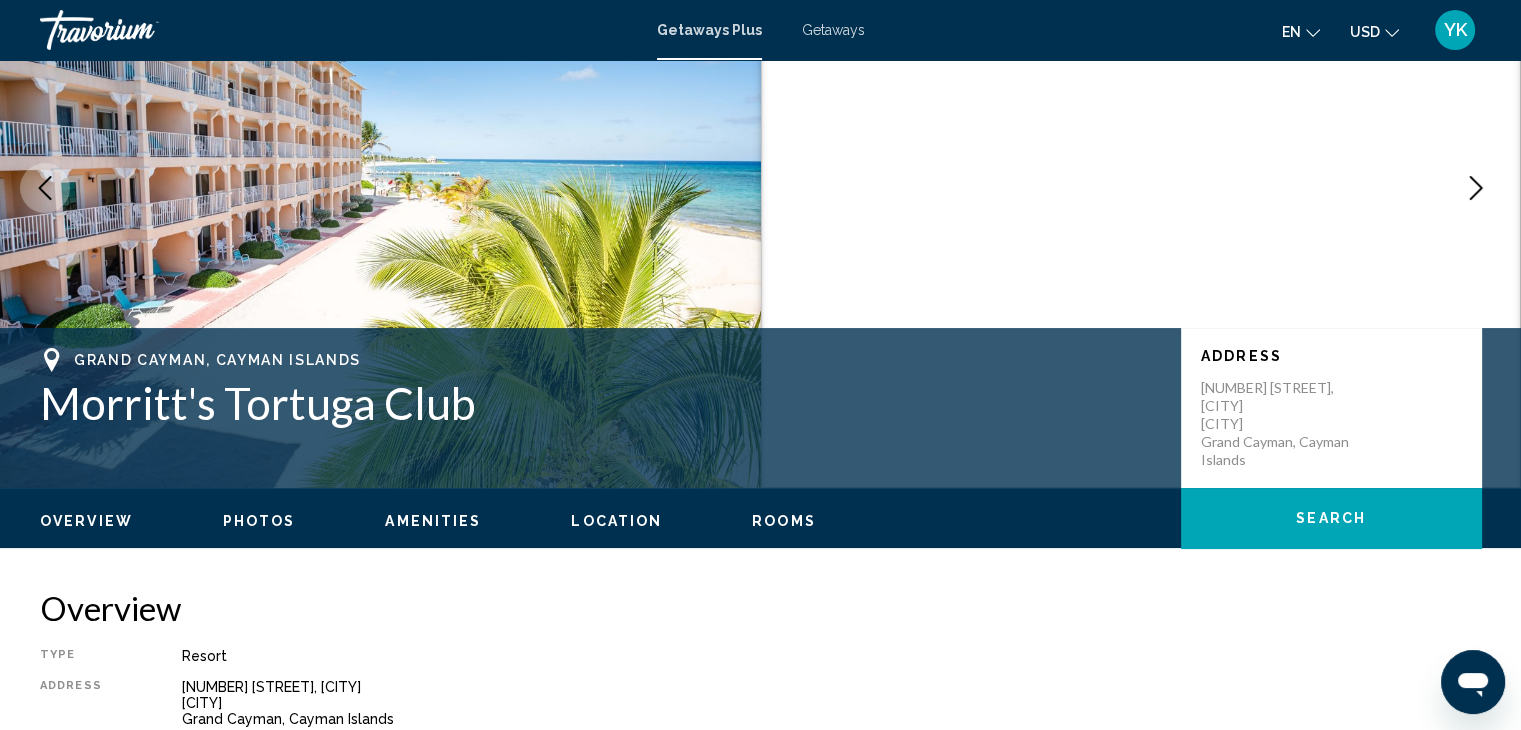 click 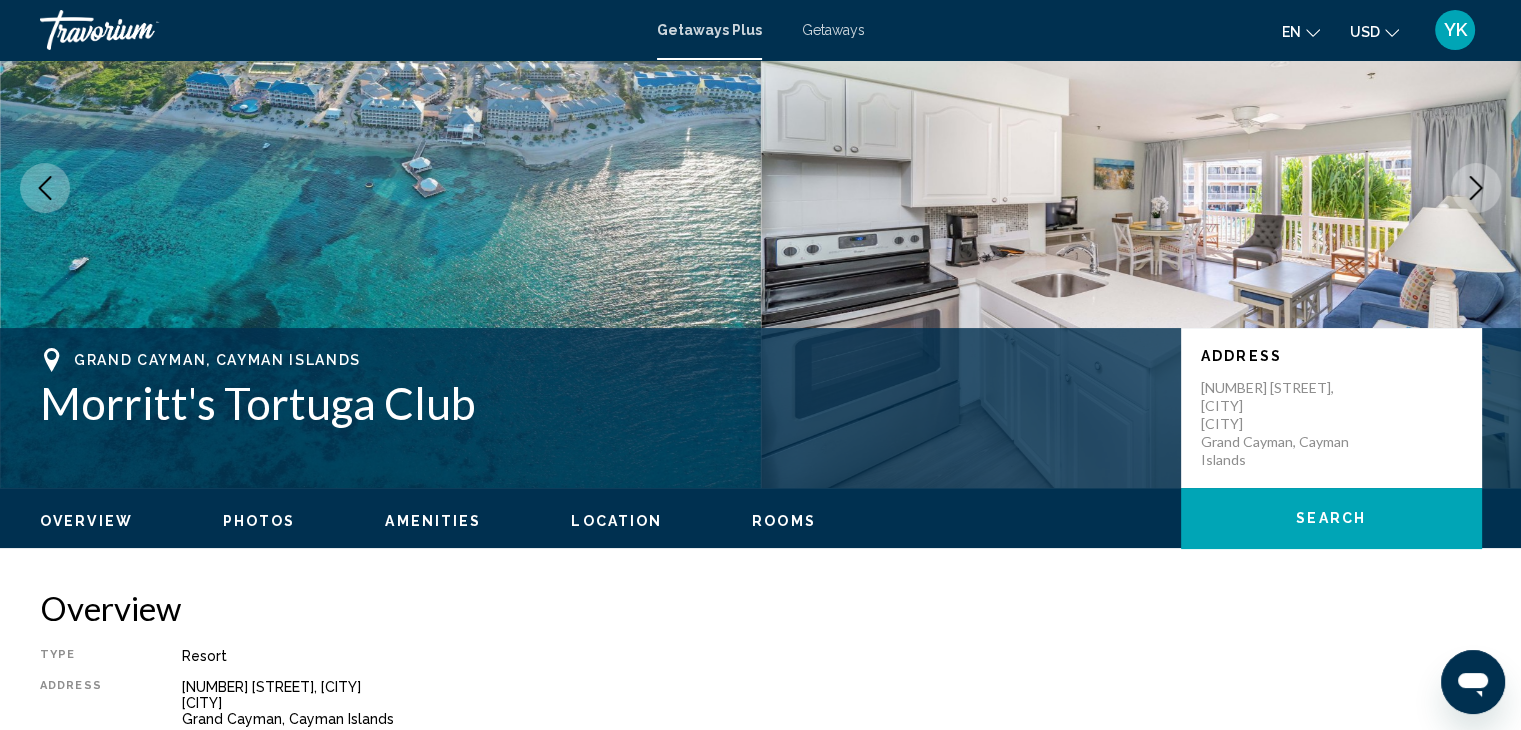 click 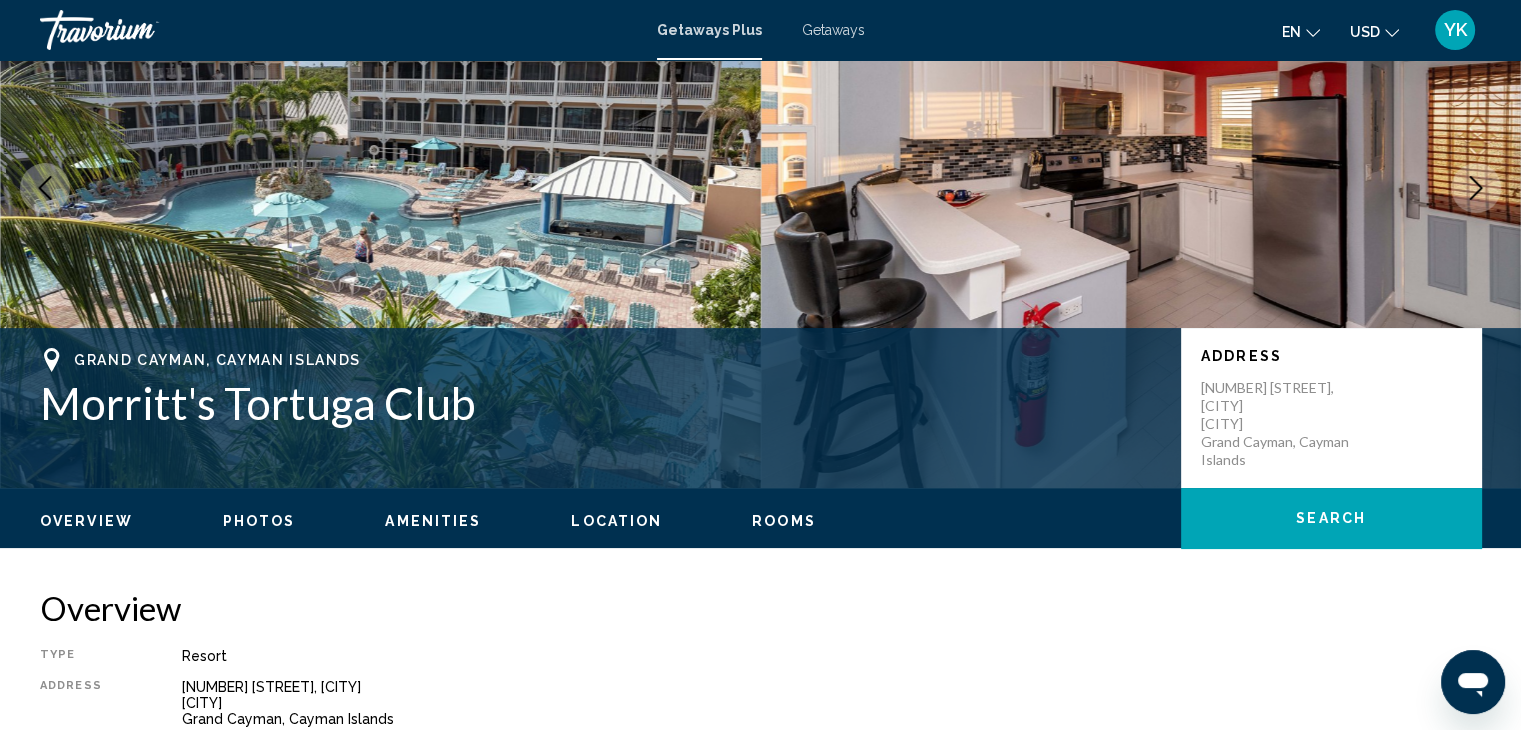 click 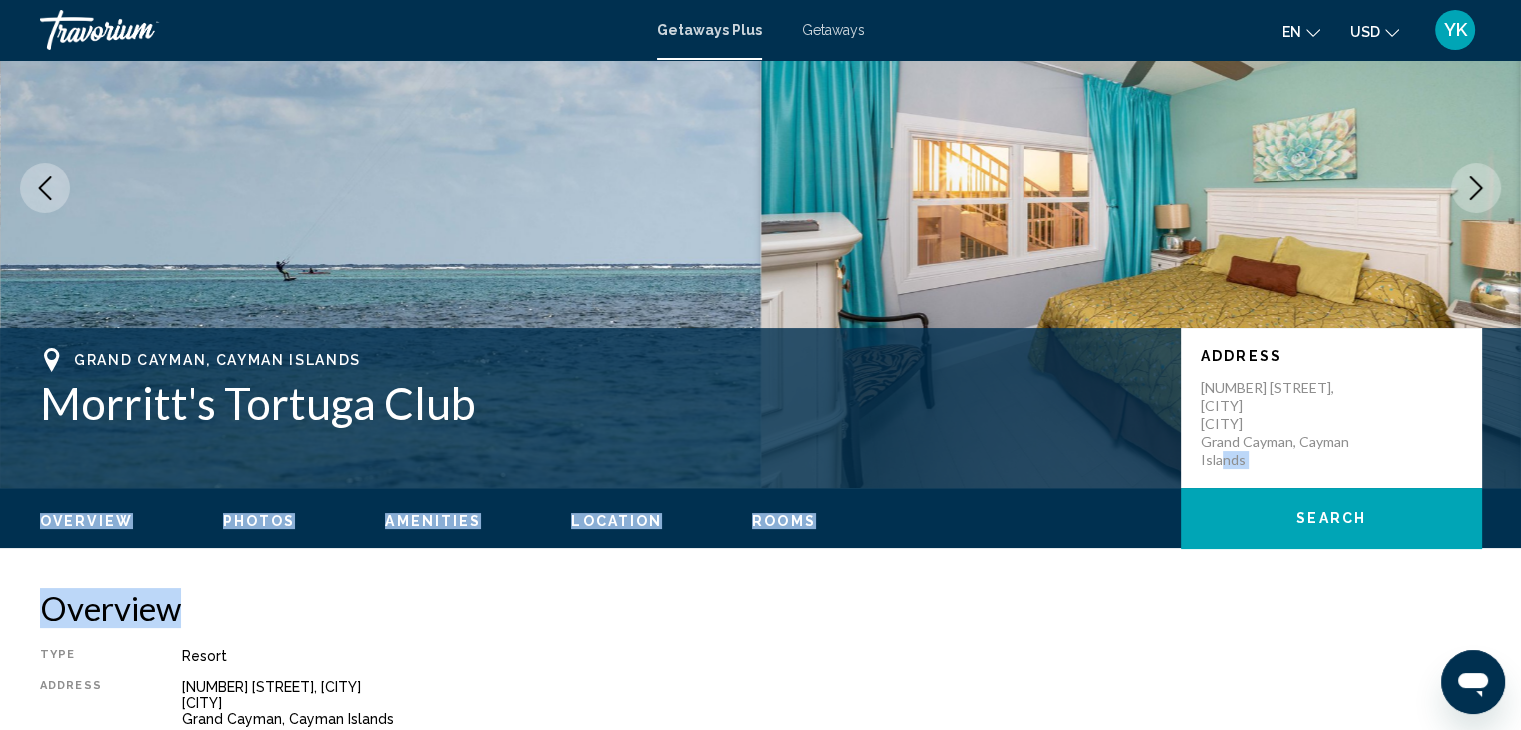 drag, startPoint x: 1195, startPoint y: 593, endPoint x: 1224, endPoint y: 471, distance: 125.39936 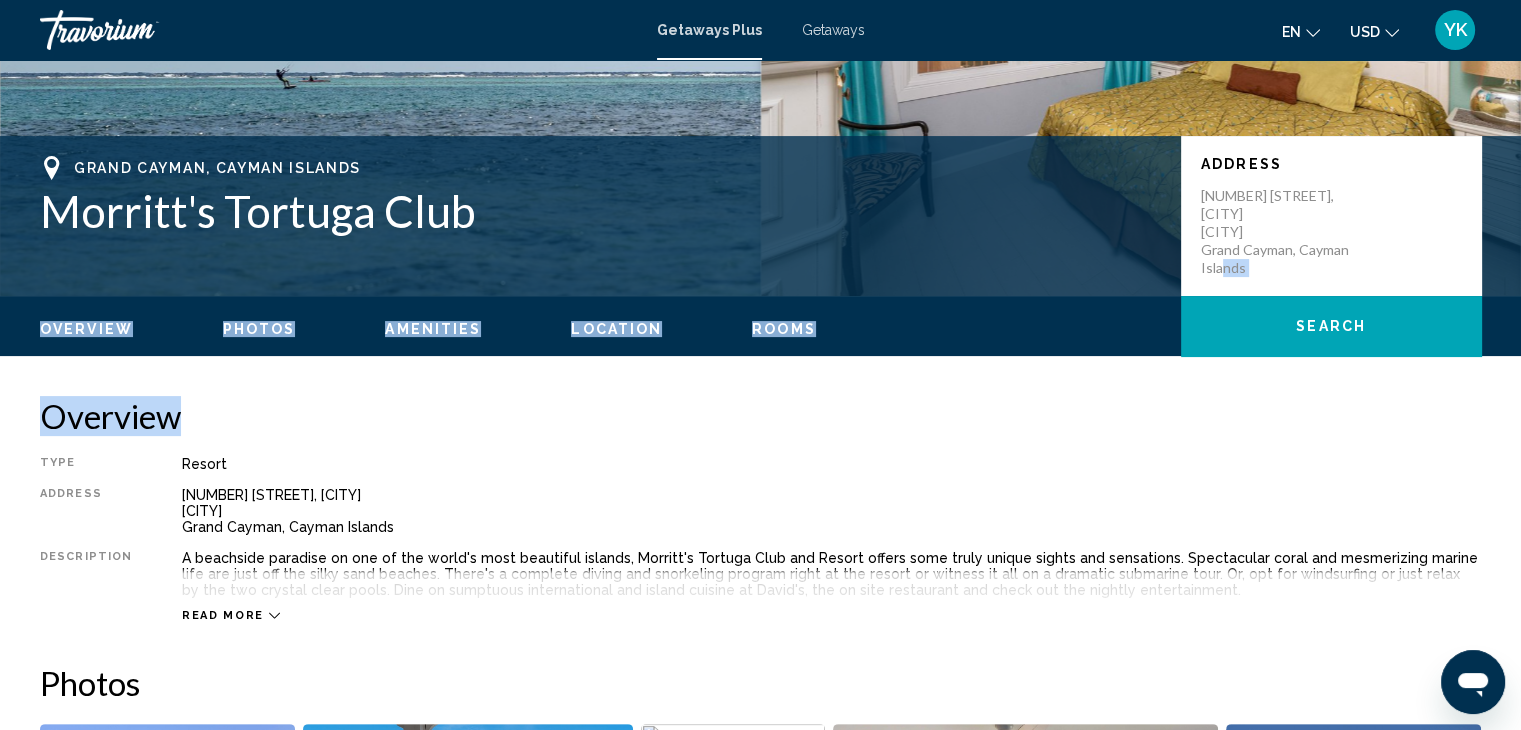 scroll, scrollTop: 0, scrollLeft: 0, axis: both 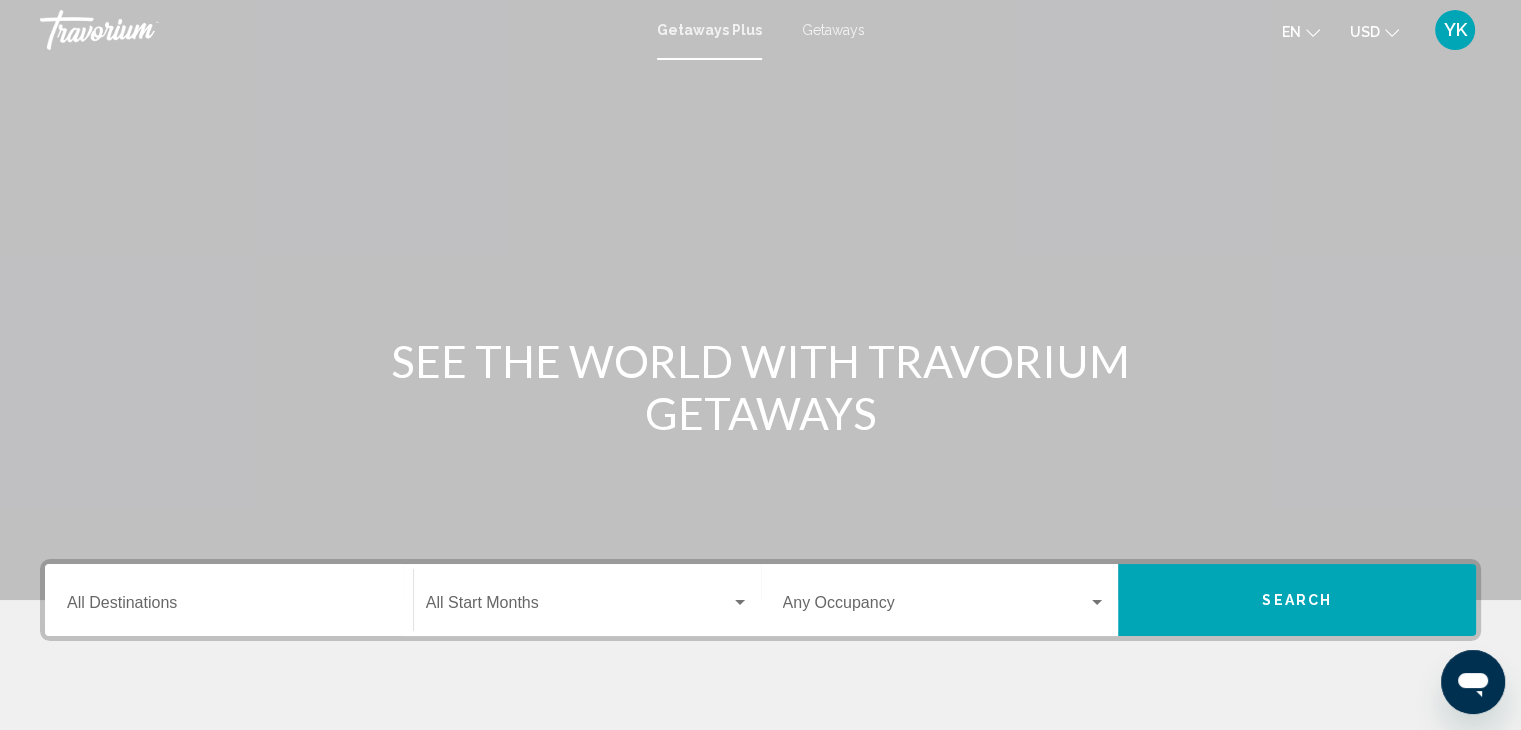 click on "Destination All Destinations" at bounding box center [229, 600] 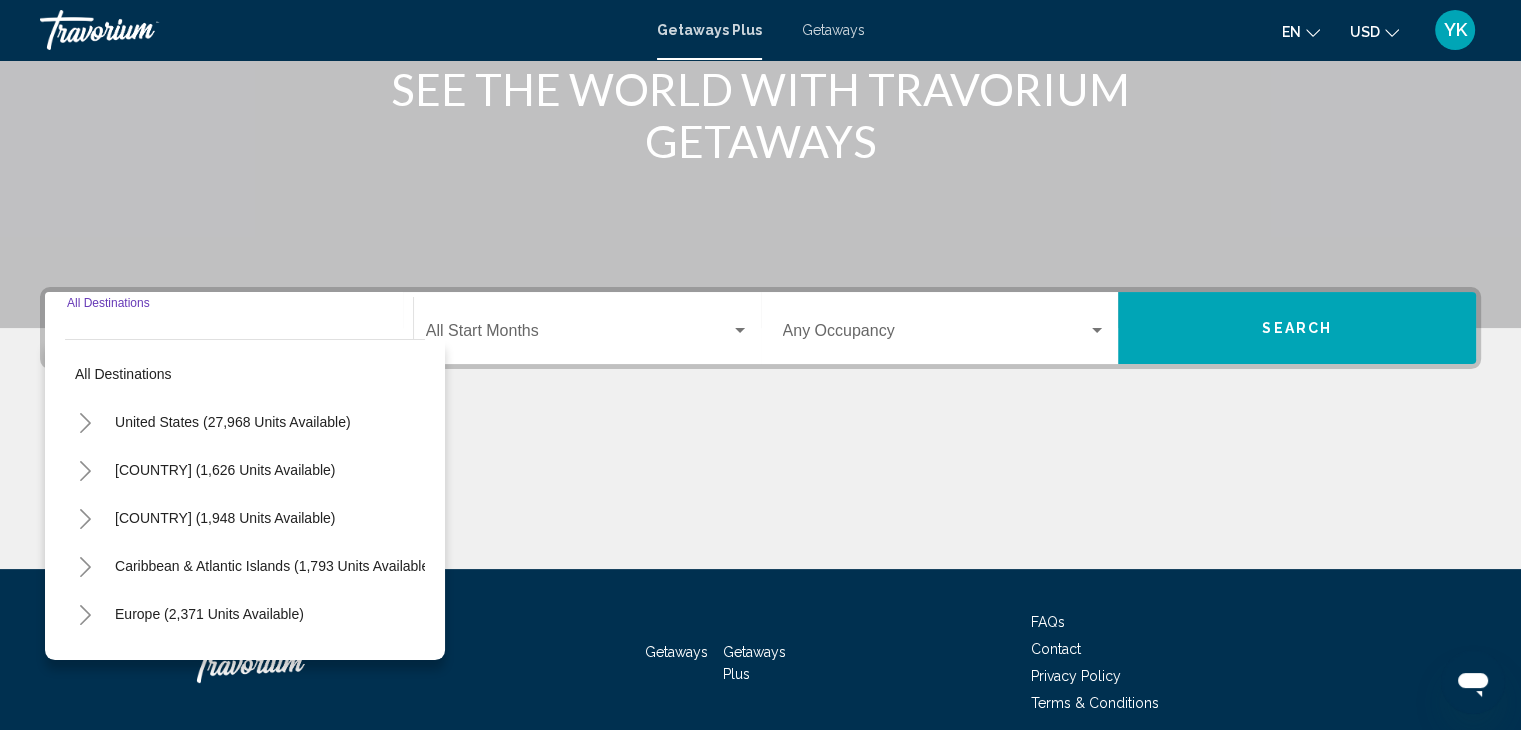 scroll, scrollTop: 356, scrollLeft: 0, axis: vertical 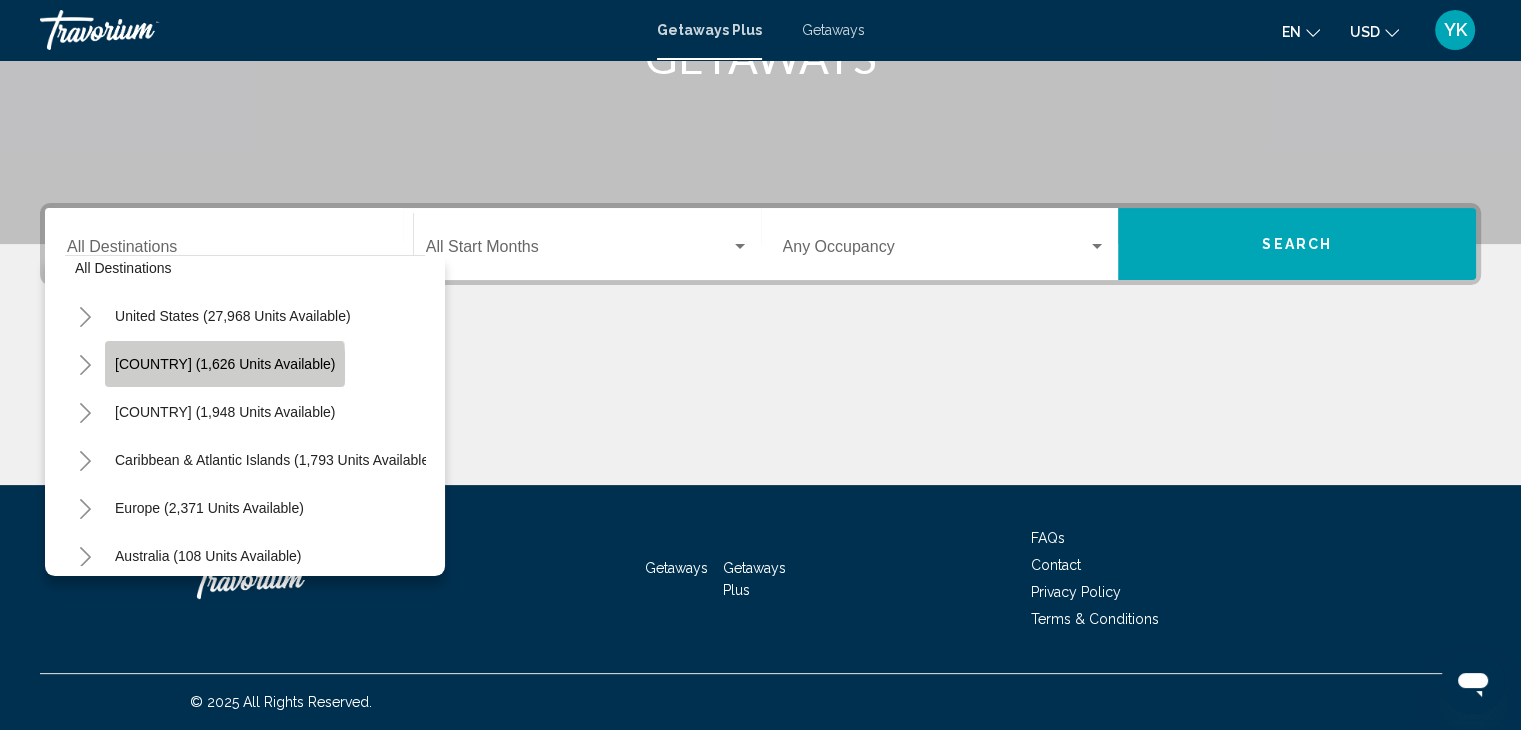 click on "[COUNTRY] (1,626 units available)" 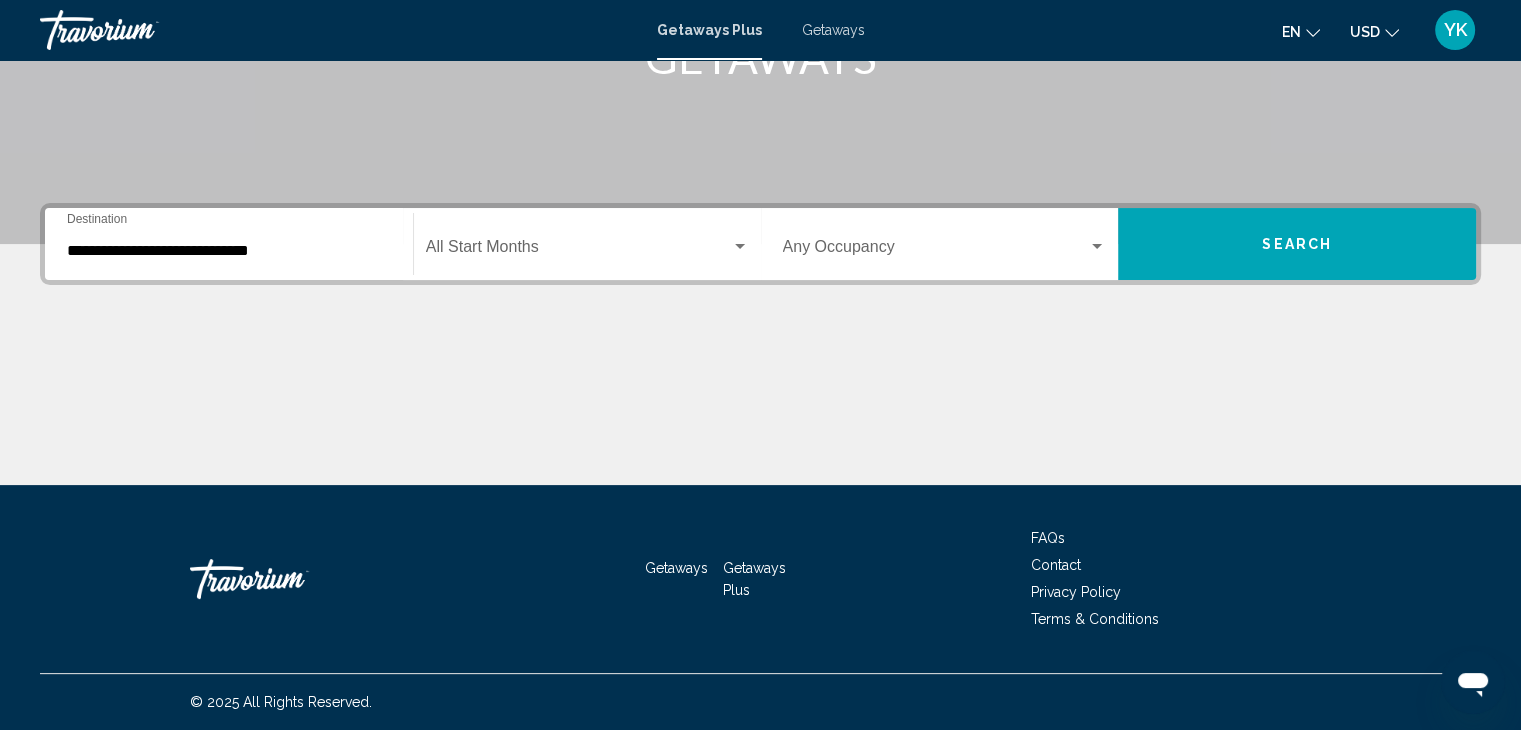 click on "Start Month All Start Months" 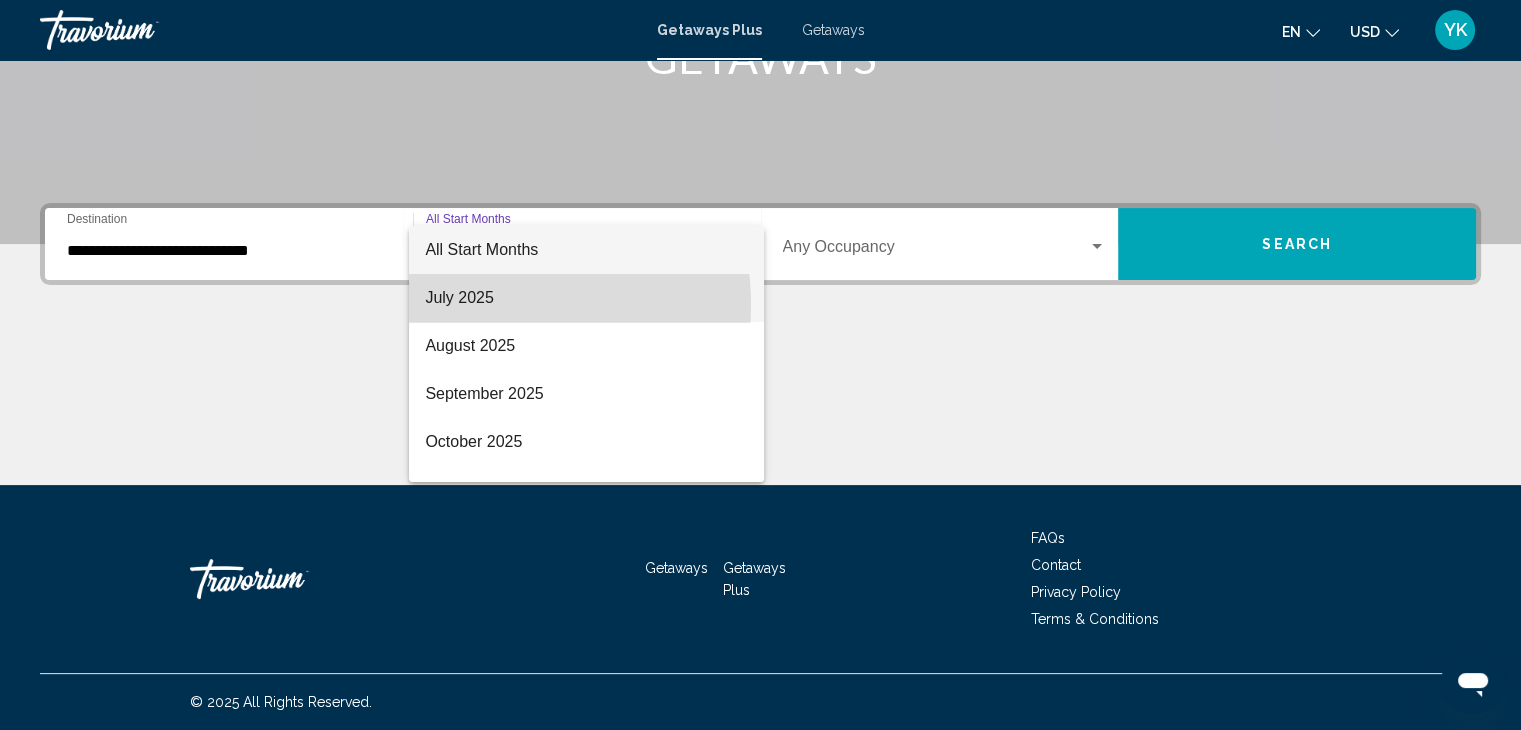 click on "July 2025" at bounding box center [586, 298] 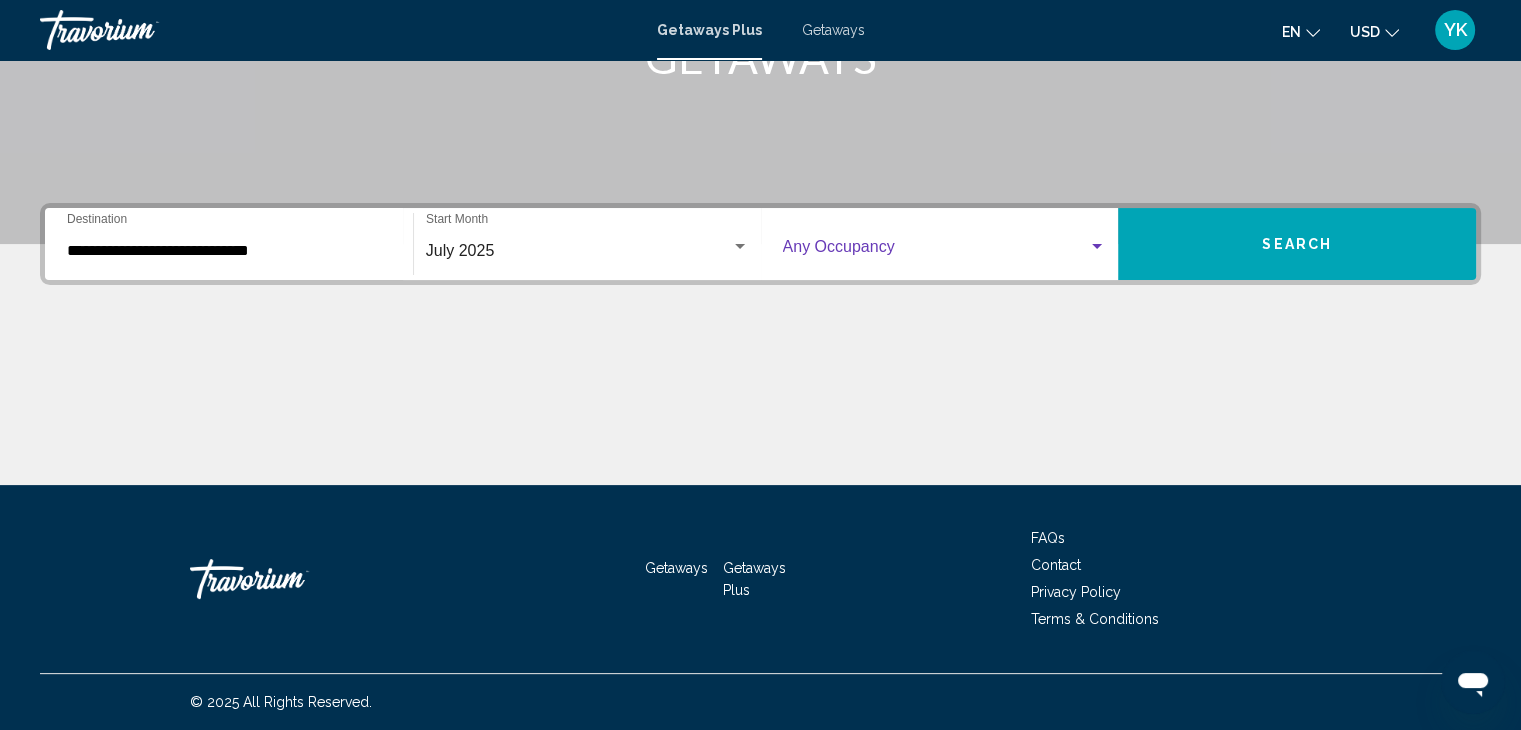 click at bounding box center [936, 251] 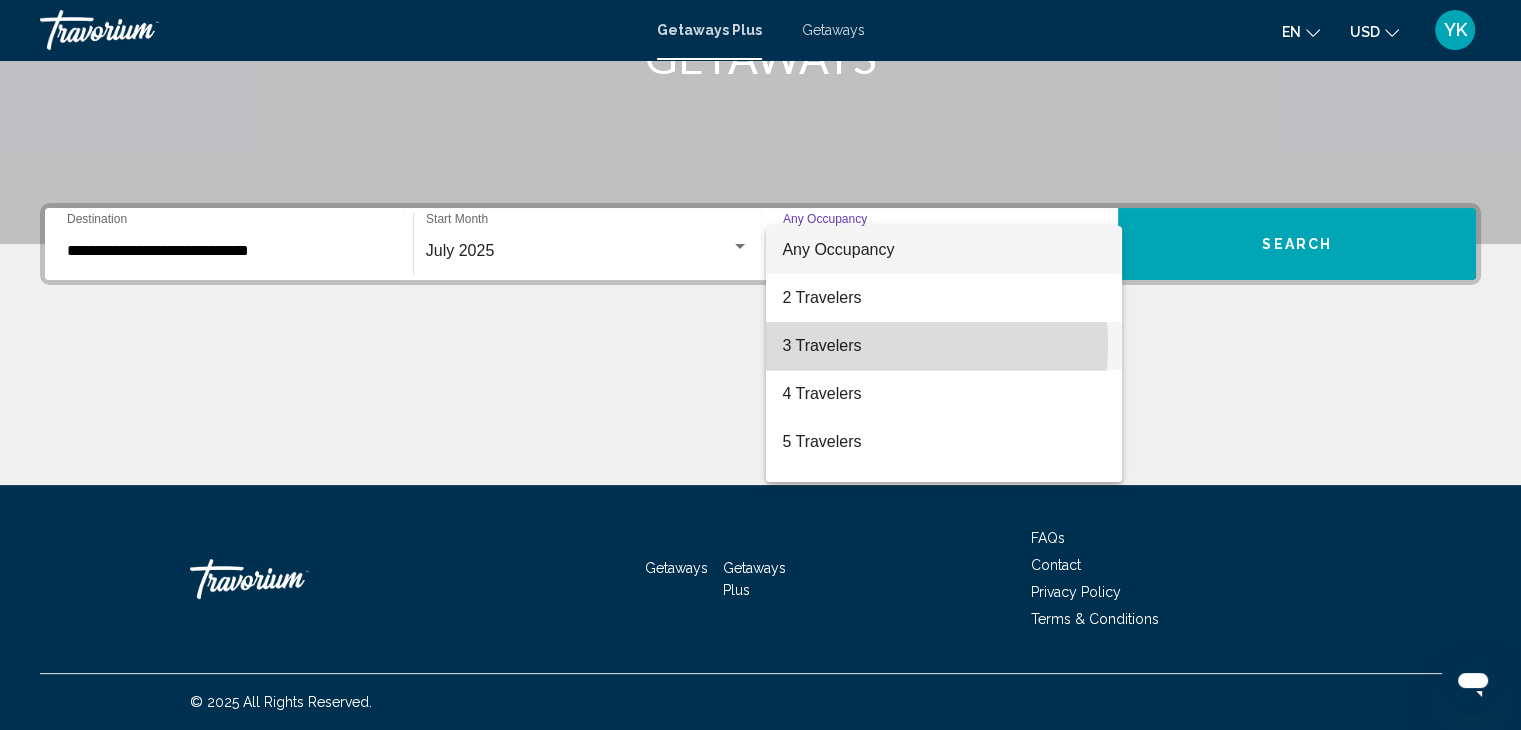 click on "3 Travelers" at bounding box center [944, 346] 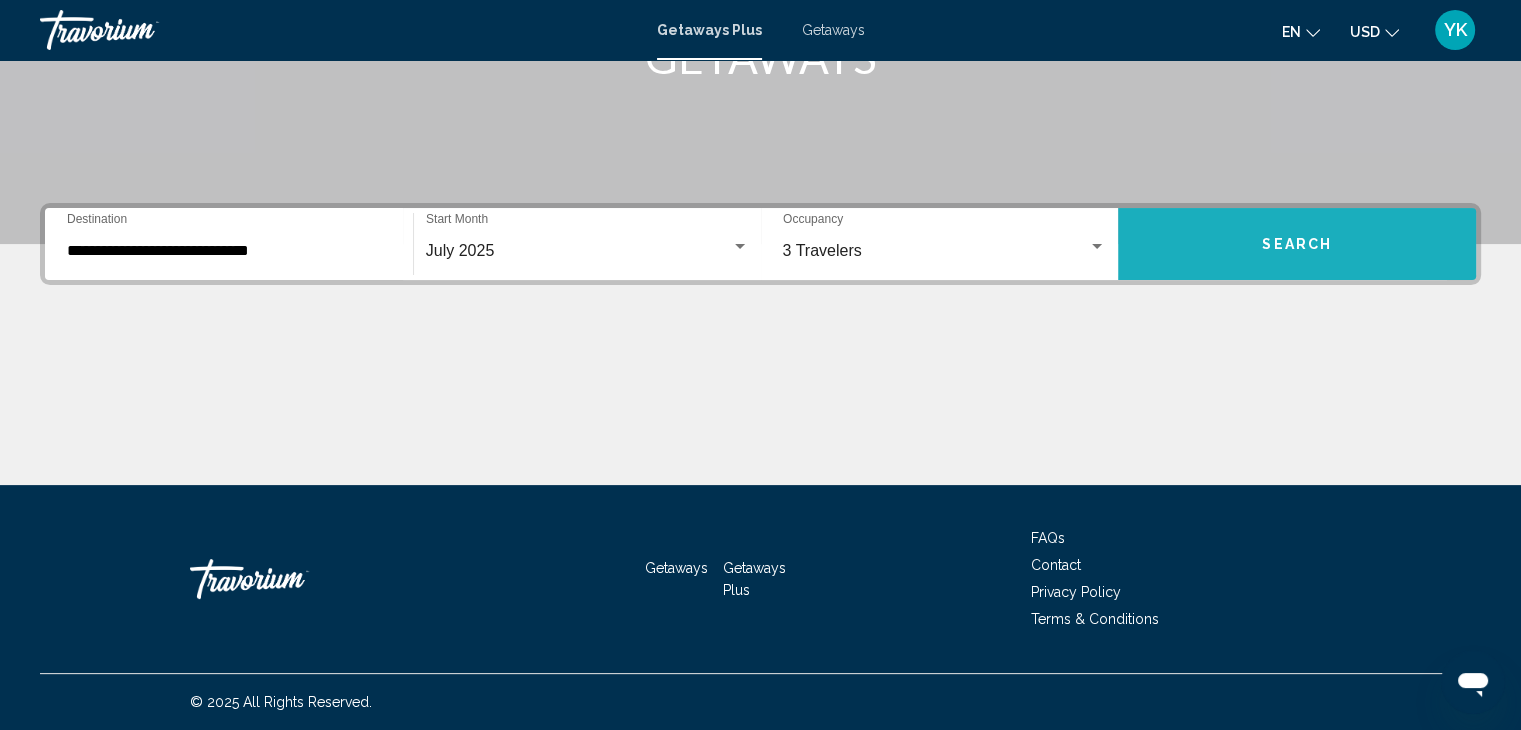 click on "Search" at bounding box center [1297, 244] 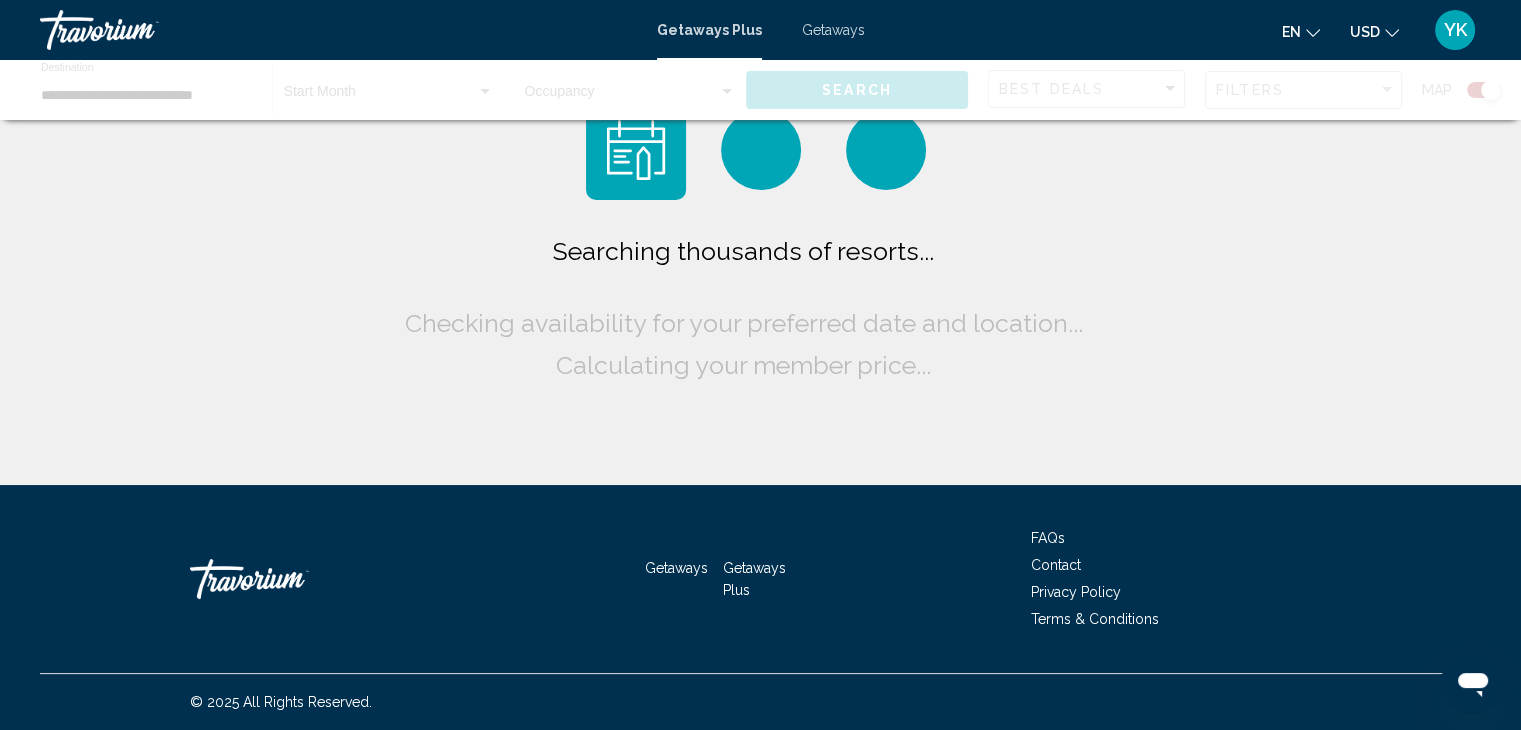 scroll, scrollTop: 0, scrollLeft: 0, axis: both 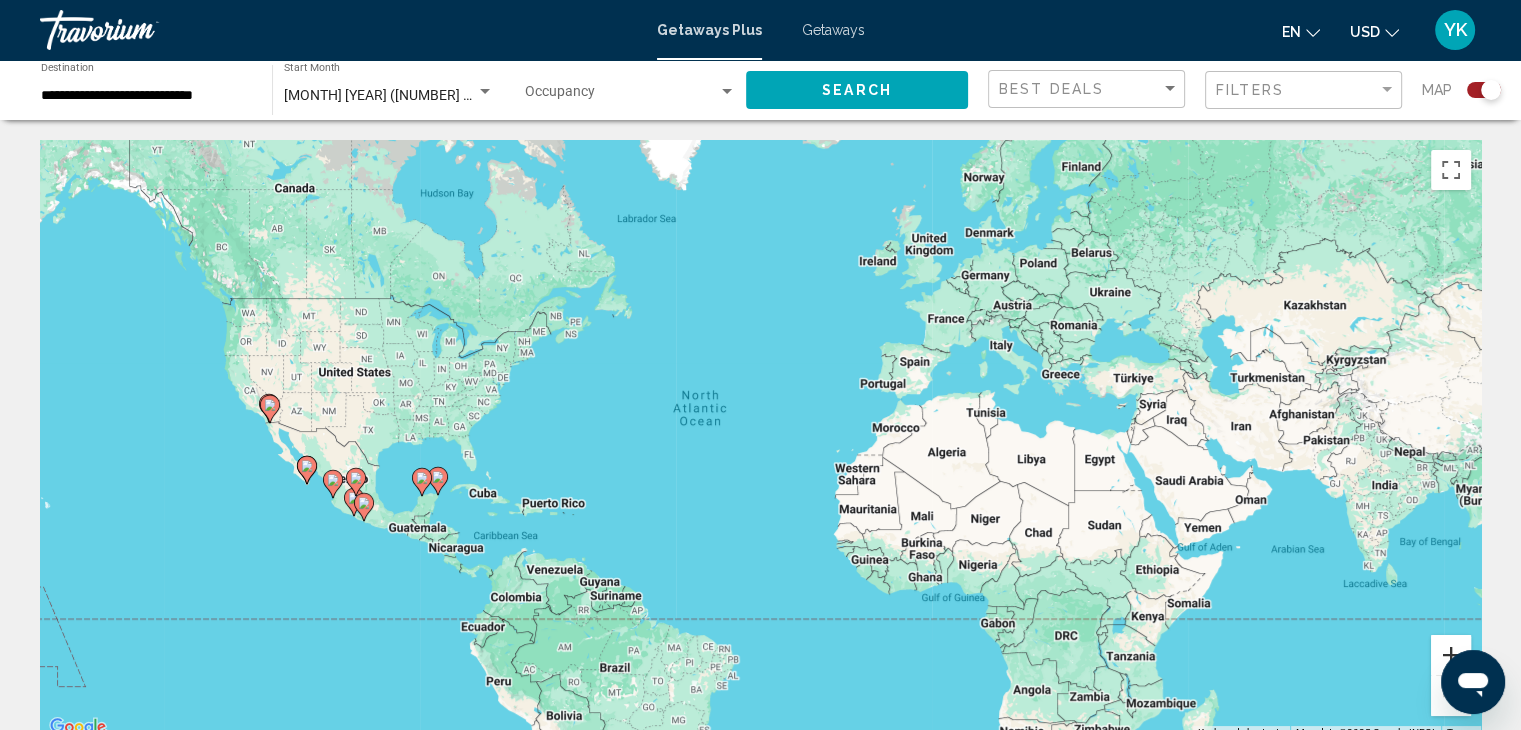 click at bounding box center [1451, 655] 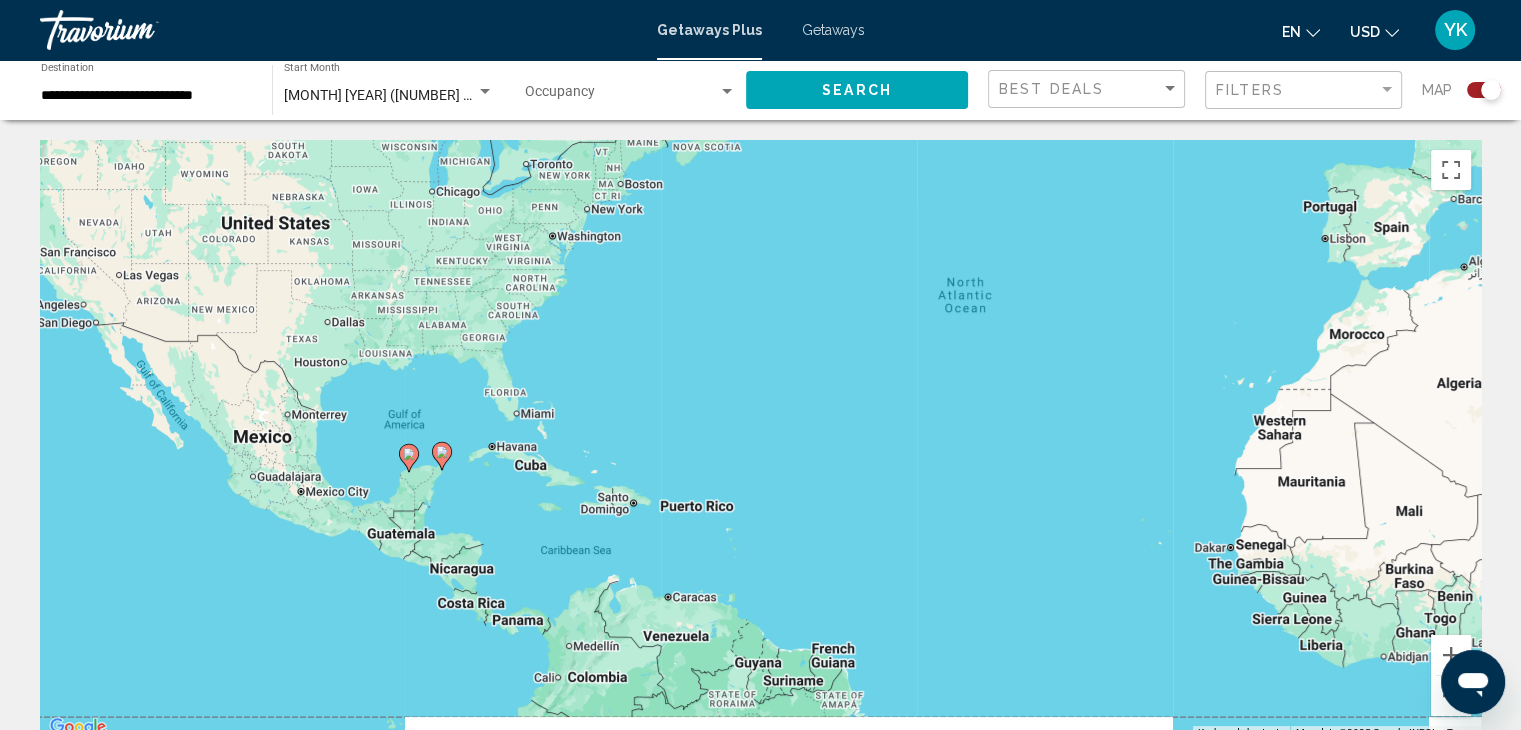 drag, startPoint x: 844, startPoint y: 521, endPoint x: 1173, endPoint y: 440, distance: 338.82443 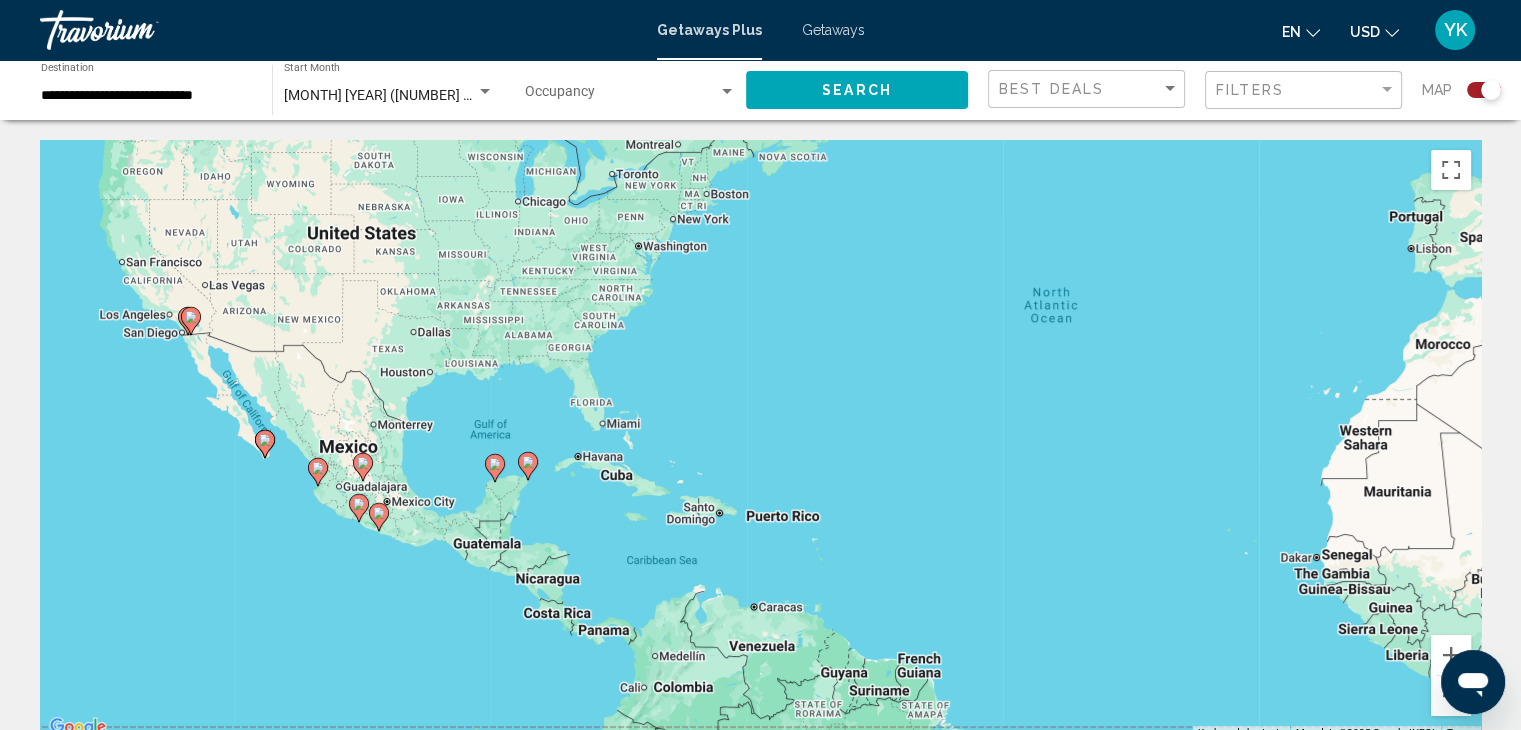 drag, startPoint x: 389, startPoint y: 469, endPoint x: 494, endPoint y: 481, distance: 105.68349 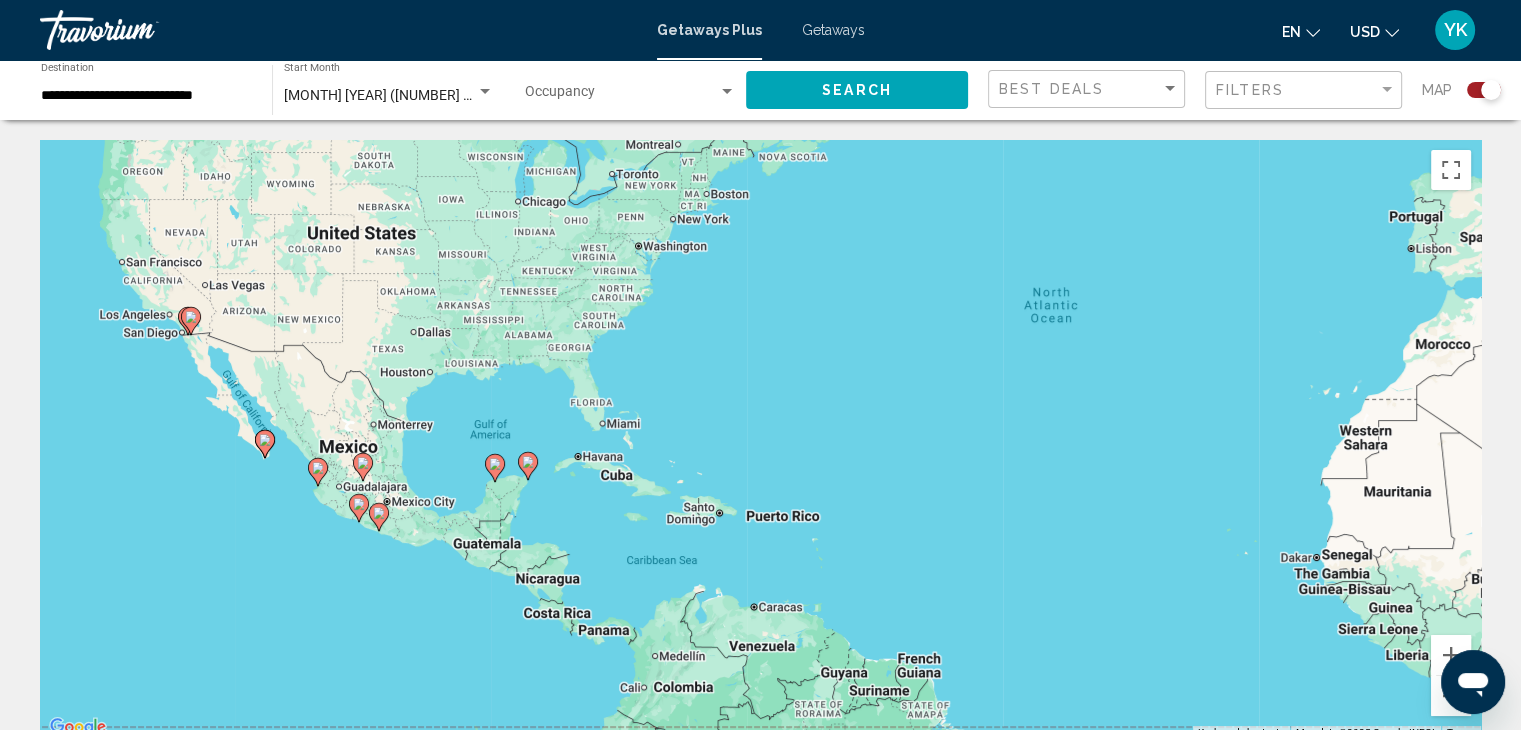 click 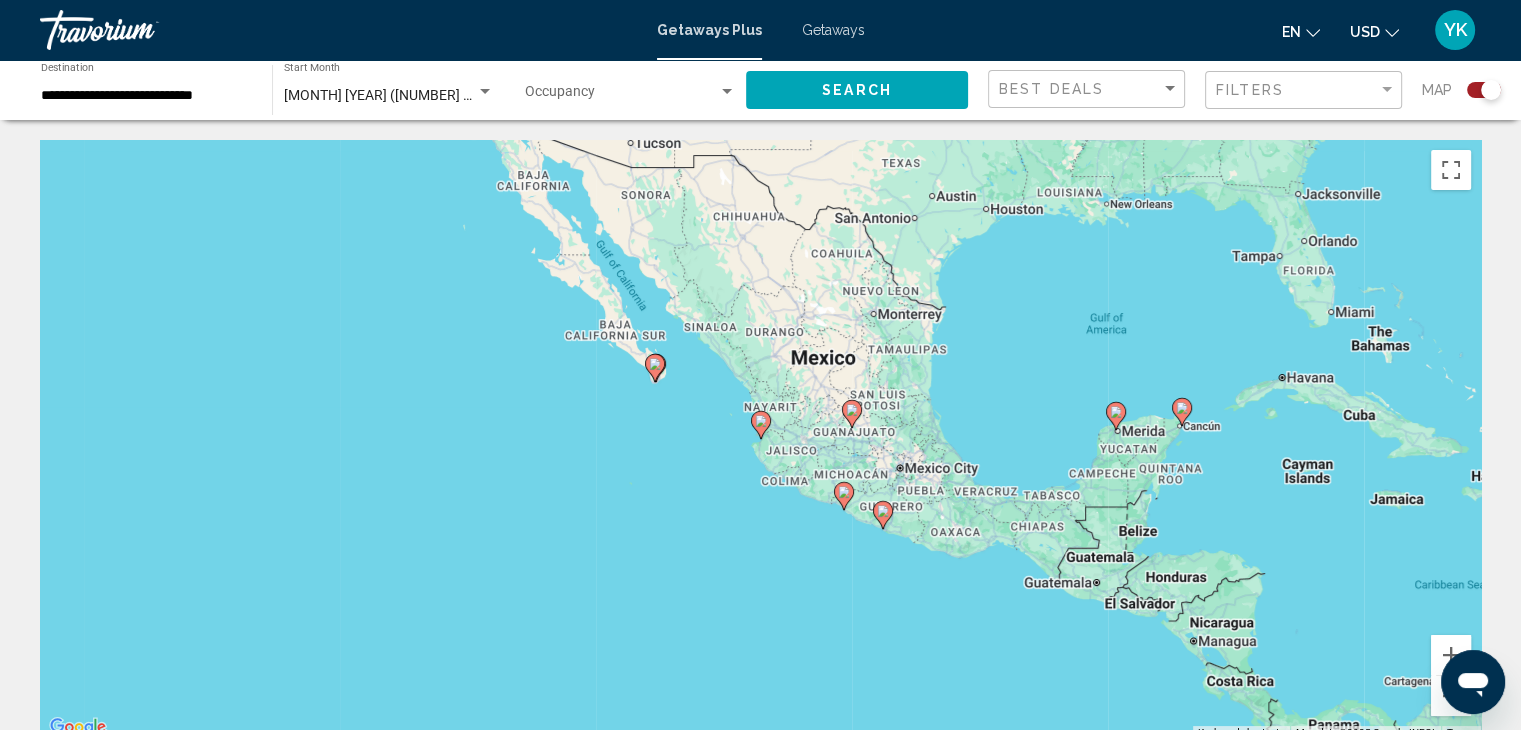 click 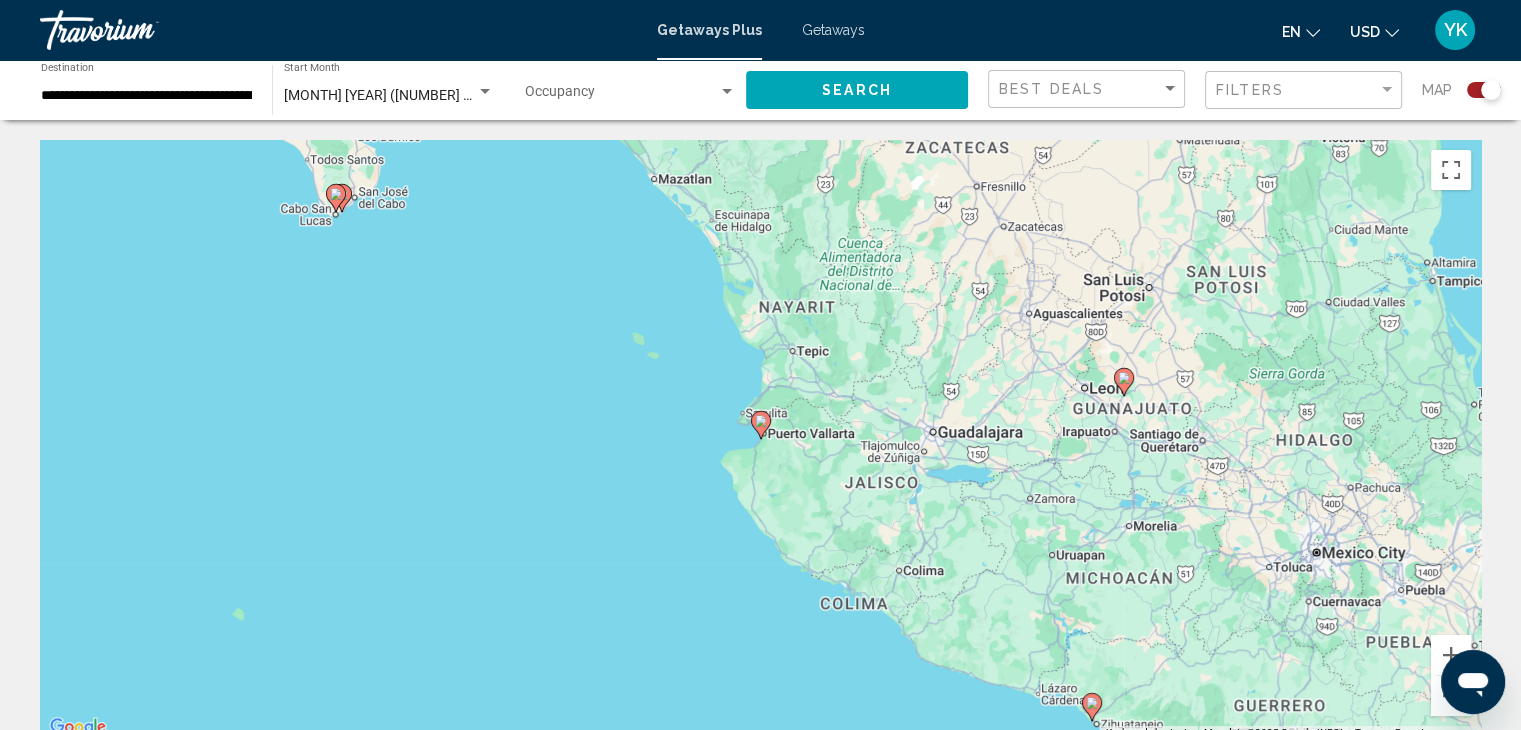 click 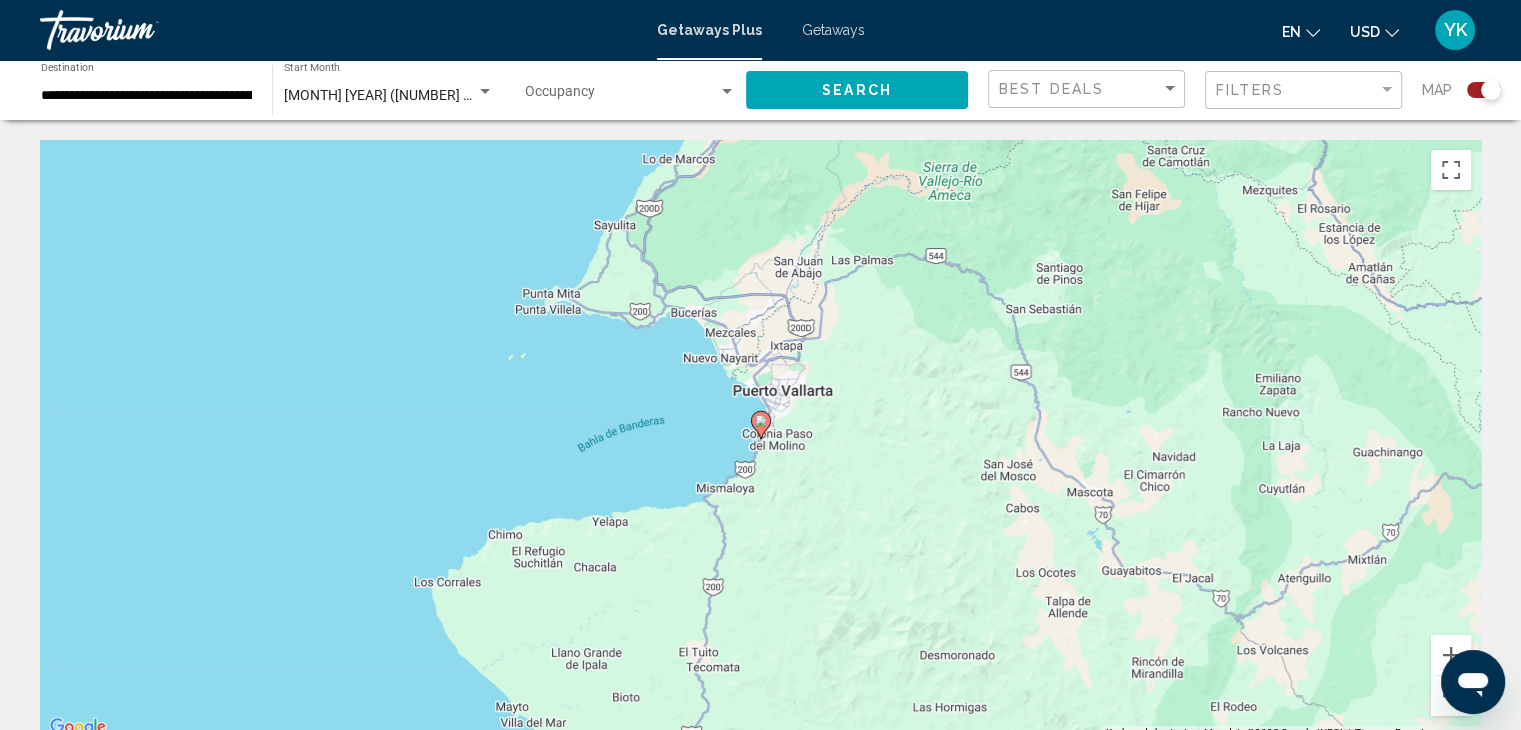 click 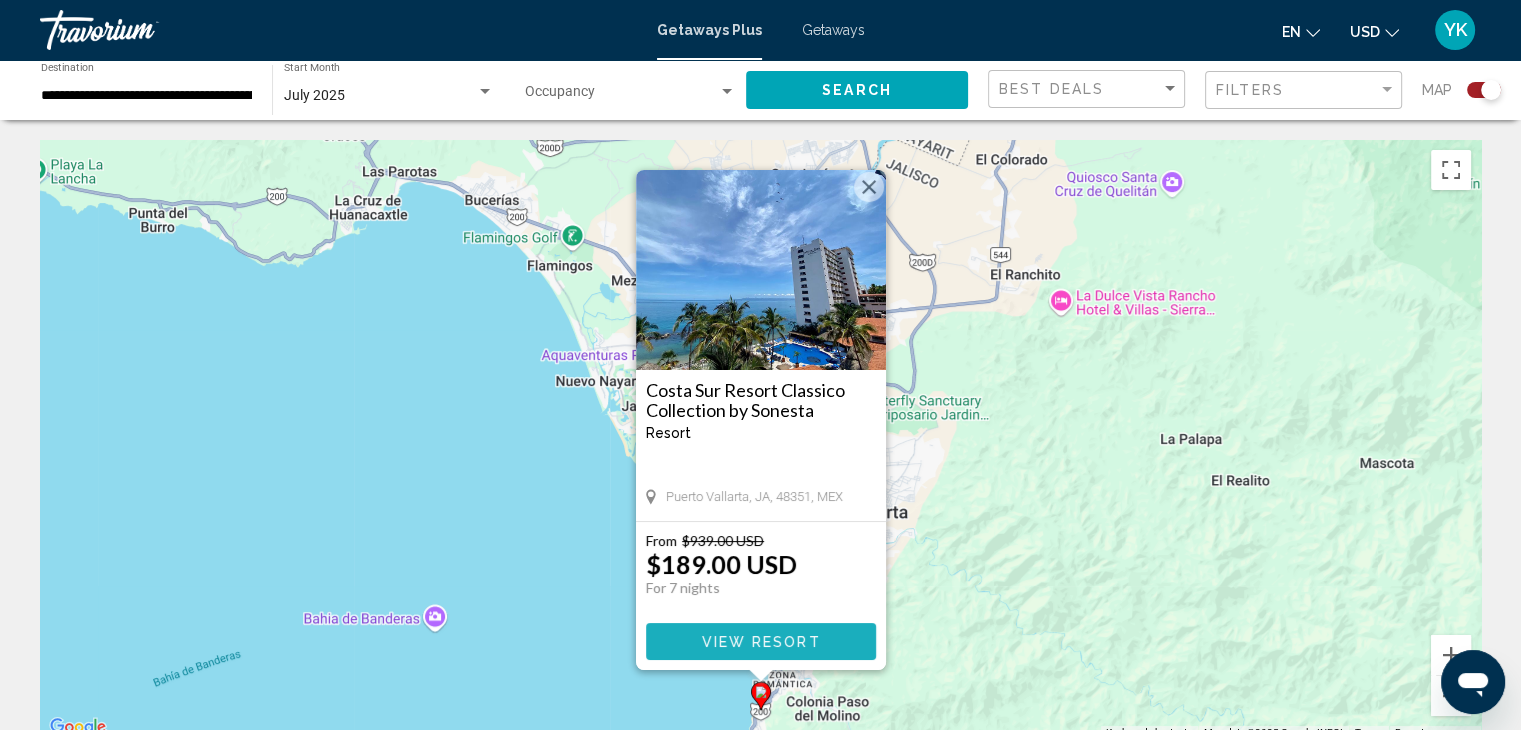 click on "View Resort" at bounding box center (760, 642) 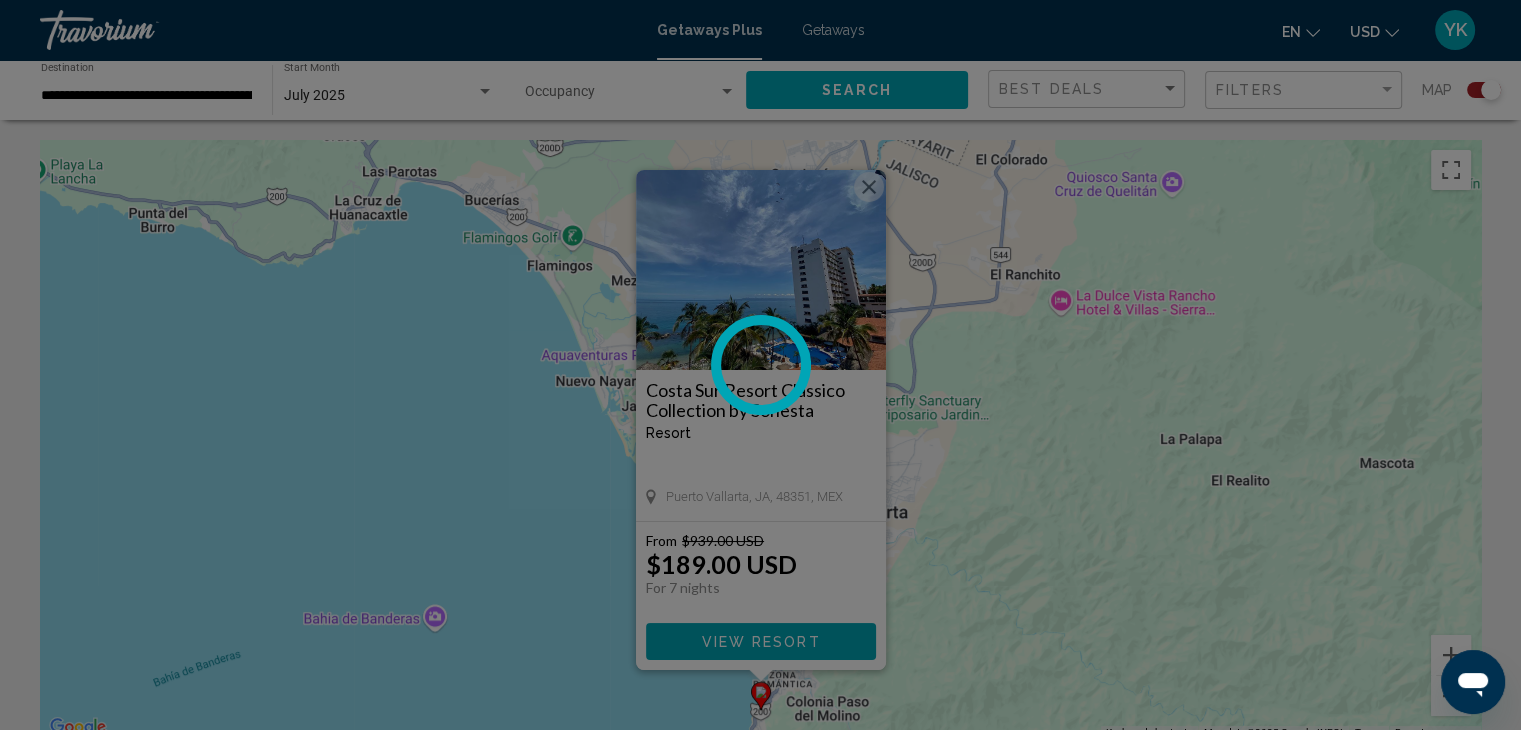 click at bounding box center [760, 365] 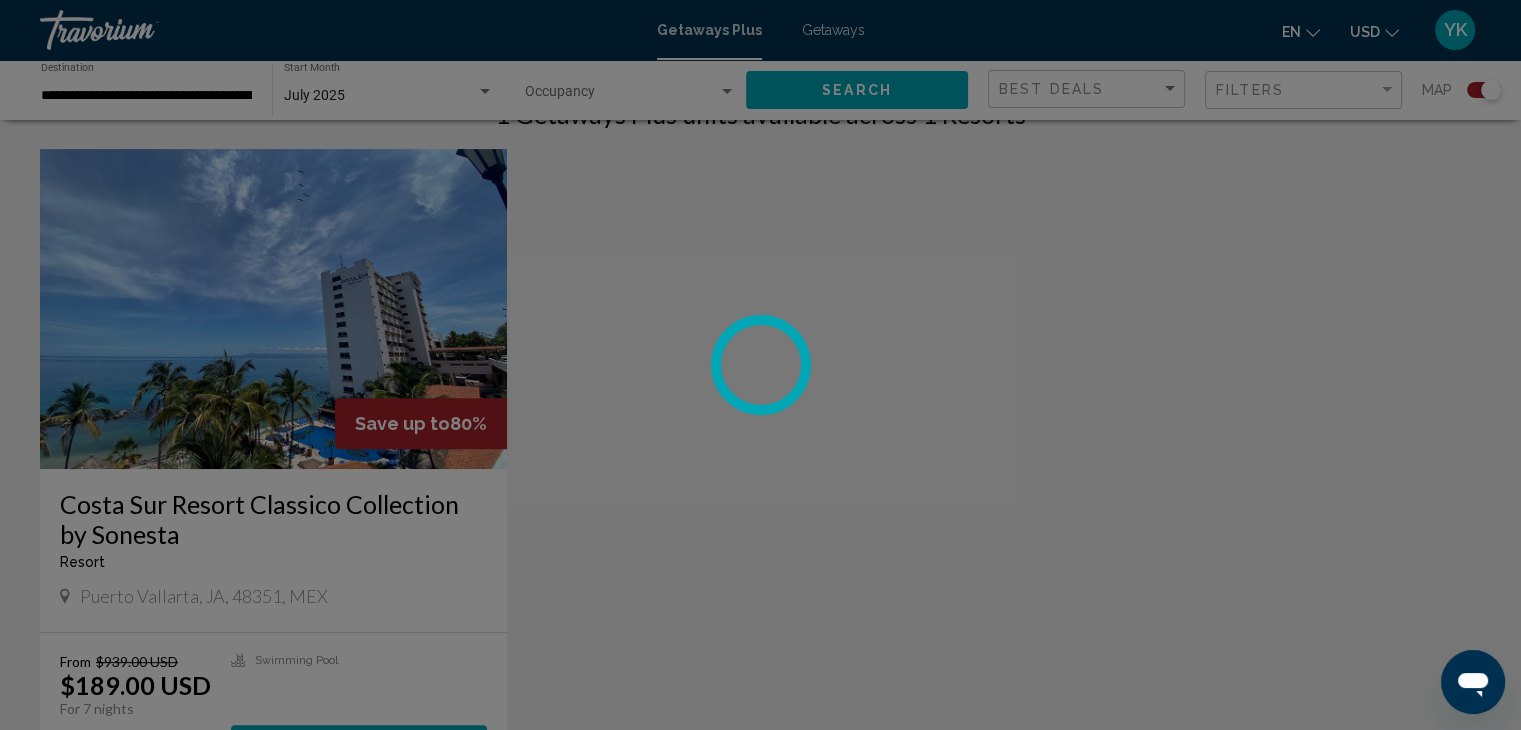 scroll, scrollTop: 0, scrollLeft: 0, axis: both 